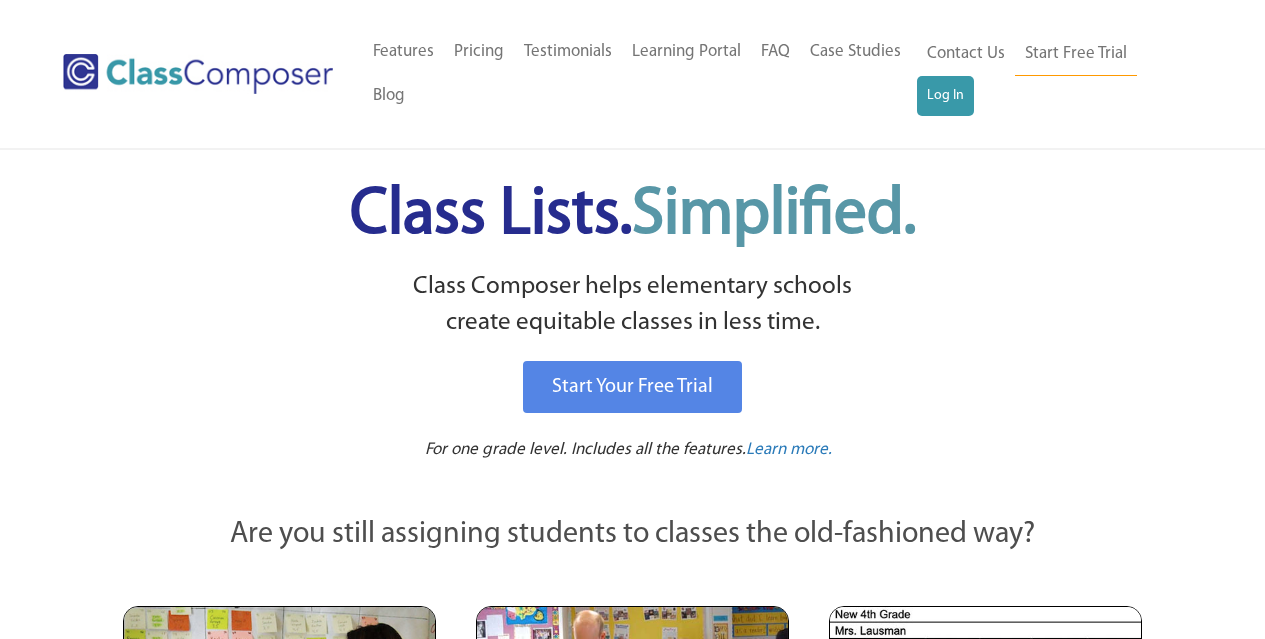 scroll, scrollTop: 0, scrollLeft: 0, axis: both 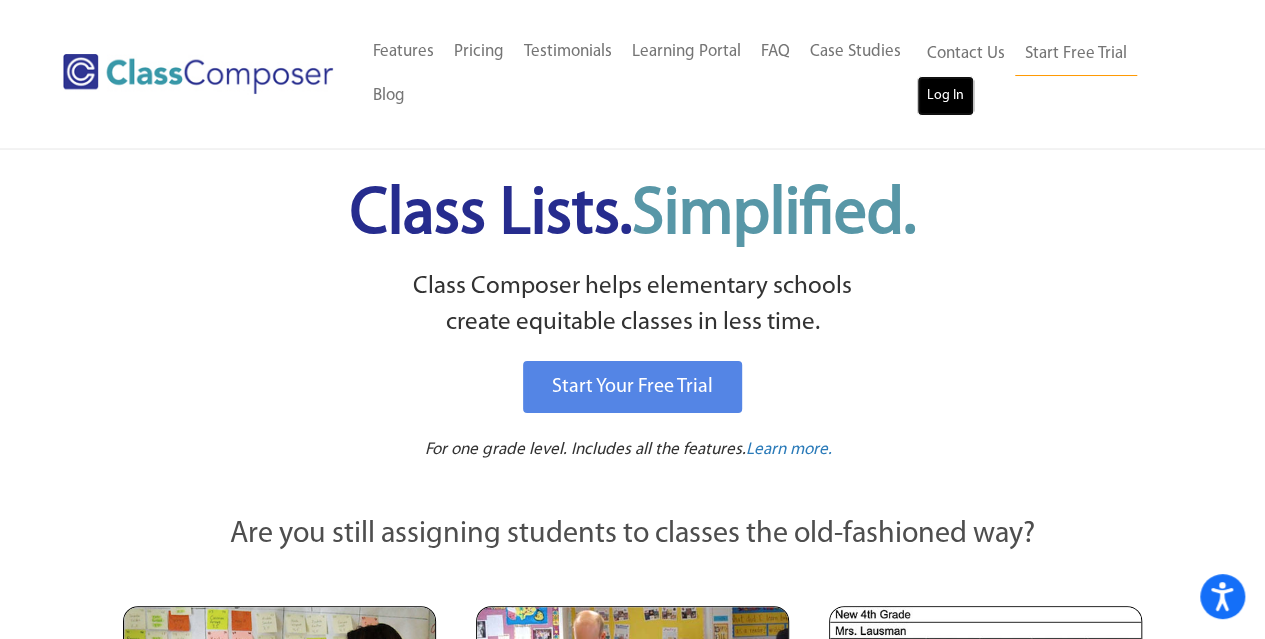click on "Log In" at bounding box center (945, 96) 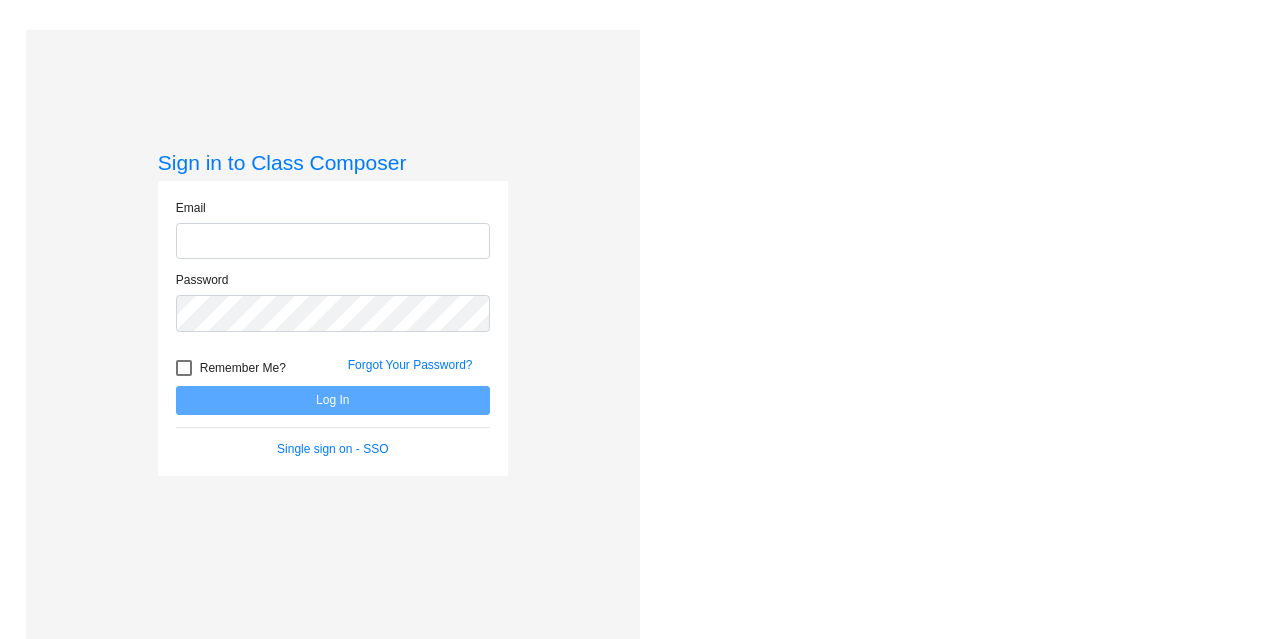 scroll, scrollTop: 0, scrollLeft: 0, axis: both 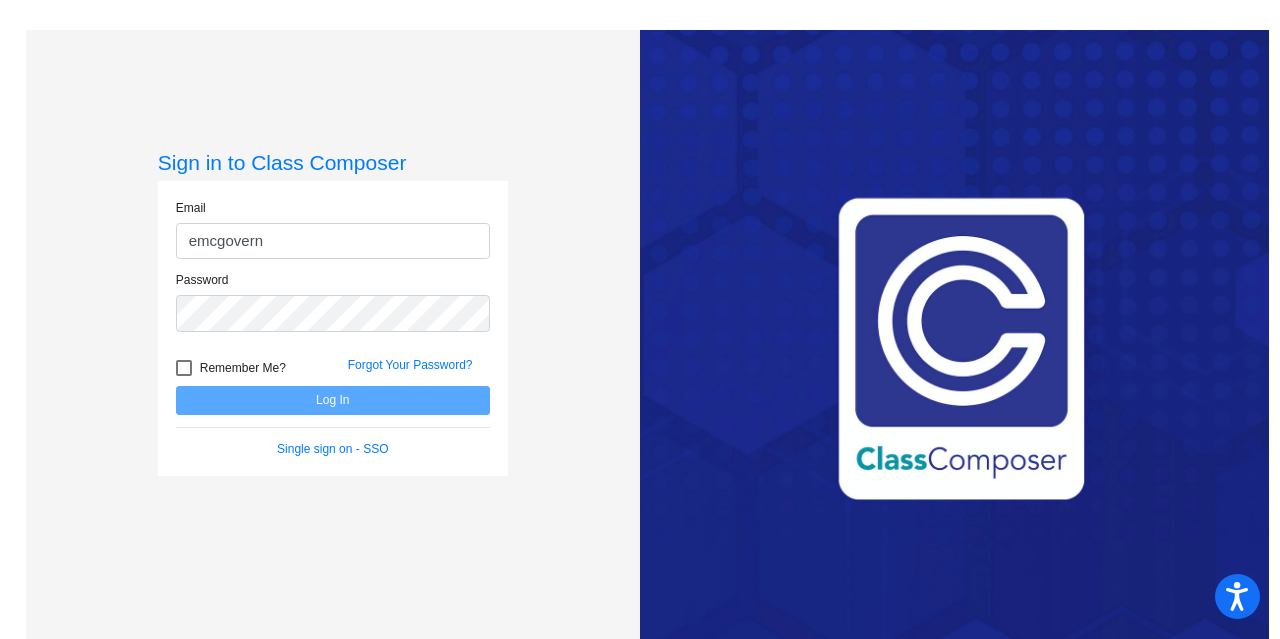 type on "emcgovern@lcusd.net" 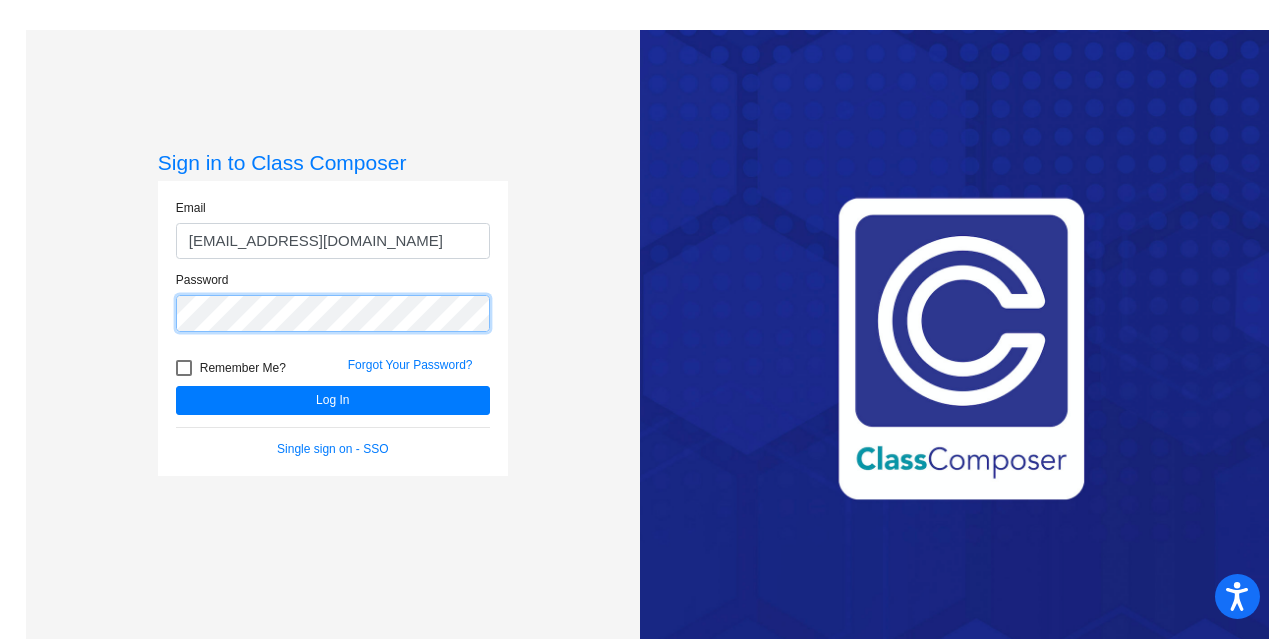 click on "Log In" 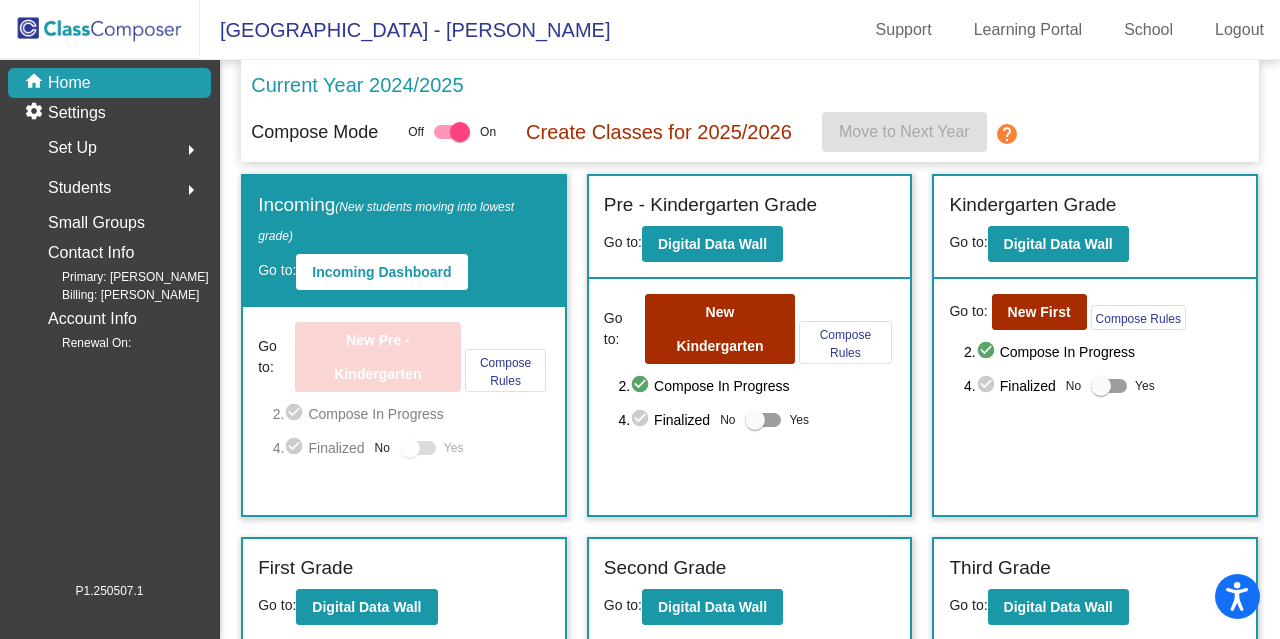 scroll, scrollTop: 475, scrollLeft: 0, axis: vertical 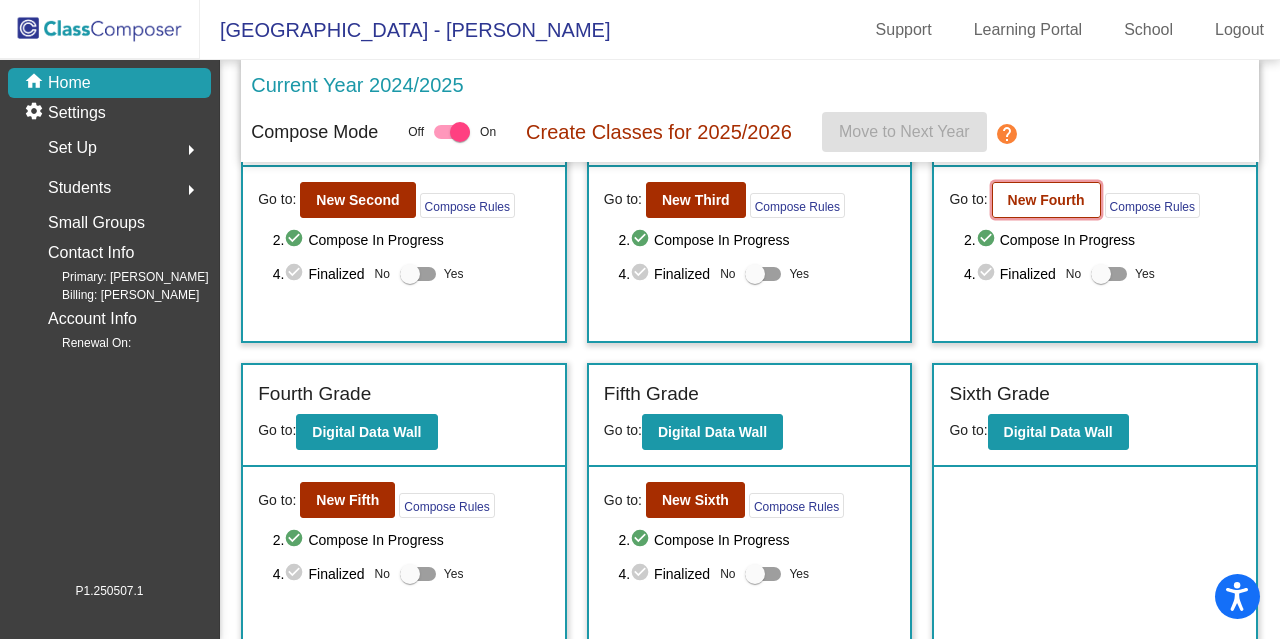 click on "New Fourth" 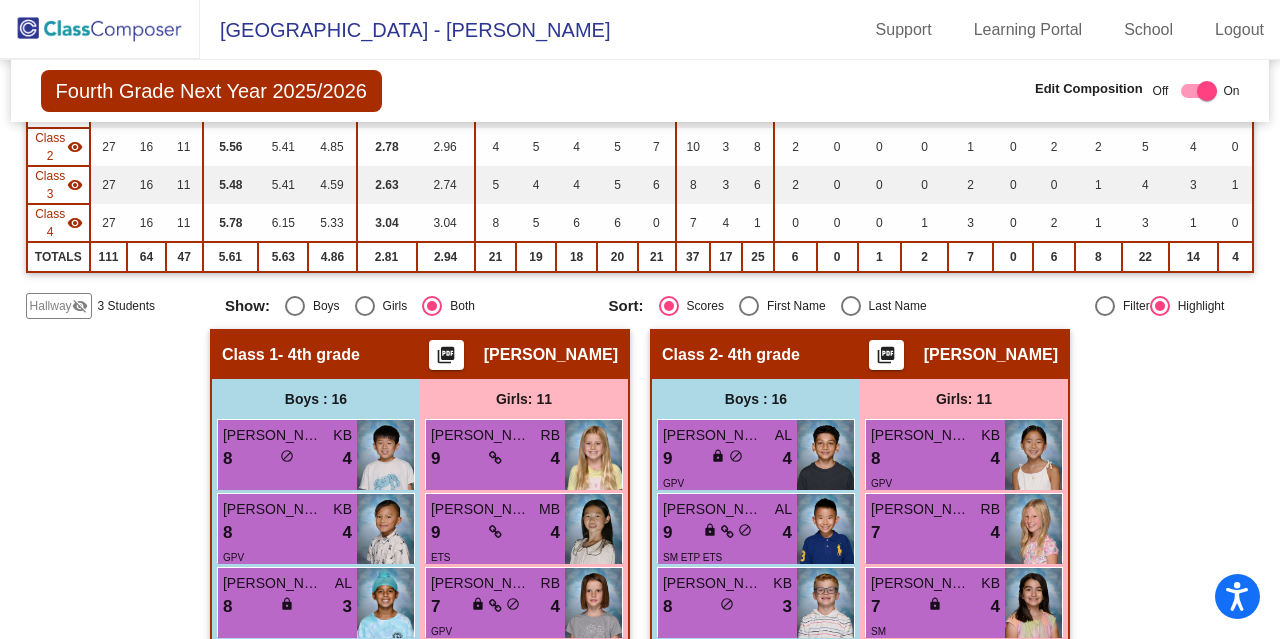 scroll, scrollTop: 80, scrollLeft: 0, axis: vertical 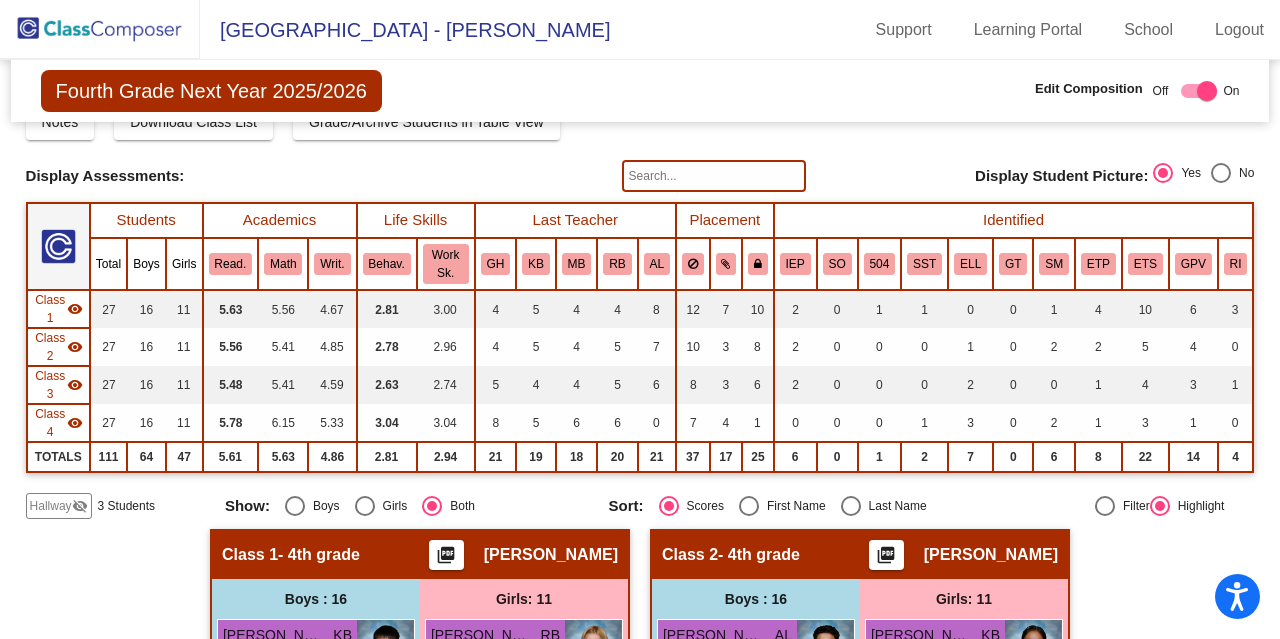 click 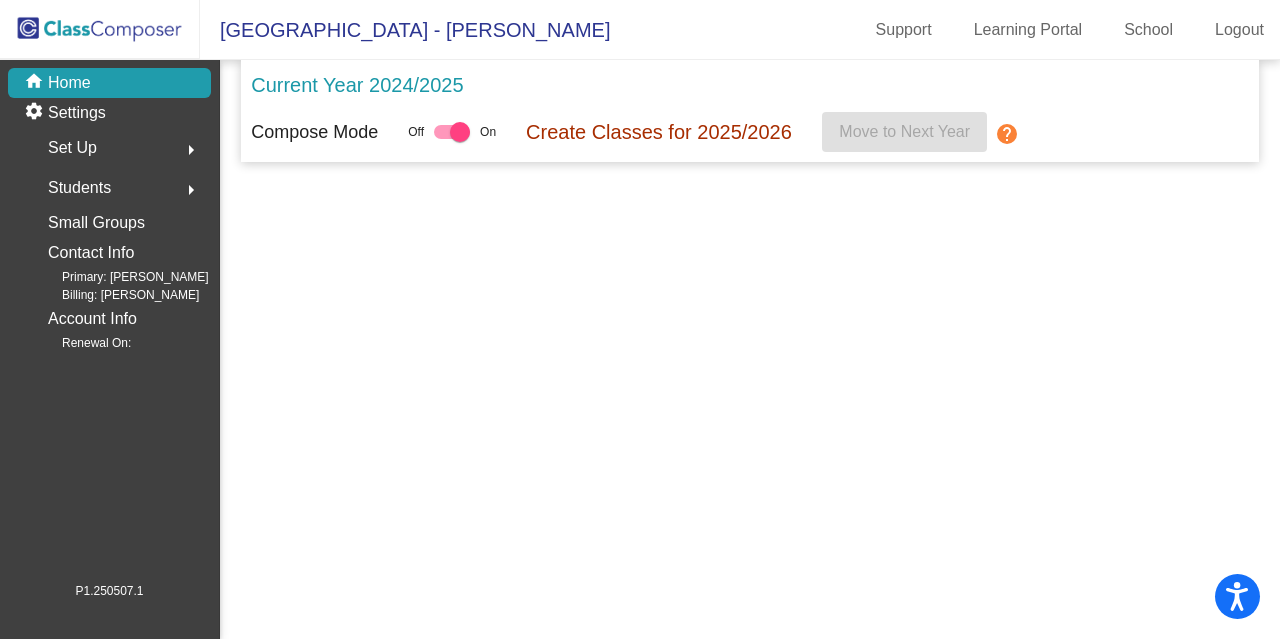 scroll, scrollTop: 0, scrollLeft: 0, axis: both 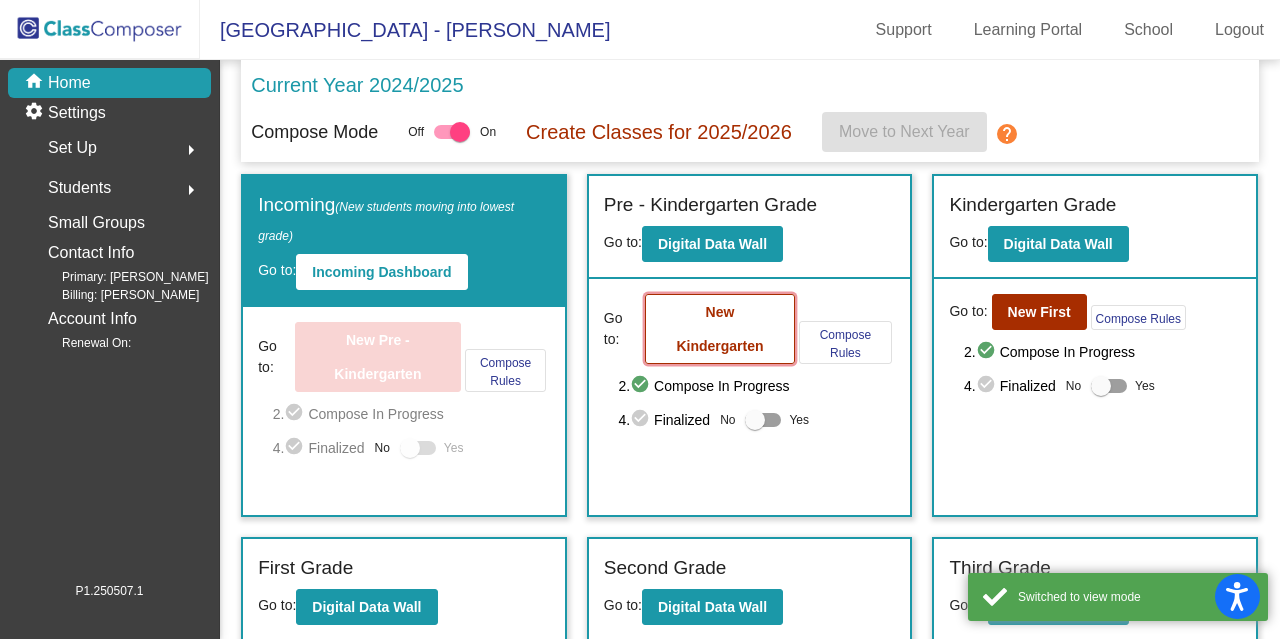 click on "New Kindergarten" 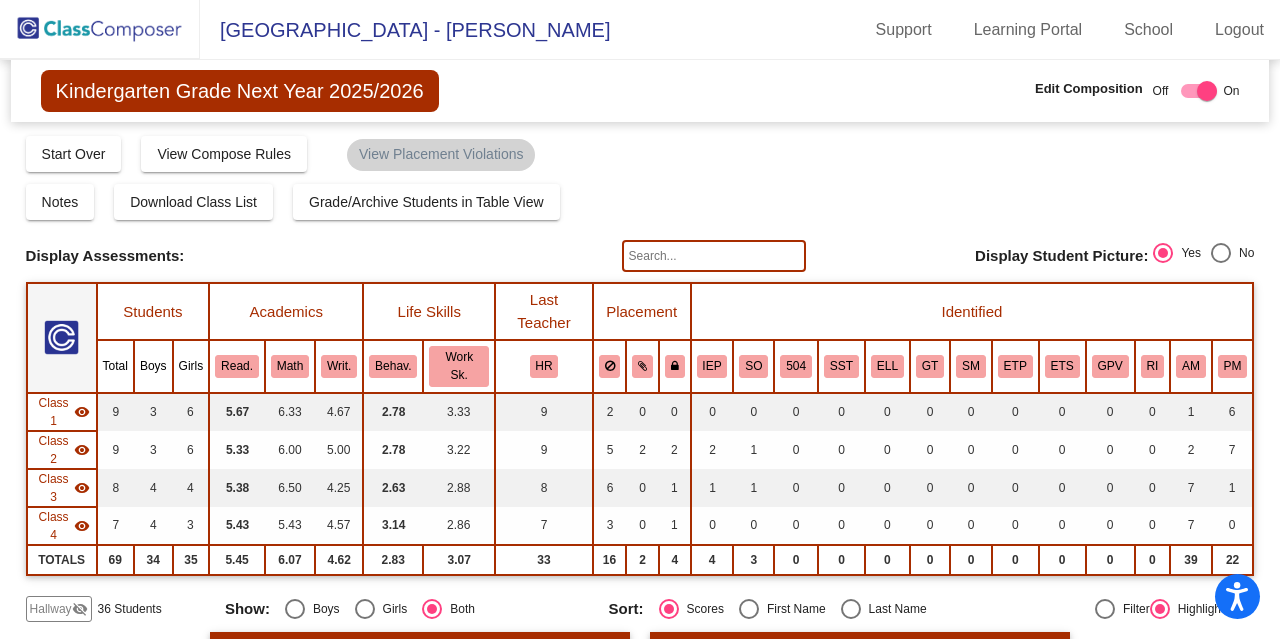 scroll, scrollTop: 200, scrollLeft: 0, axis: vertical 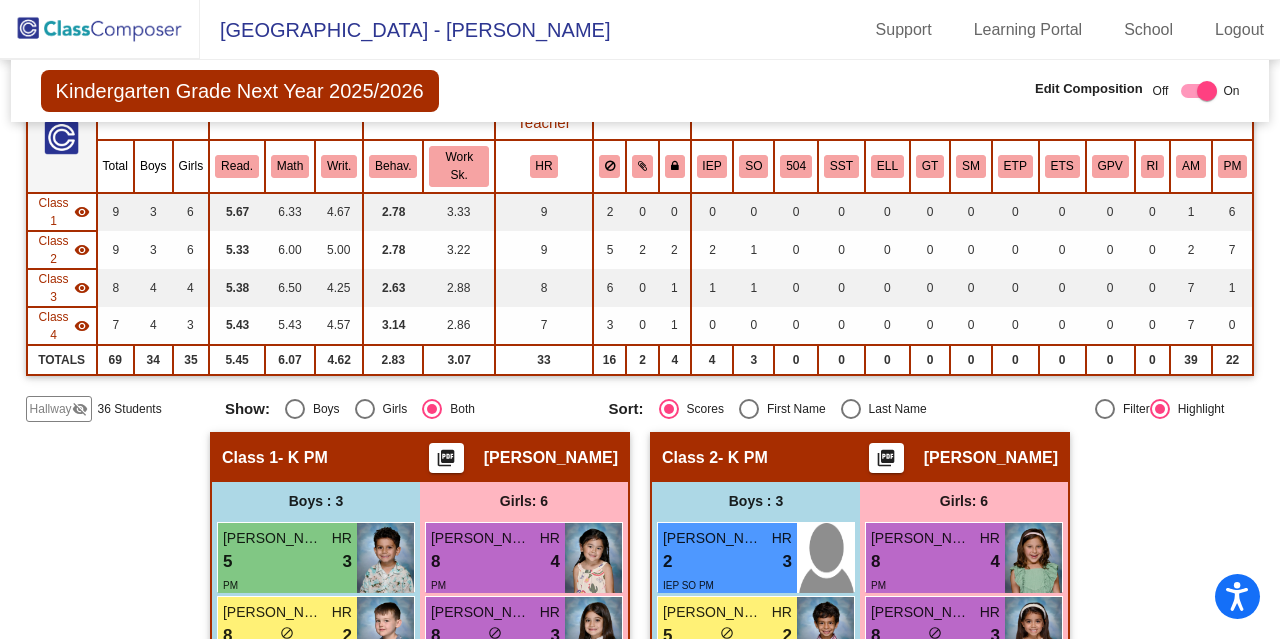 click on "Hallway" 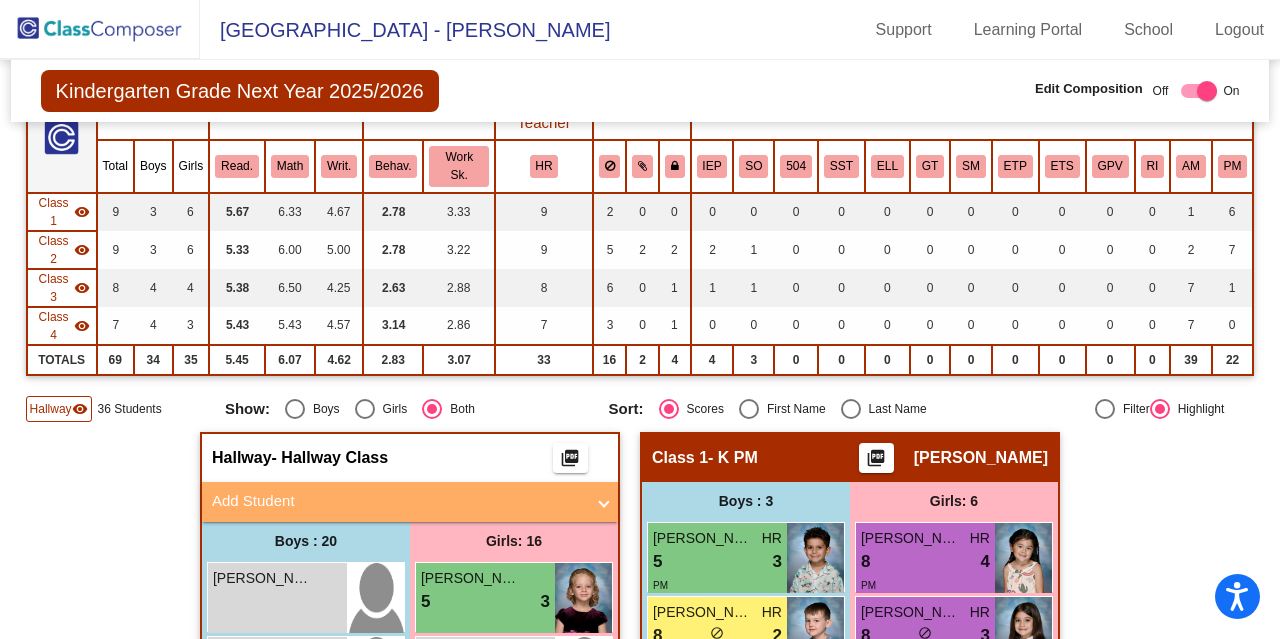 click on "Add Student" at bounding box center [398, 501] 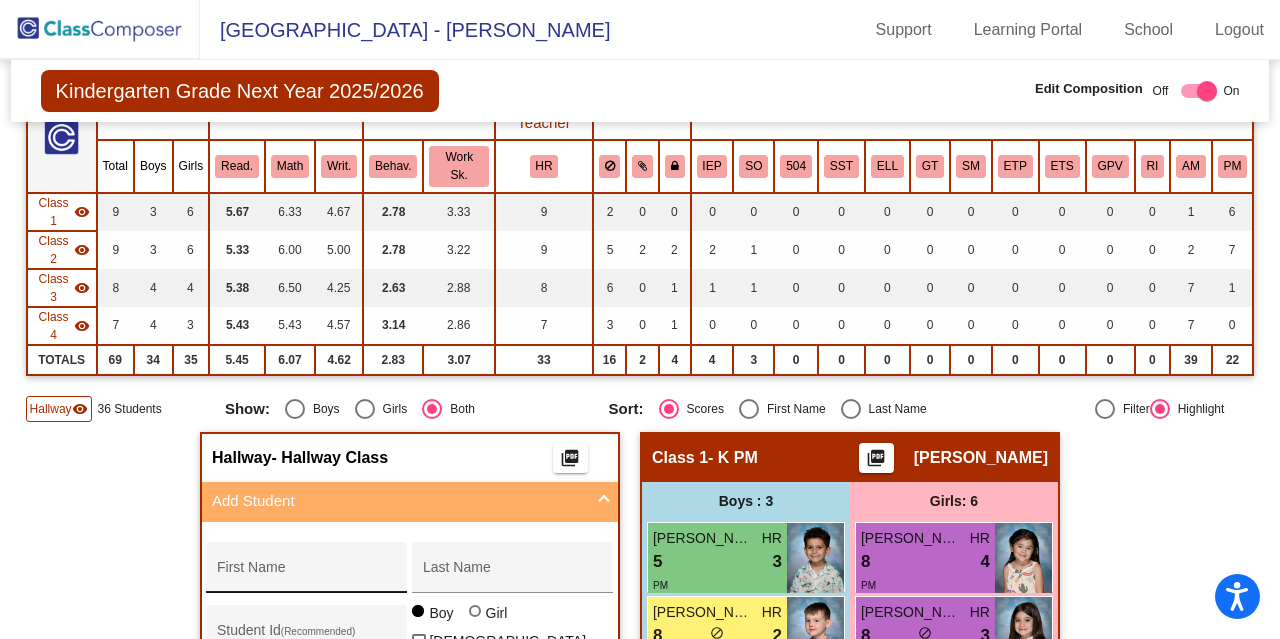 click on "First Name" at bounding box center [307, 575] 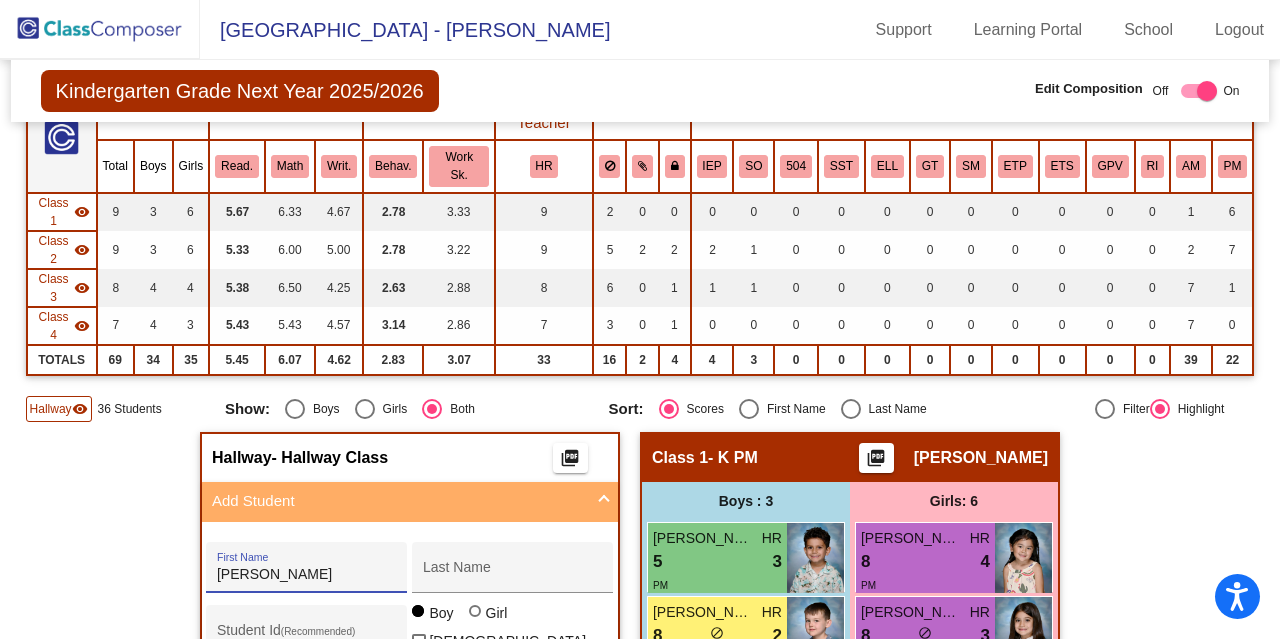 type on "Dimitri" 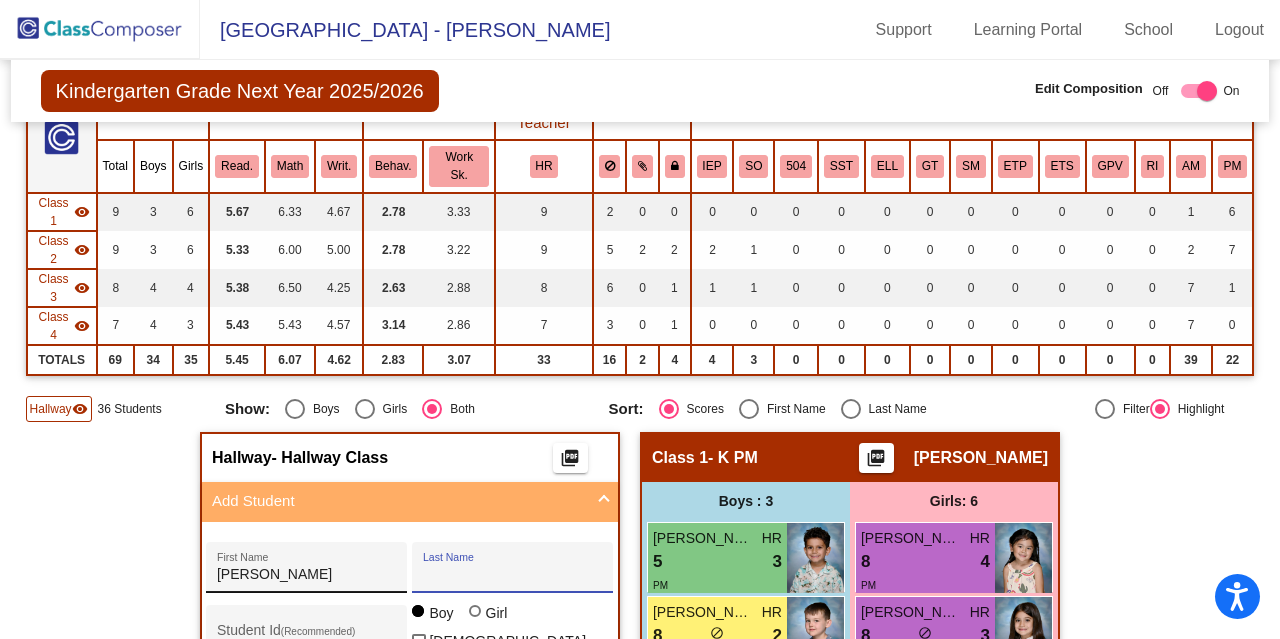 paste on "ghazikhanian@gmail.com" 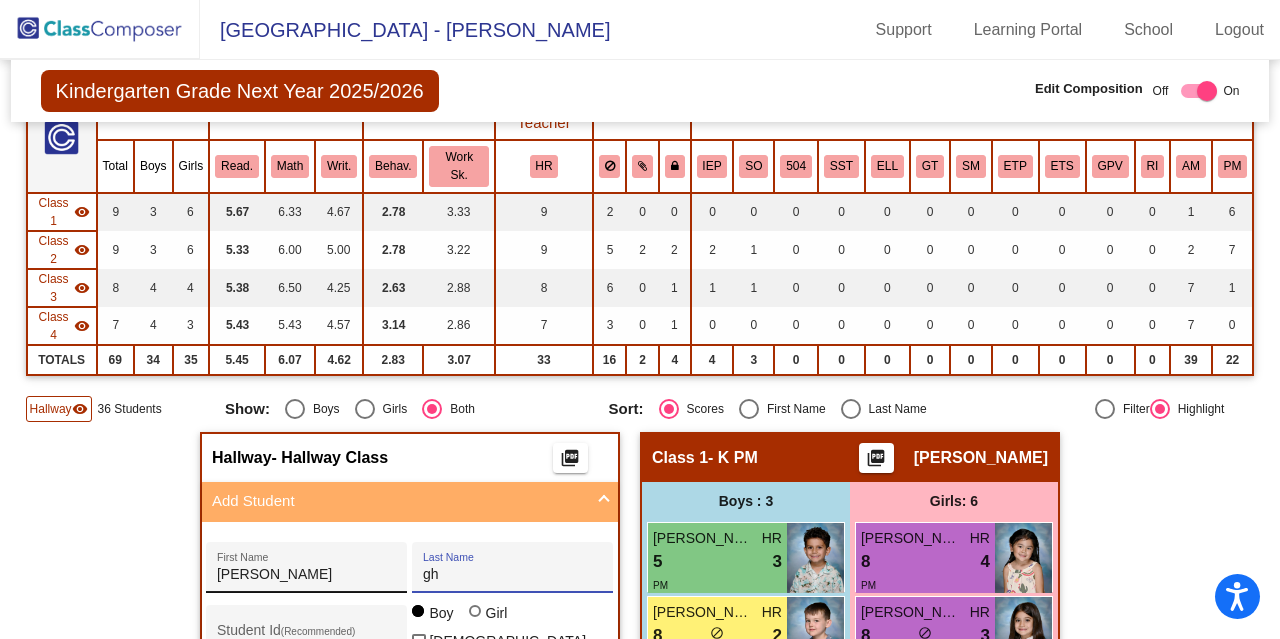type on "g" 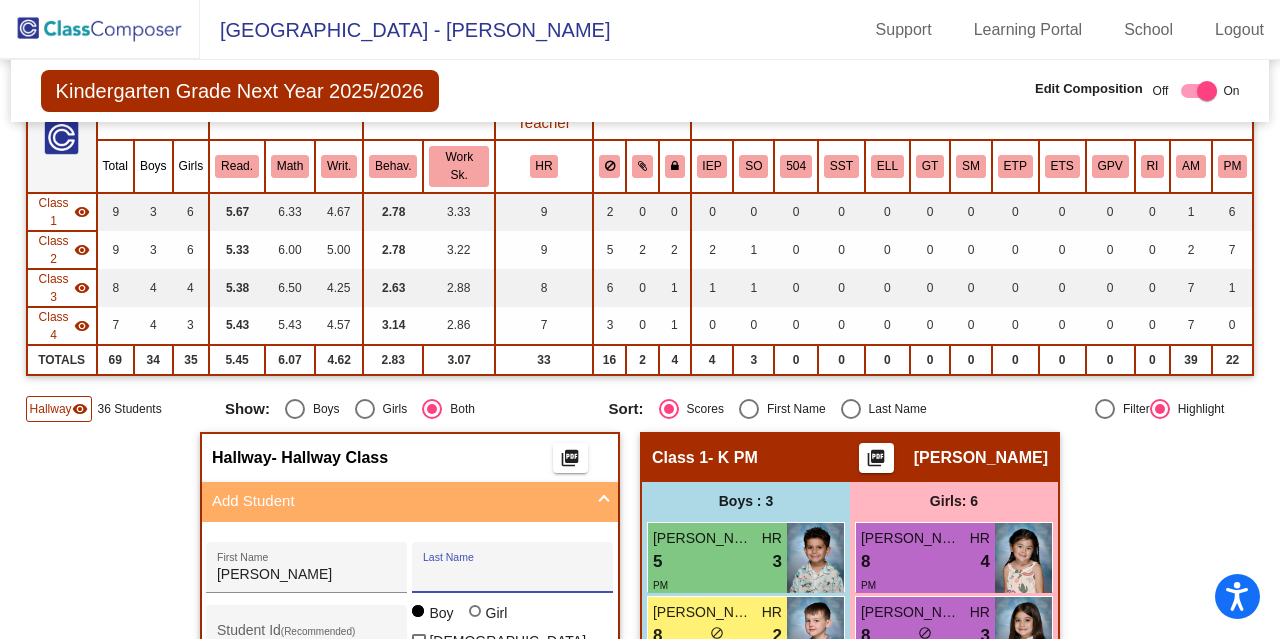 paste on "Ghazikhanian" 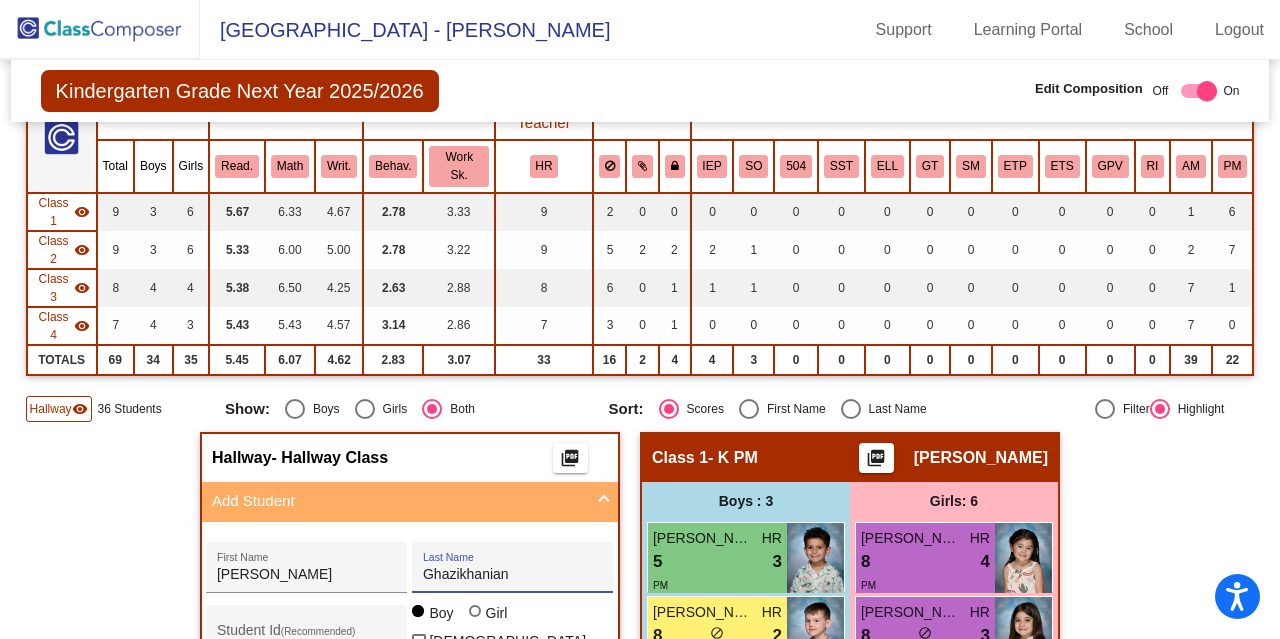 type on "Ghazikhanian" 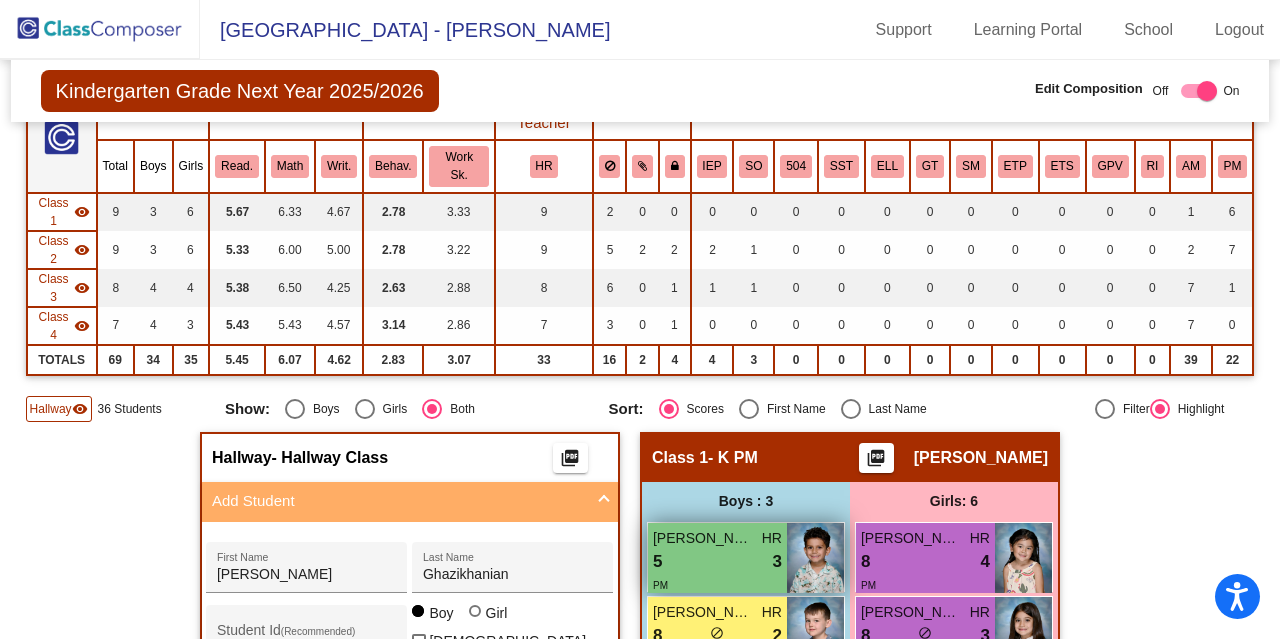 type 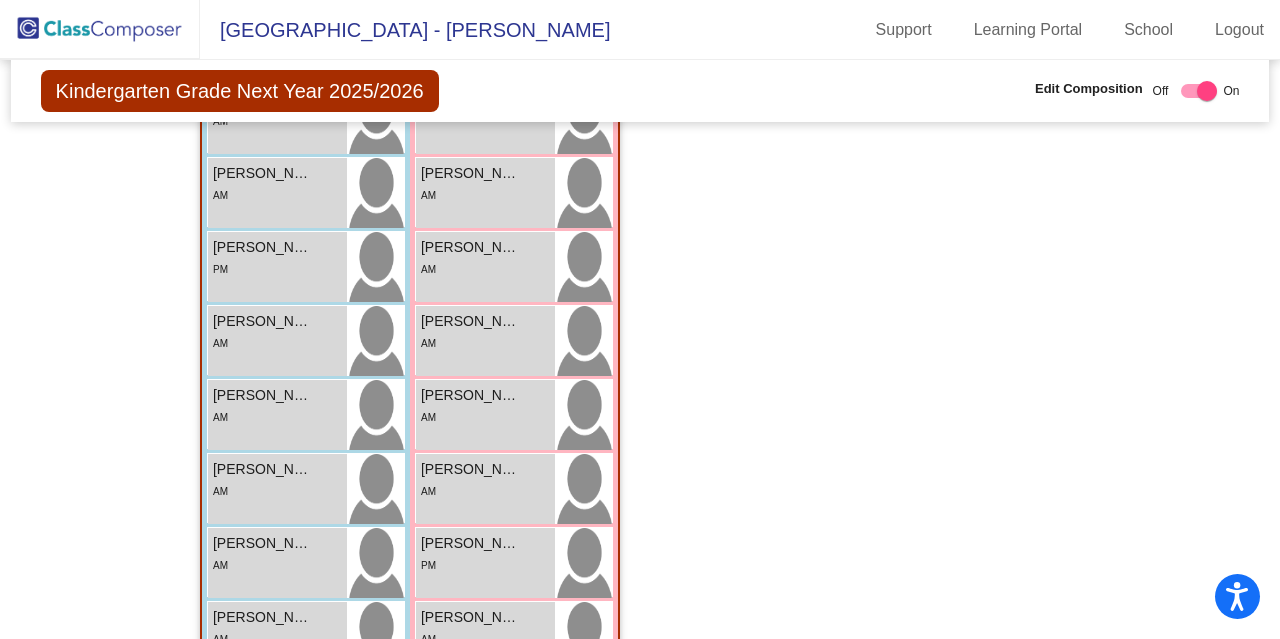 scroll, scrollTop: 1100, scrollLeft: 0, axis: vertical 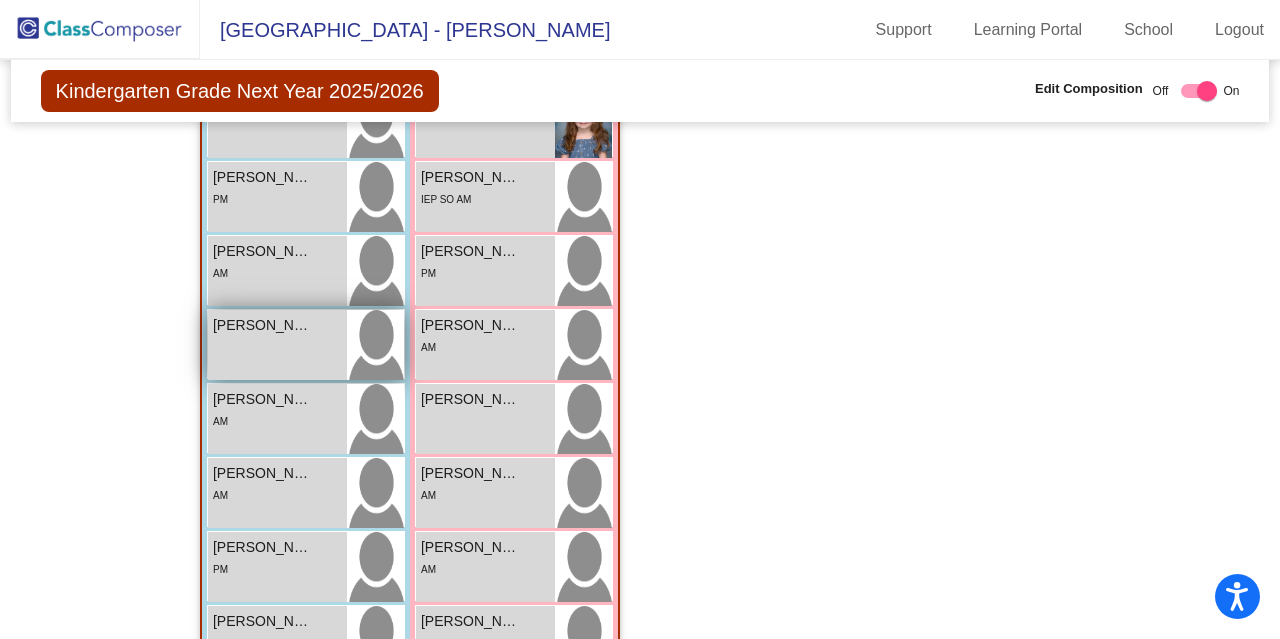 click on "Dimitri Ghazikhanian lock do_not_disturb_alt" at bounding box center [277, 345] 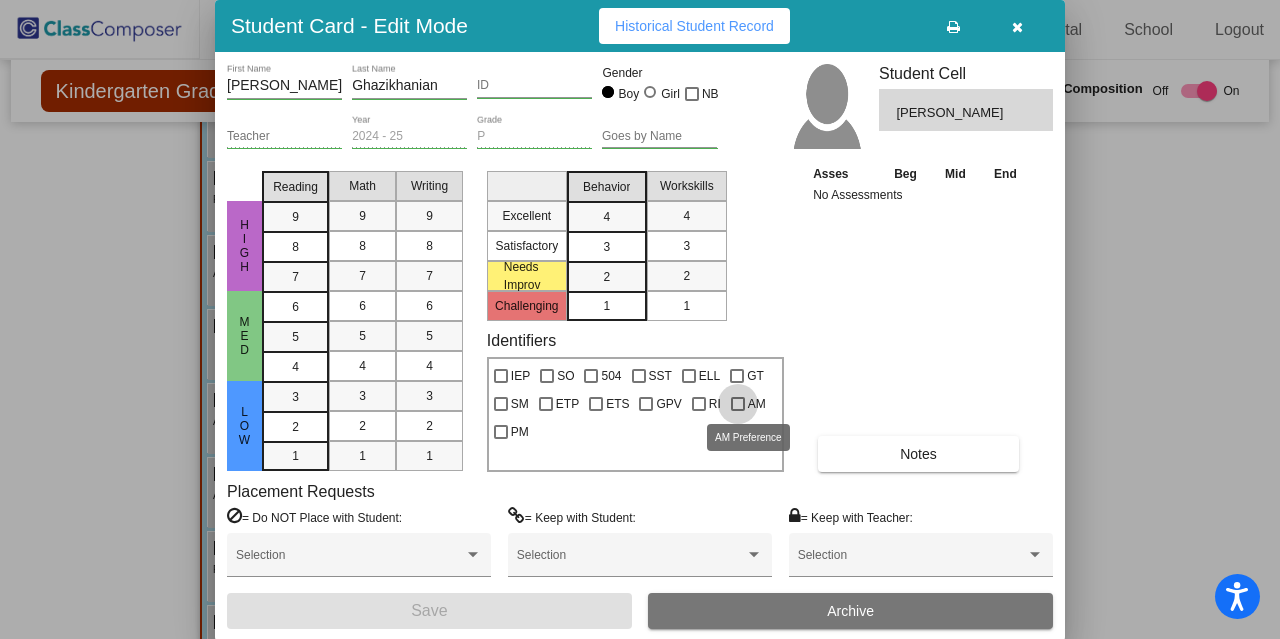 click at bounding box center [738, 404] 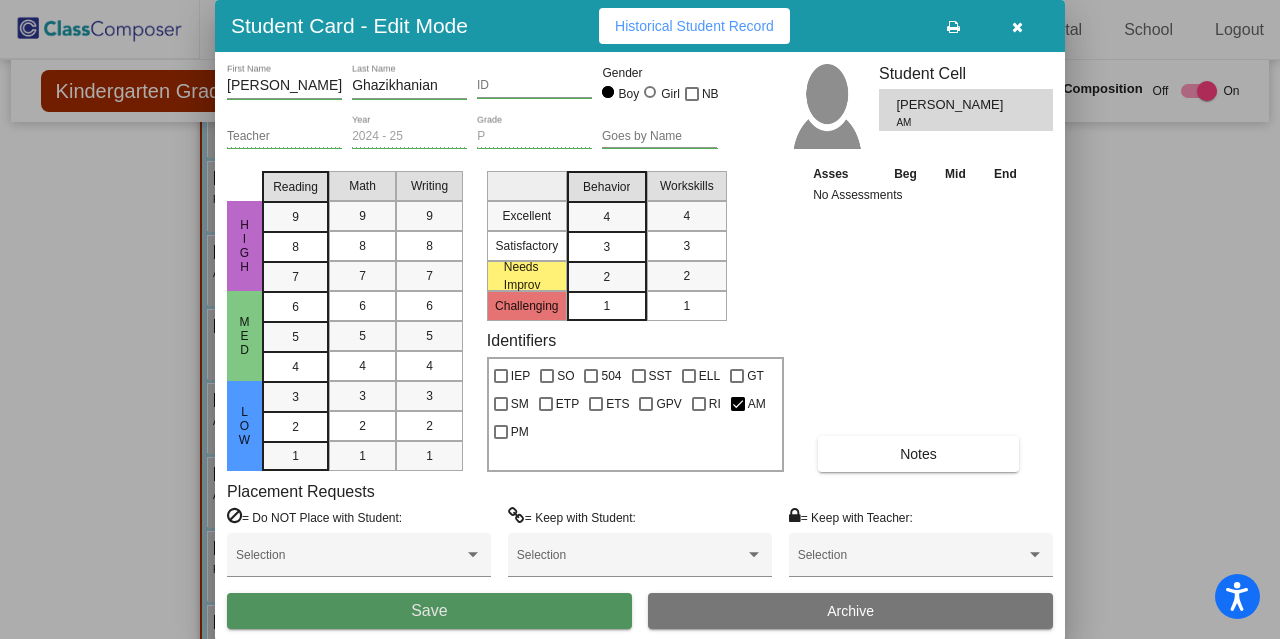 click on "Save" at bounding box center (429, 611) 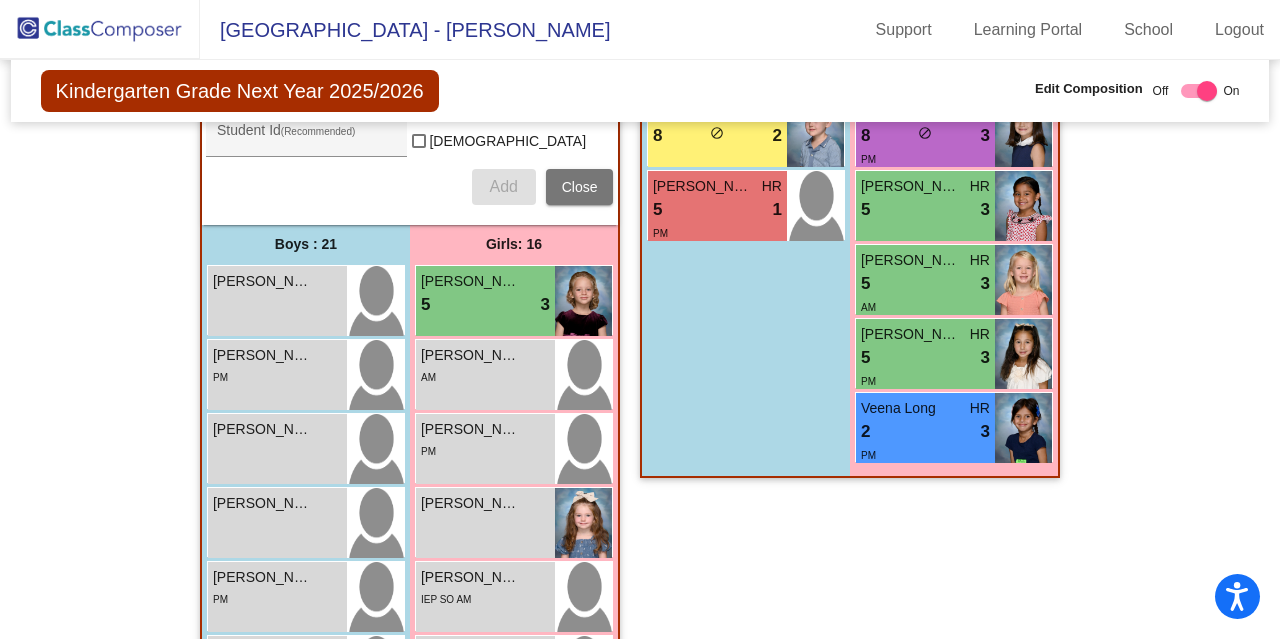 scroll, scrollTop: 300, scrollLeft: 0, axis: vertical 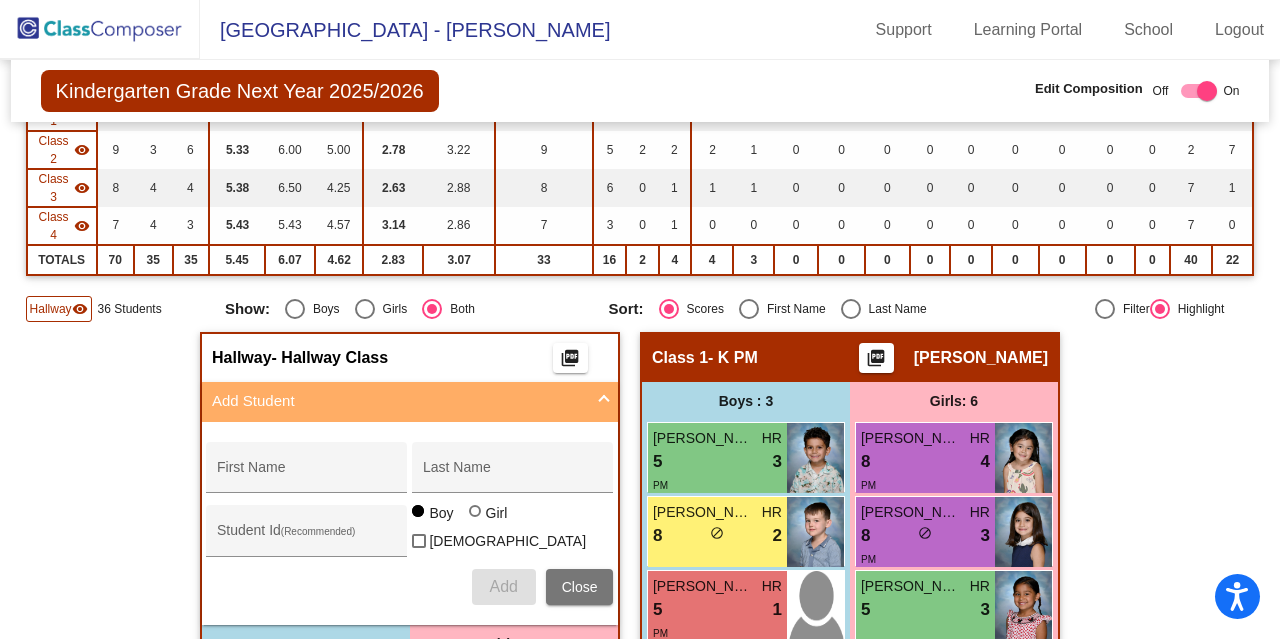 click 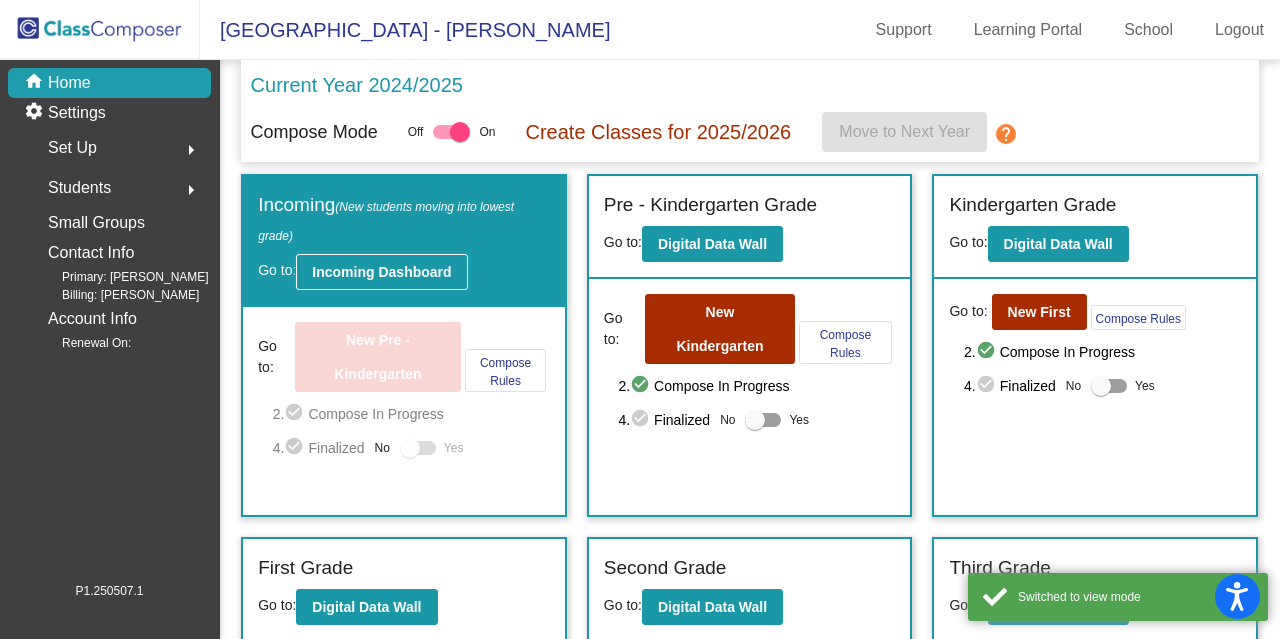 click on "Incoming Dashboard" 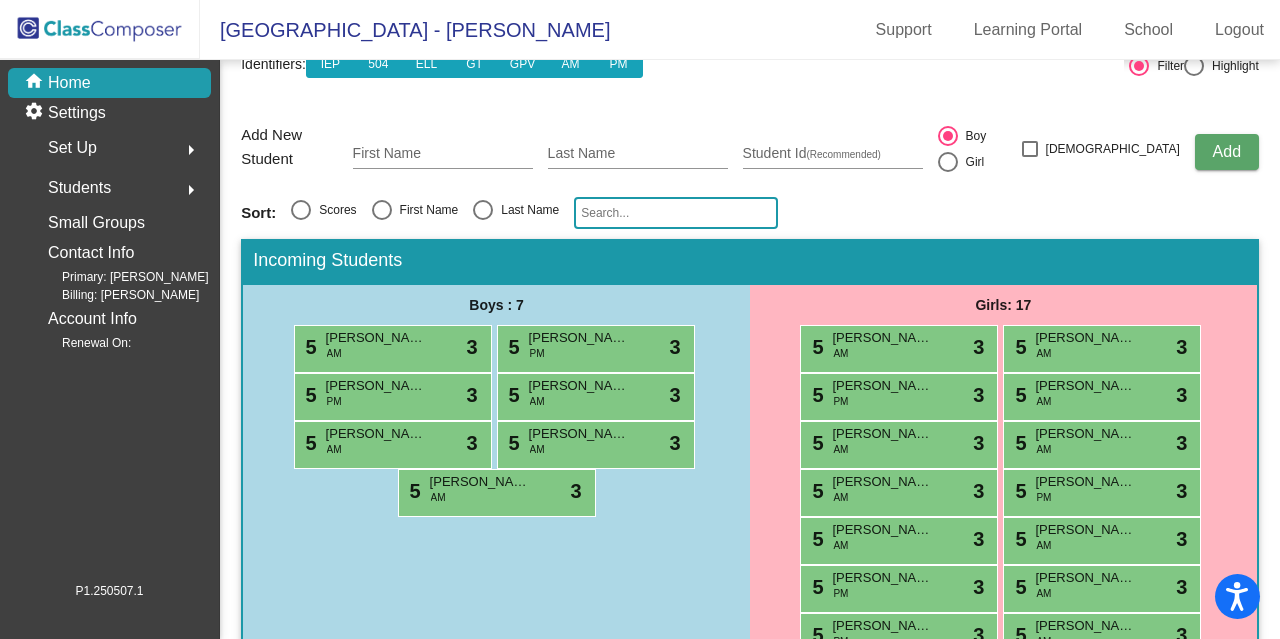 scroll, scrollTop: 0, scrollLeft: 0, axis: both 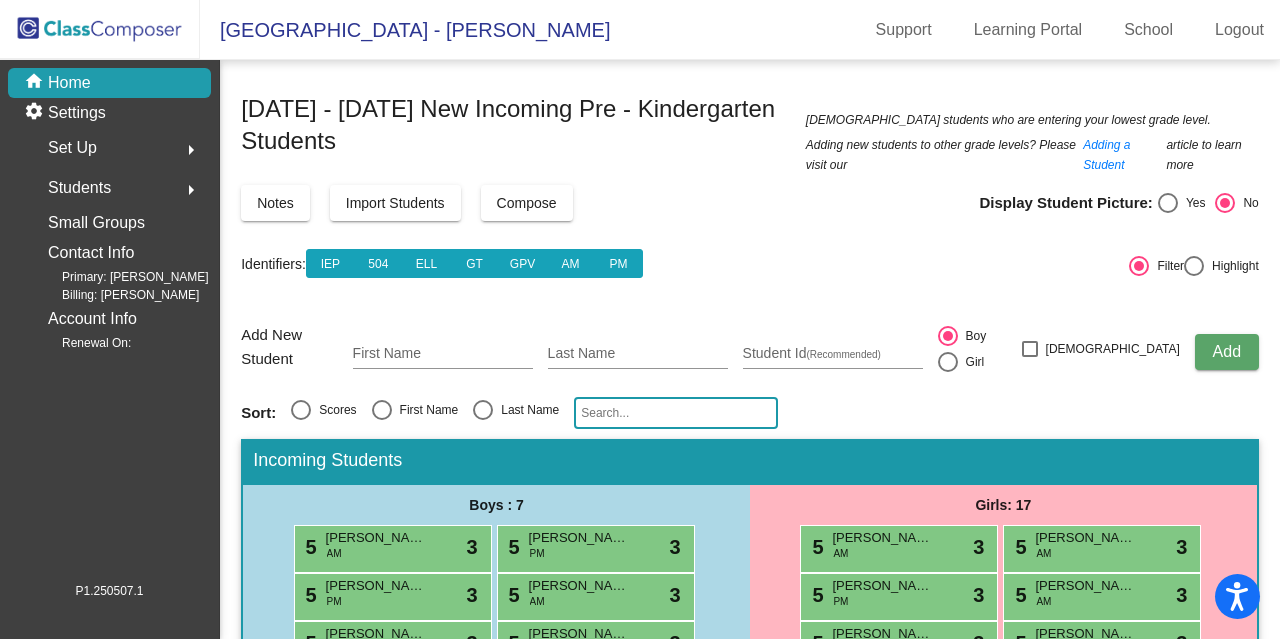 click on "First Name" 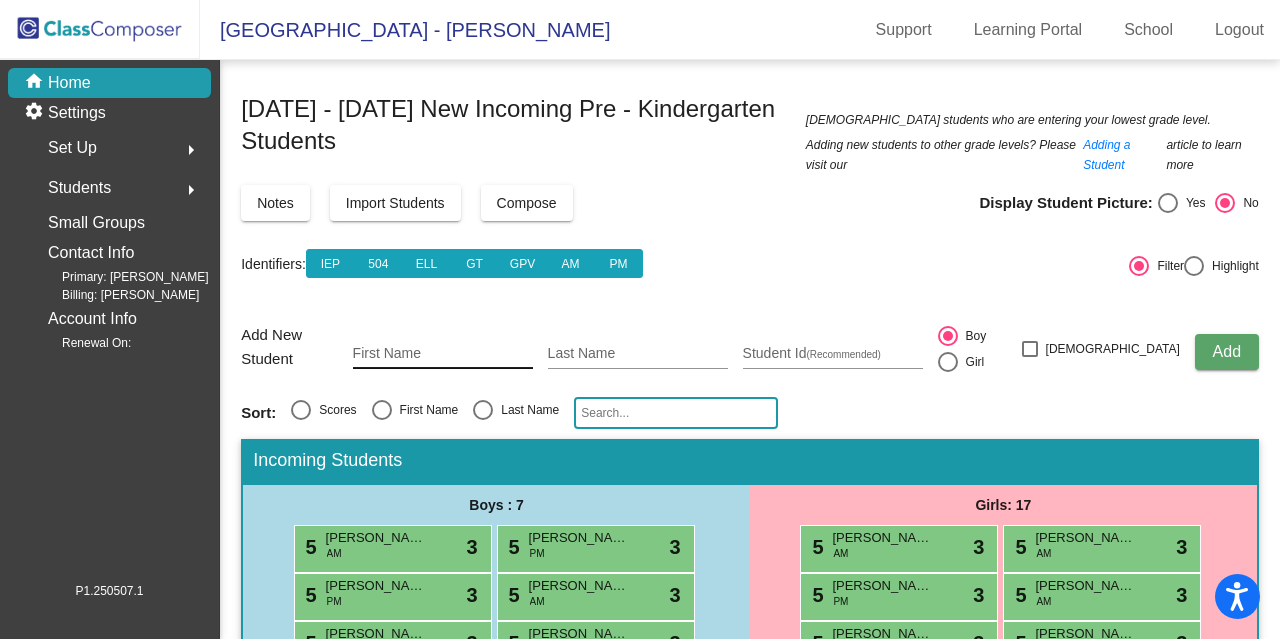 click on "First Name" at bounding box center (443, 354) 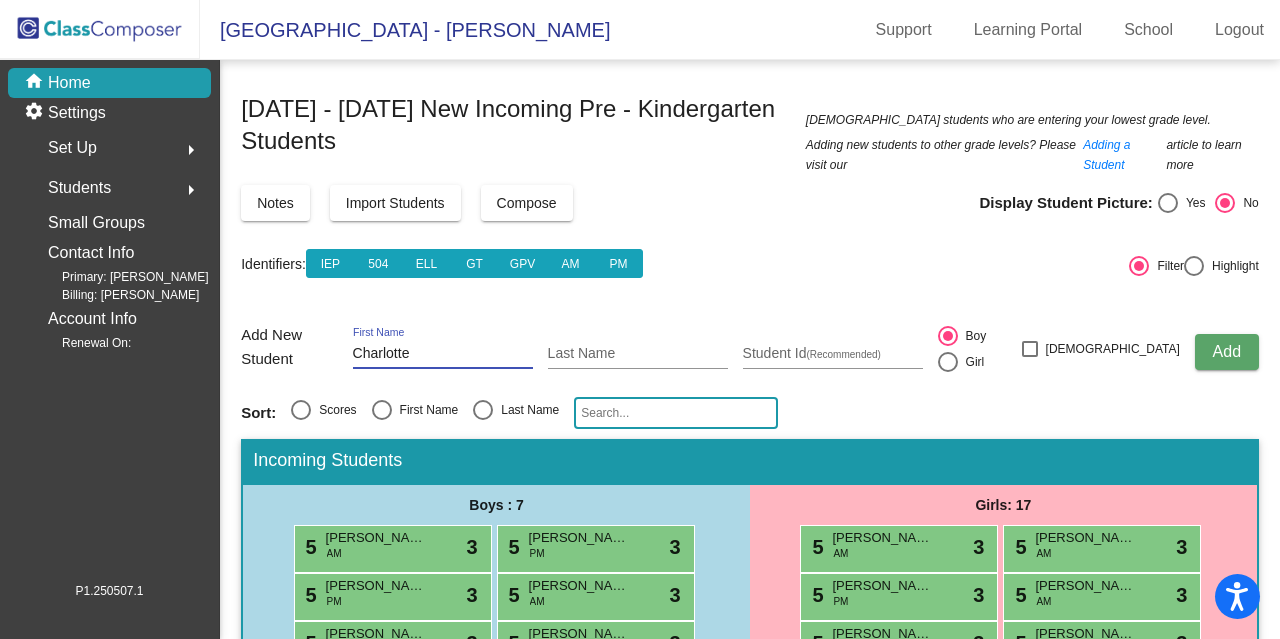type on "Charlotte" 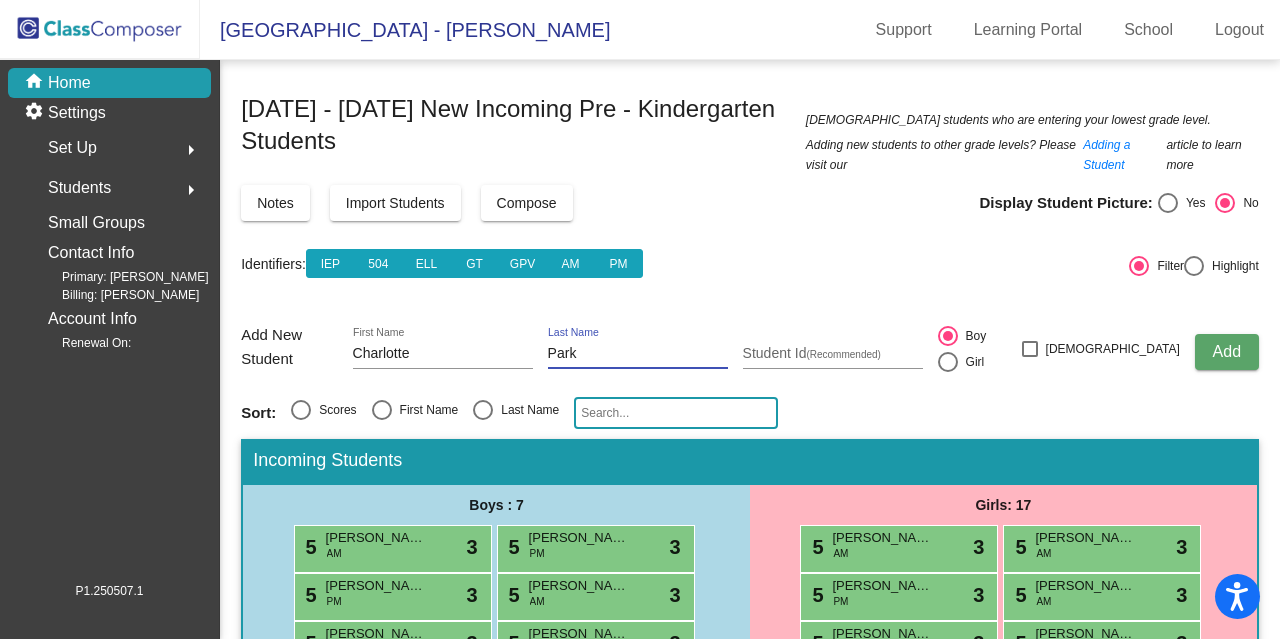 type on "Park" 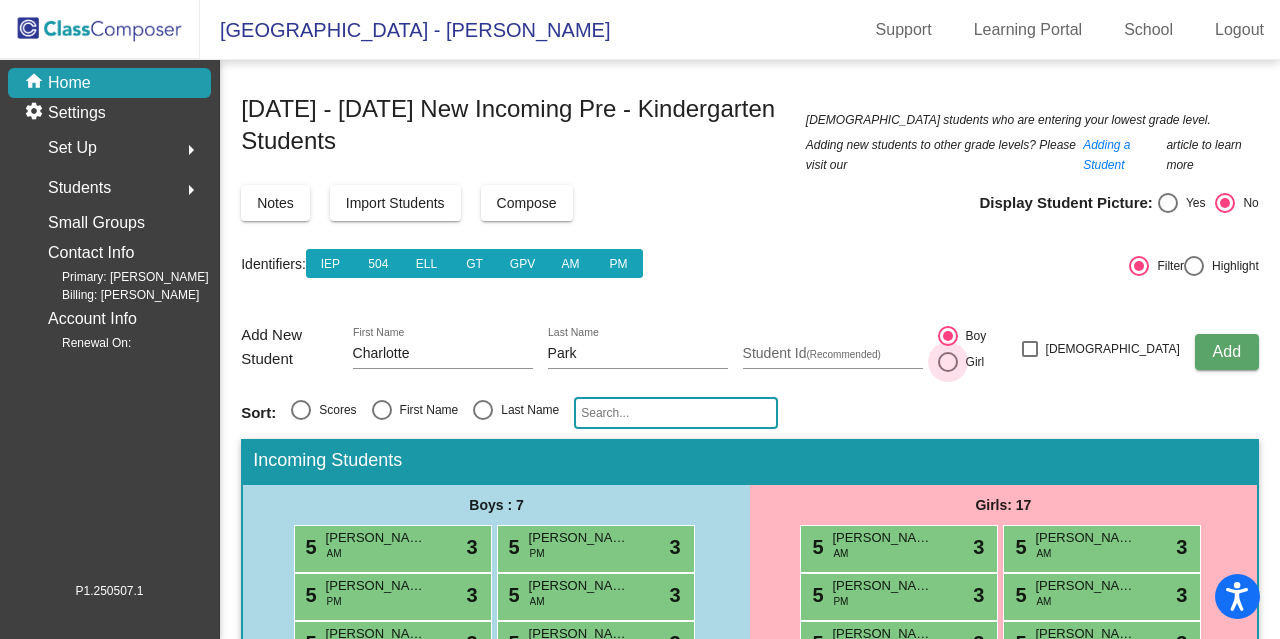 click at bounding box center [948, 362] 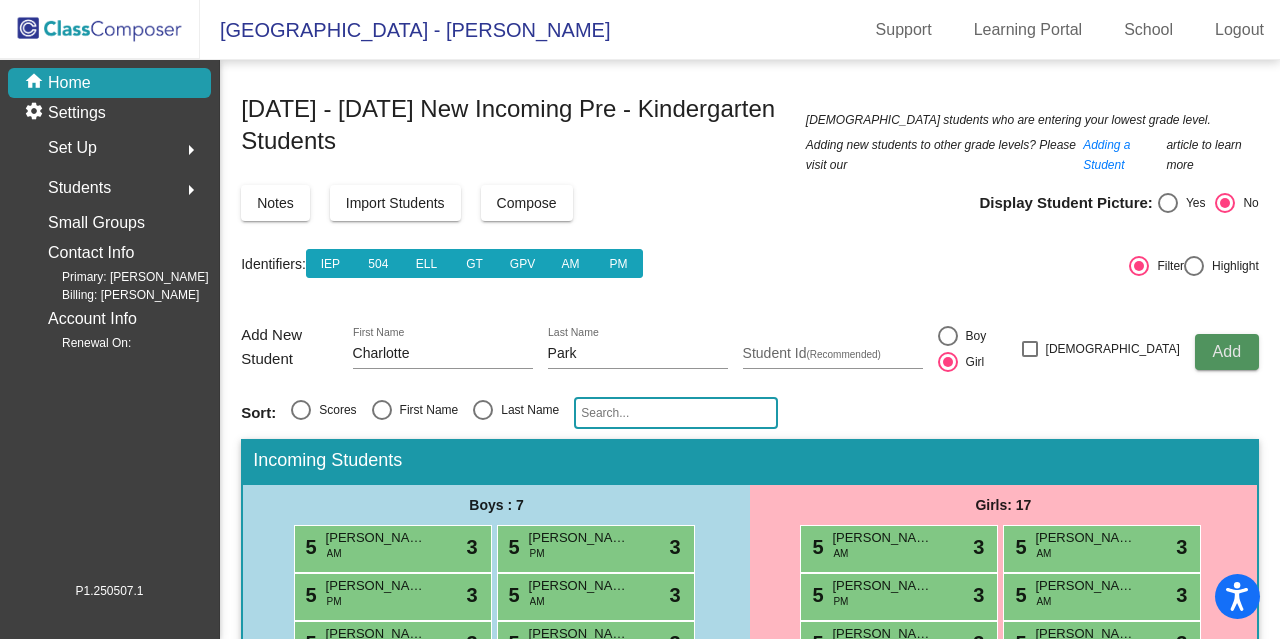 click on "Add" 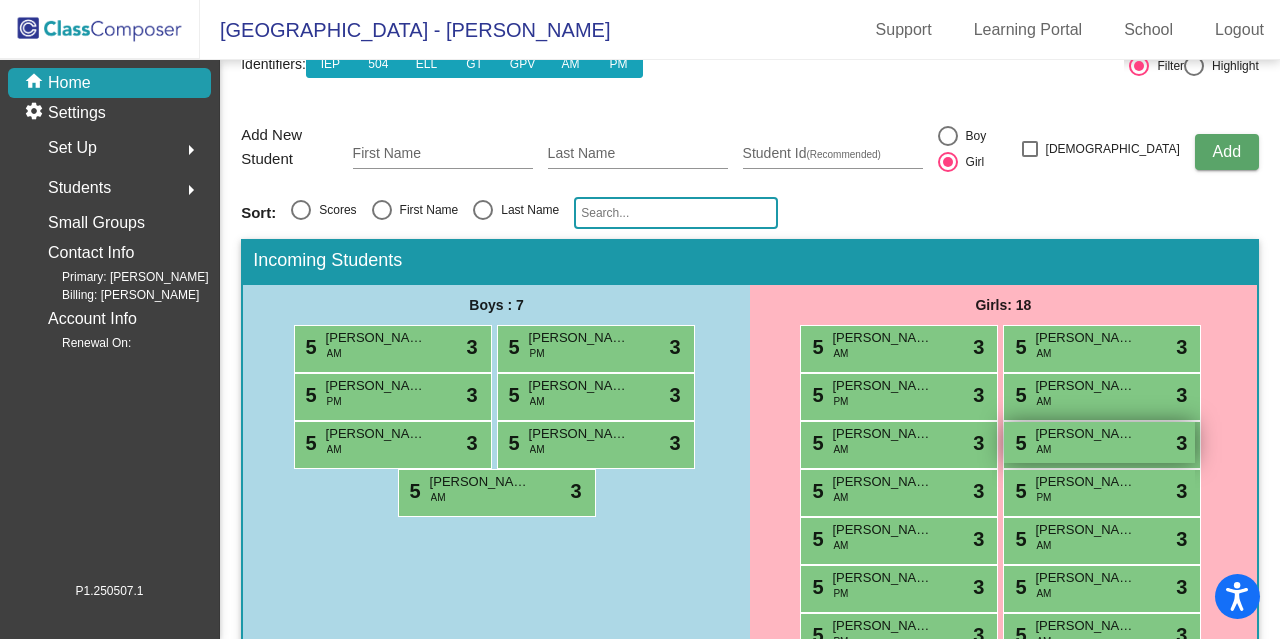 scroll, scrollTop: 354, scrollLeft: 0, axis: vertical 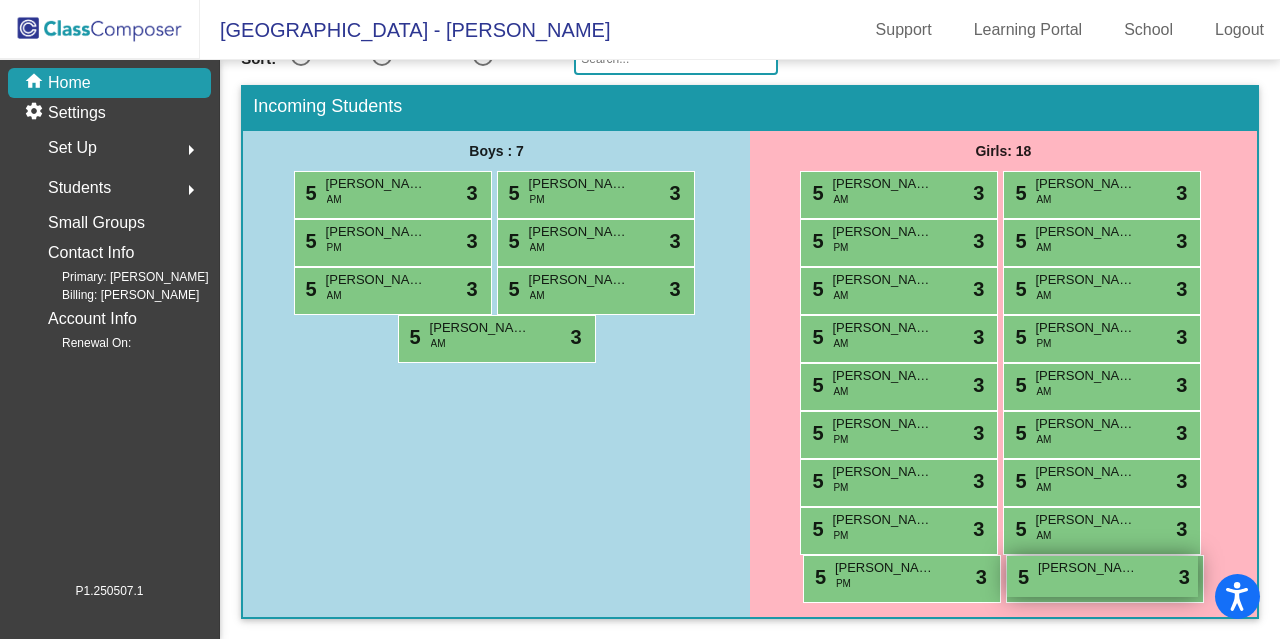 click on "Charlotte  Park" at bounding box center (1088, 568) 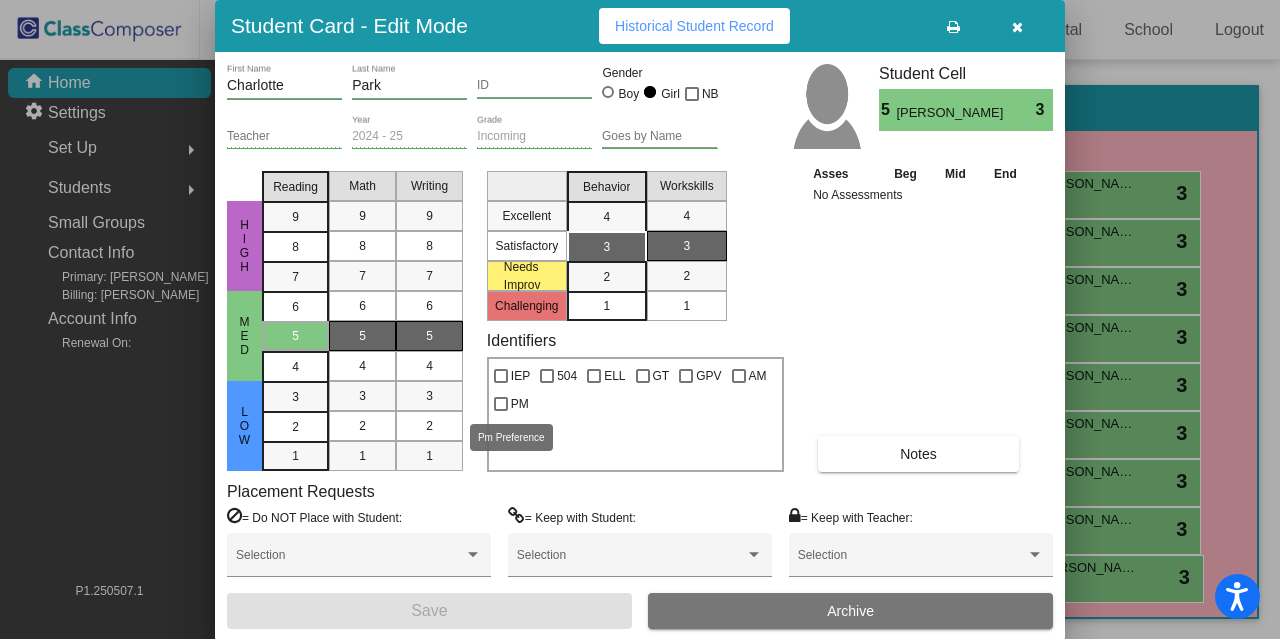 click at bounding box center [501, 404] 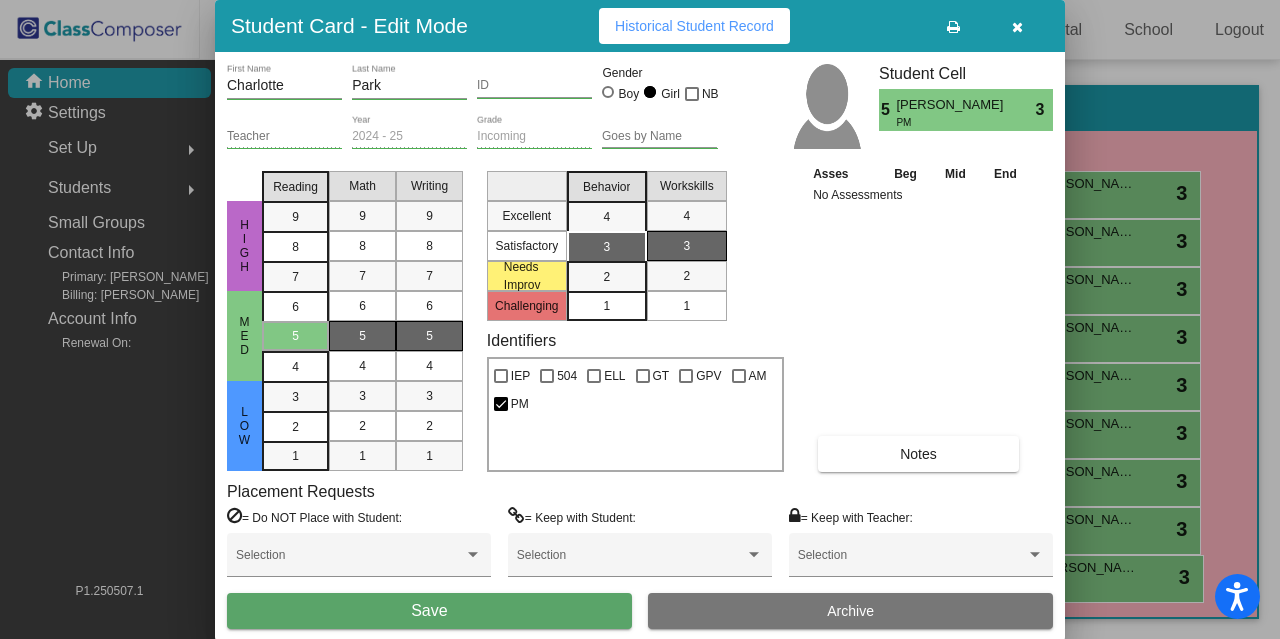 click on "Save" at bounding box center [429, 610] 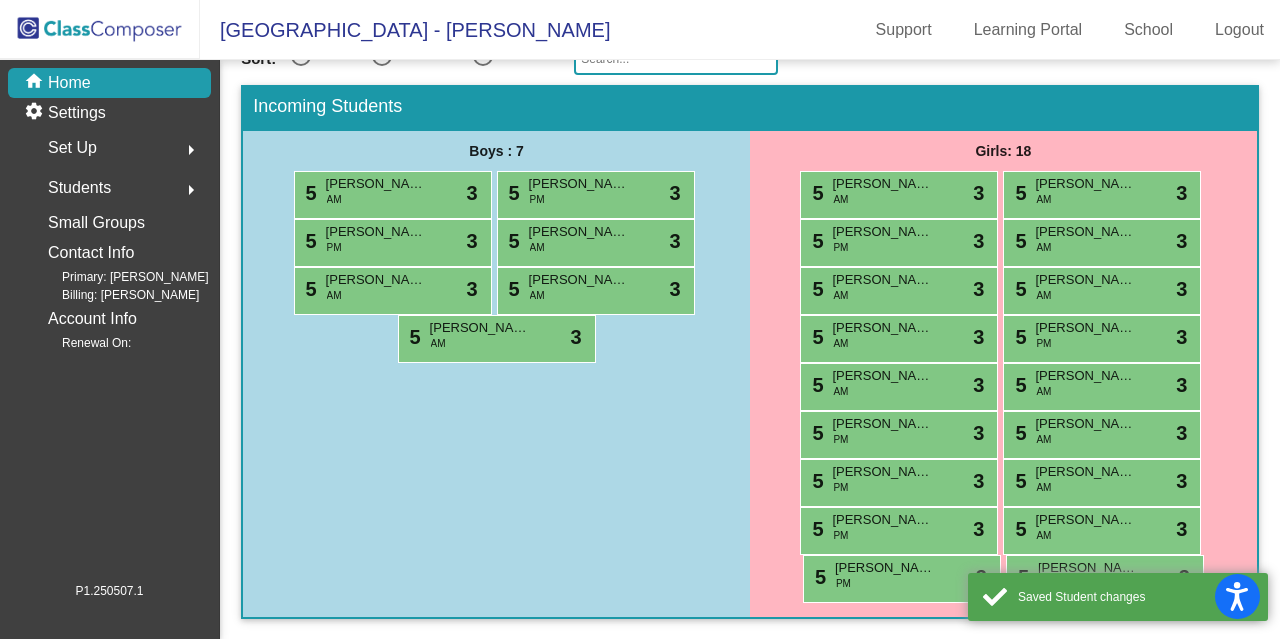 scroll, scrollTop: 0, scrollLeft: 0, axis: both 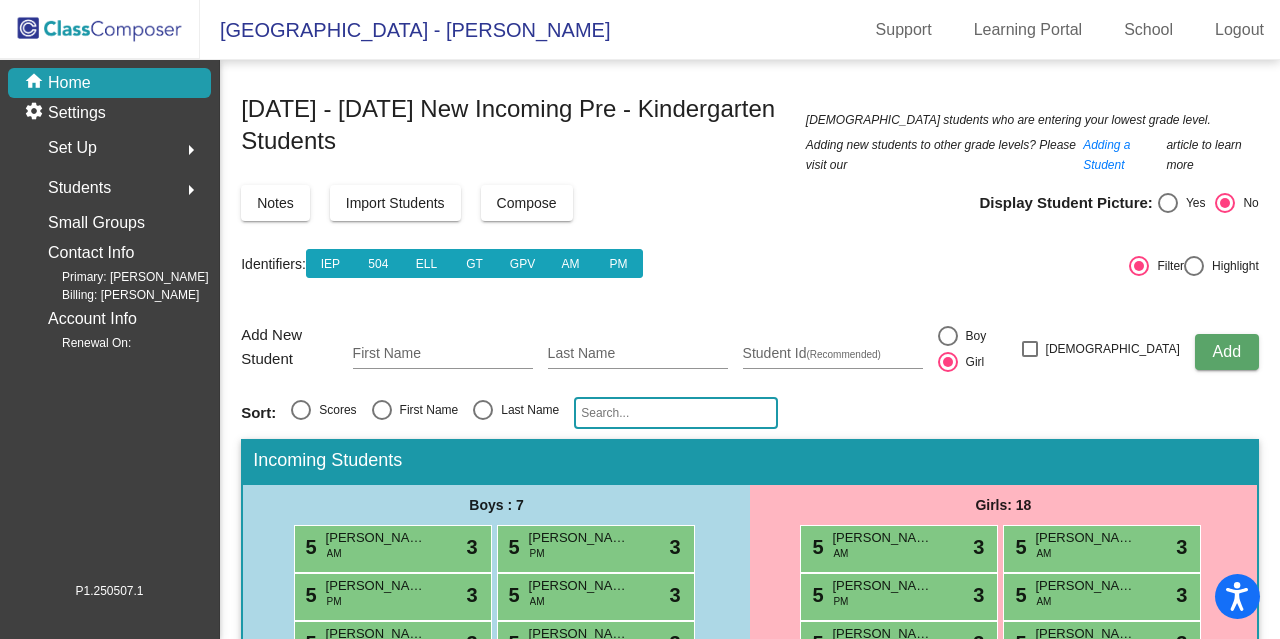 drag, startPoint x: 134, startPoint y: 32, endPoint x: 127, endPoint y: 49, distance: 18.384777 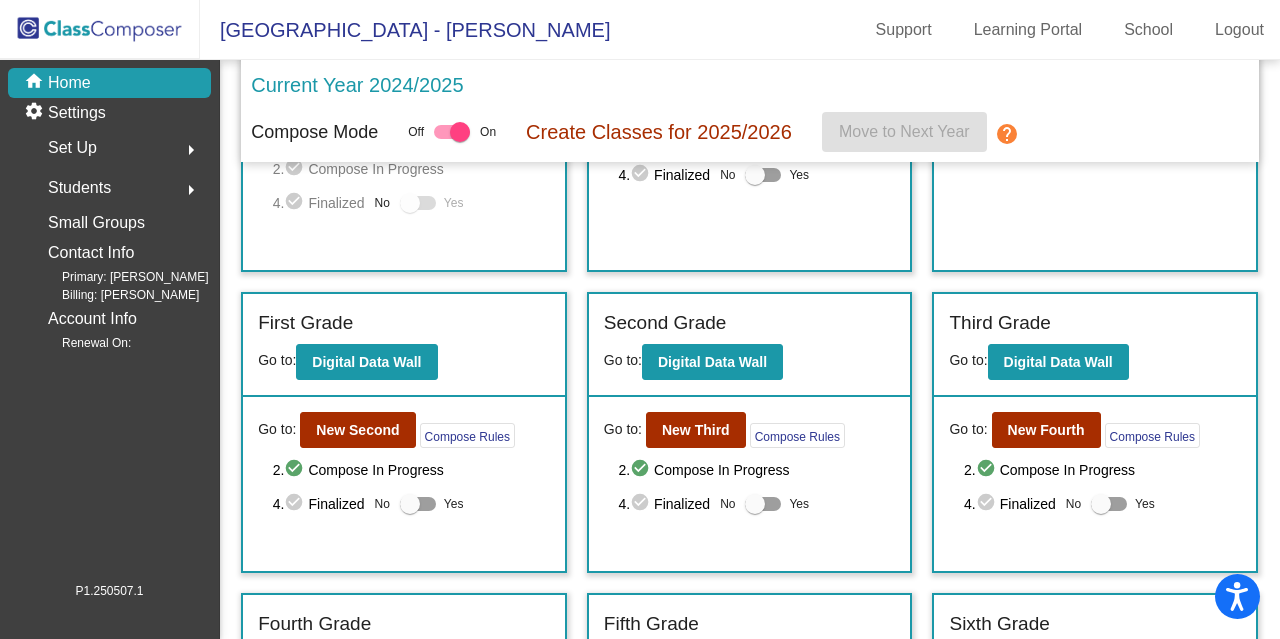 scroll, scrollTop: 250, scrollLeft: 0, axis: vertical 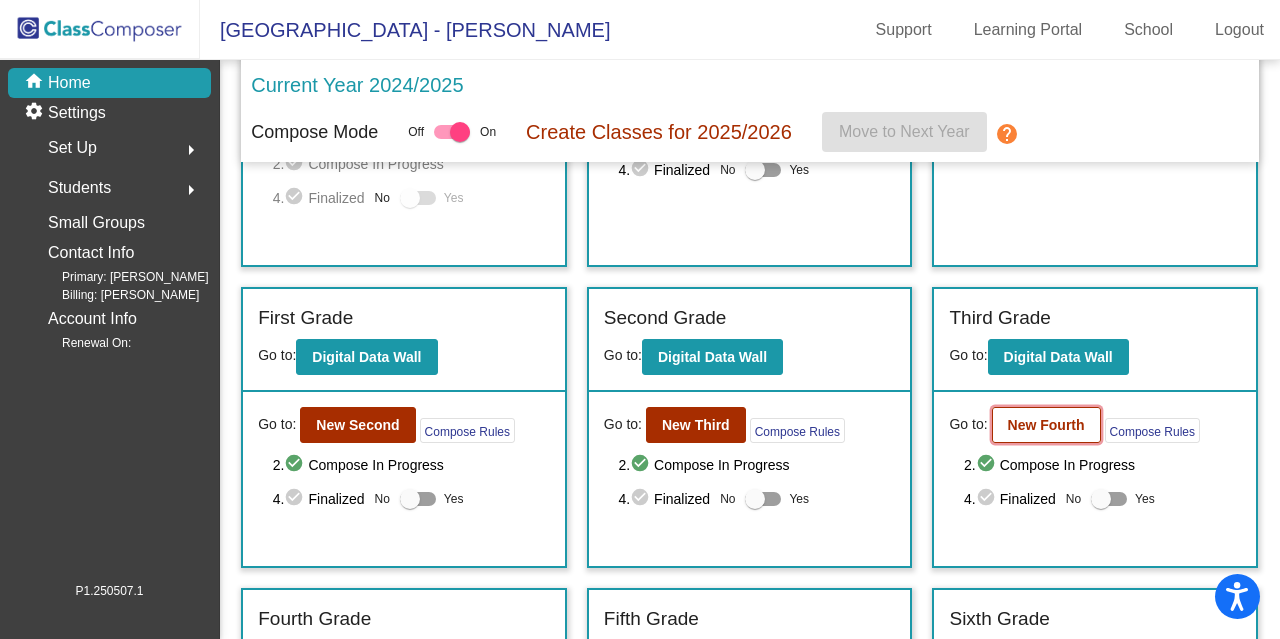 click on "New Fourth" 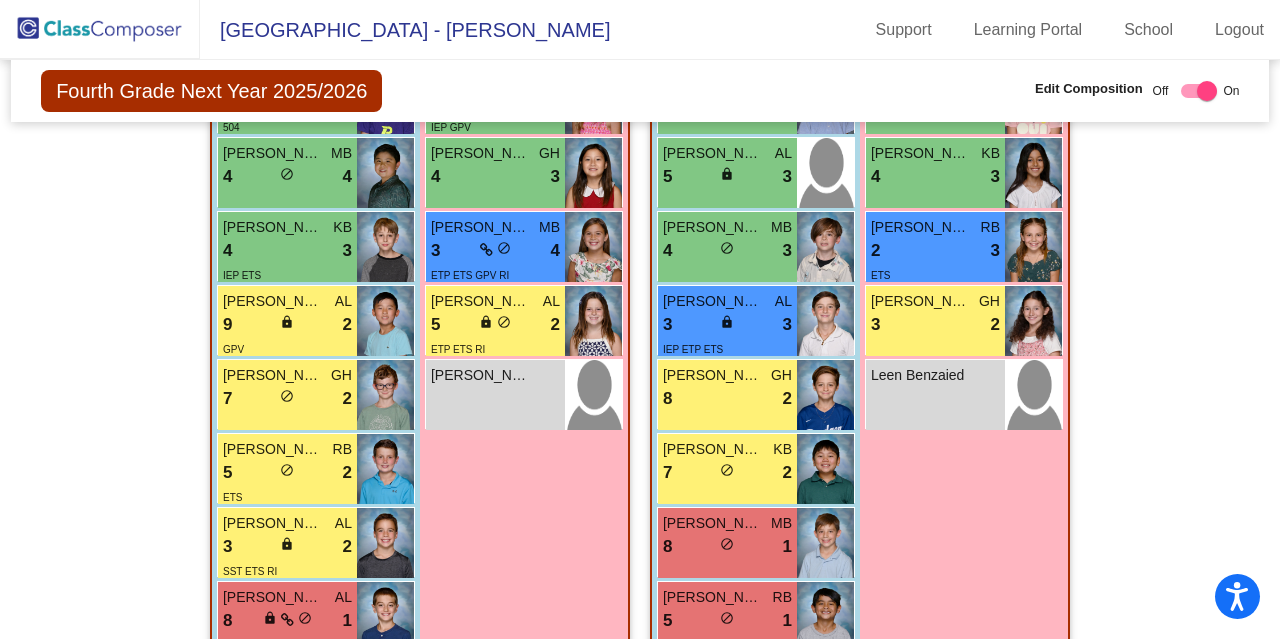 scroll, scrollTop: 1280, scrollLeft: 0, axis: vertical 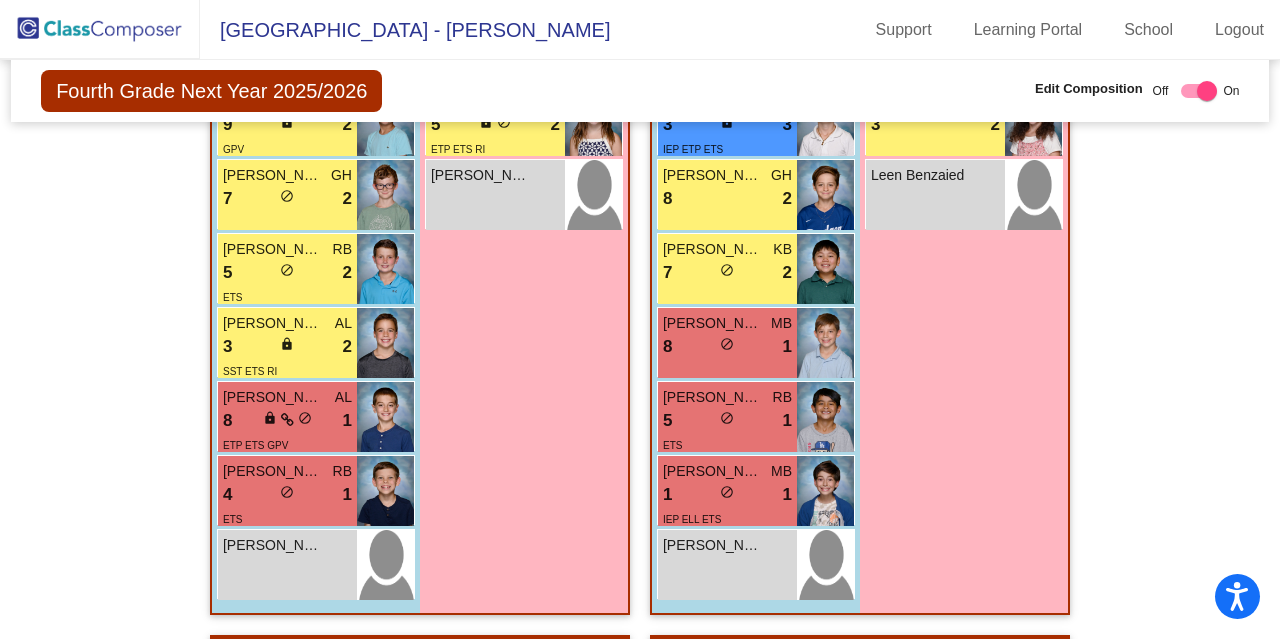 click on "Girls: 11 Violet Ohanian RB 9 lock do_not_disturb_alt 4 Yuna Lee MB 9 lock do_not_disturb_alt 4 ETS Delaney Cornell RB 7 lock do_not_disturb_alt 4 GPV Hazel Rosario MB 6 lock do_not_disturb_alt 4 ETP Jolina Lee AL 6 lock do_not_disturb_alt 4 ETS Chloe Sweet KB 5 lock do_not_disturb_alt 3 Audrey Swaner KB 4 lock do_not_disturb_alt 3 IEP GPV Hannah Hymers GH 4 lock do_not_disturb_alt 3 Elaine Cobb MB 3 lock do_not_disturb_alt 4 ETP ETS GPV RI Brecken Forgey AL 5 lock do_not_disturb_alt 2 ETP ETS RI Hannah Kim lock do_not_disturb_alt" at bounding box center (0, 0) 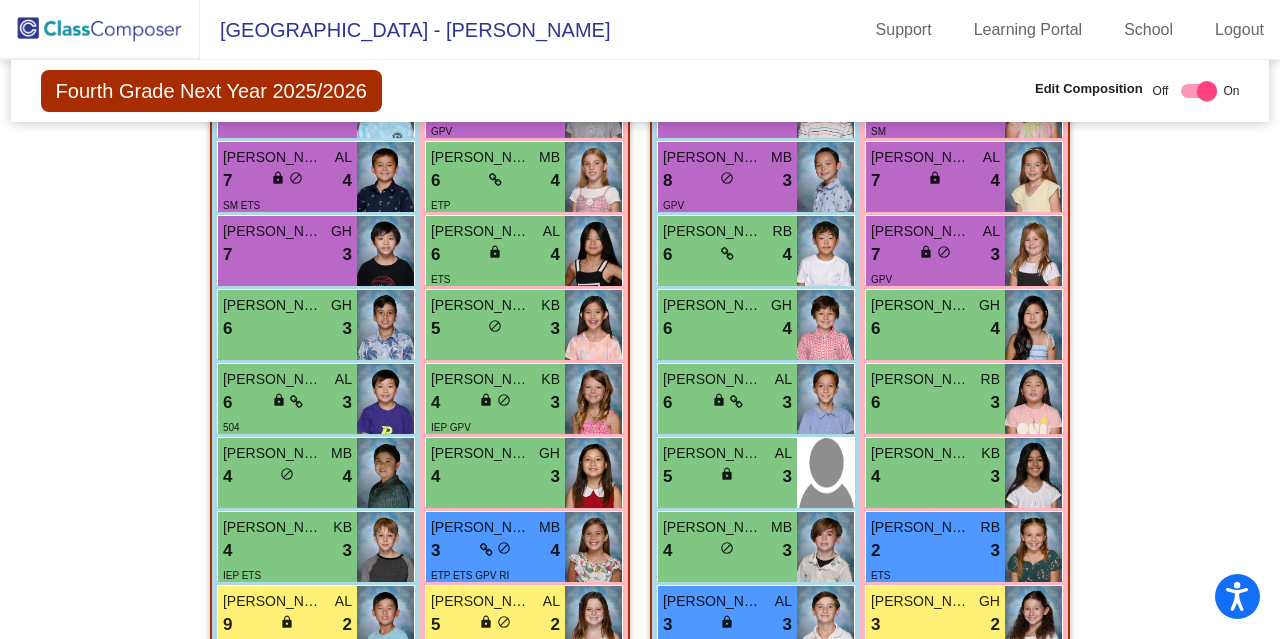 scroll, scrollTop: 1080, scrollLeft: 0, axis: vertical 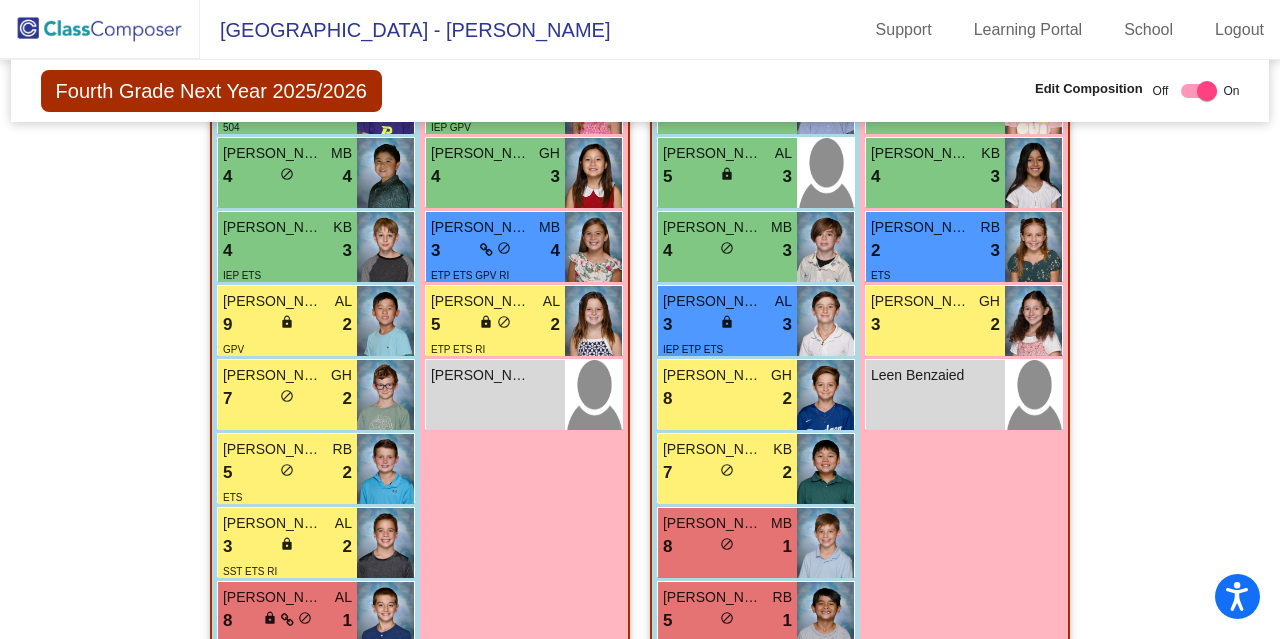 click on "Girls: 11 Violet Ohanian RB 9 lock do_not_disturb_alt 4 Yuna Lee MB 9 lock do_not_disturb_alt 4 ETS Delaney Cornell RB 7 lock do_not_disturb_alt 4 GPV Hazel Rosario MB 6 lock do_not_disturb_alt 4 ETP Jolina Lee AL 6 lock do_not_disturb_alt 4 ETS Chloe Sweet KB 5 lock do_not_disturb_alt 3 Audrey Swaner KB 4 lock do_not_disturb_alt 3 IEP GPV Hannah Hymers GH 4 lock do_not_disturb_alt 3 Elaine Cobb MB 3 lock do_not_disturb_alt 4 ETP ETS GPV RI Brecken Forgey AL 5 lock do_not_disturb_alt 2 ETP ETS RI Hannah Kim lock do_not_disturb_alt" at bounding box center [0, 0] 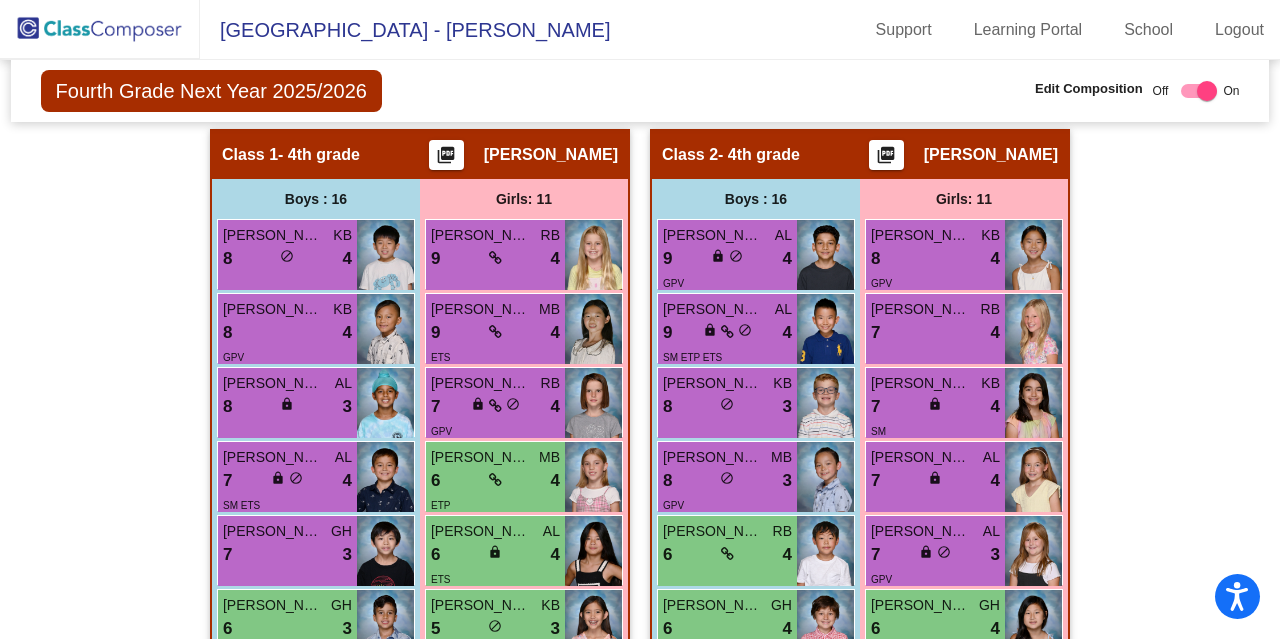scroll, scrollTop: 180, scrollLeft: 0, axis: vertical 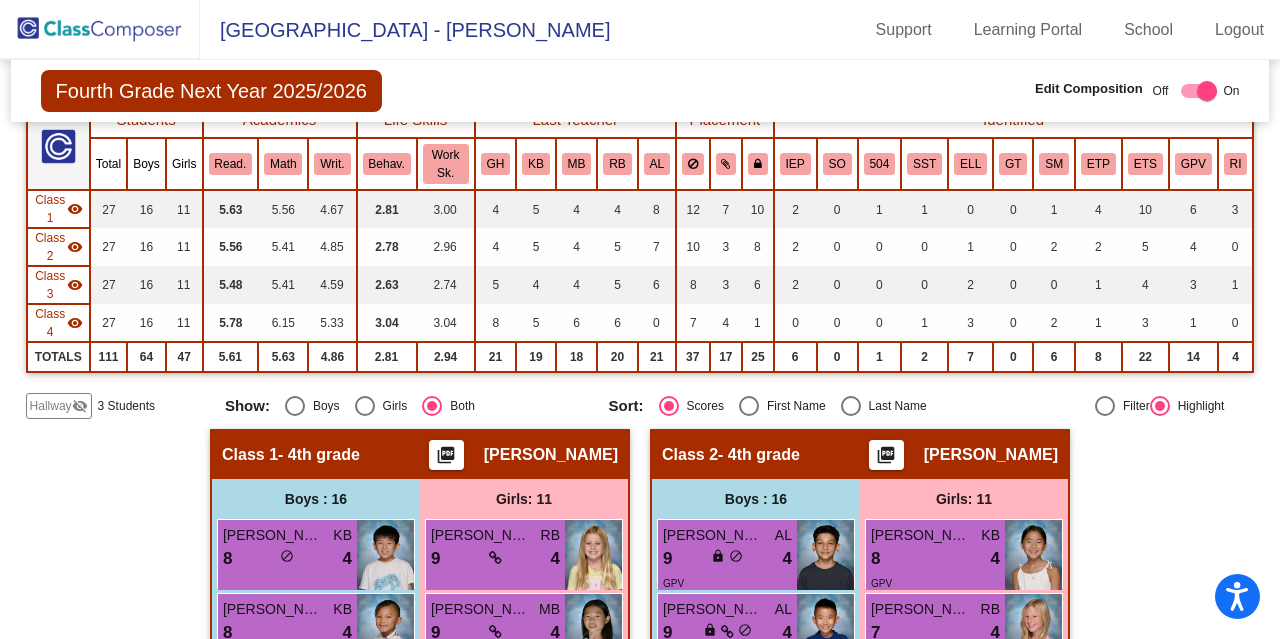 click on "Hallway" 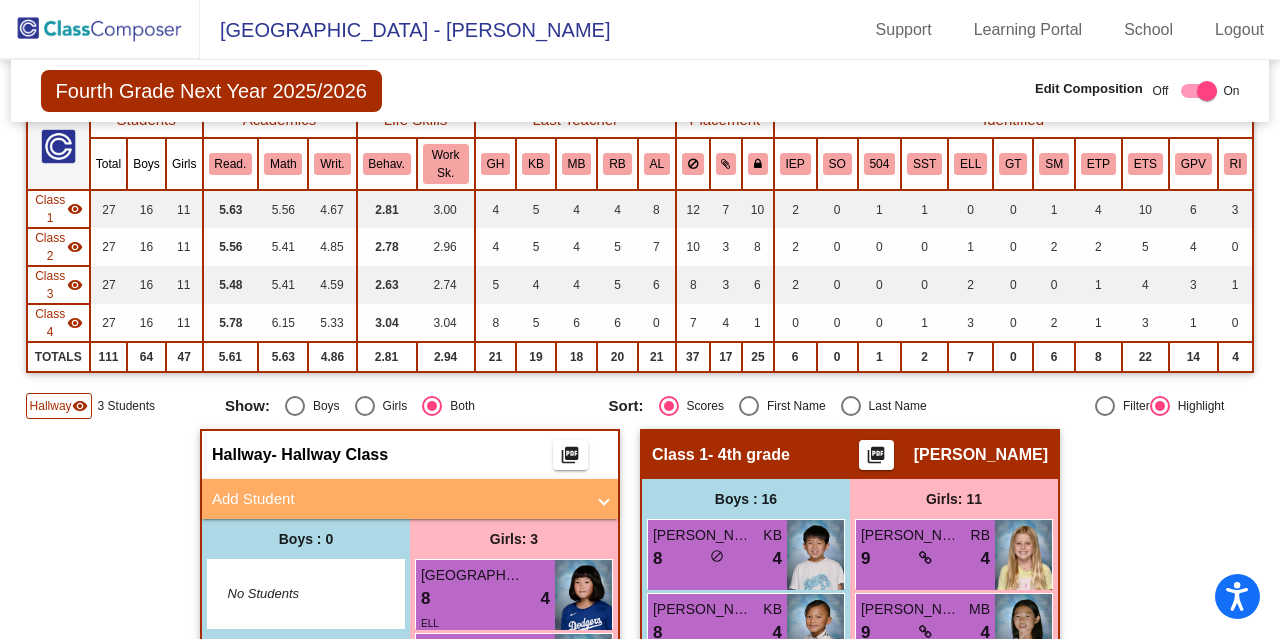 click on "Add Student" at bounding box center [398, 499] 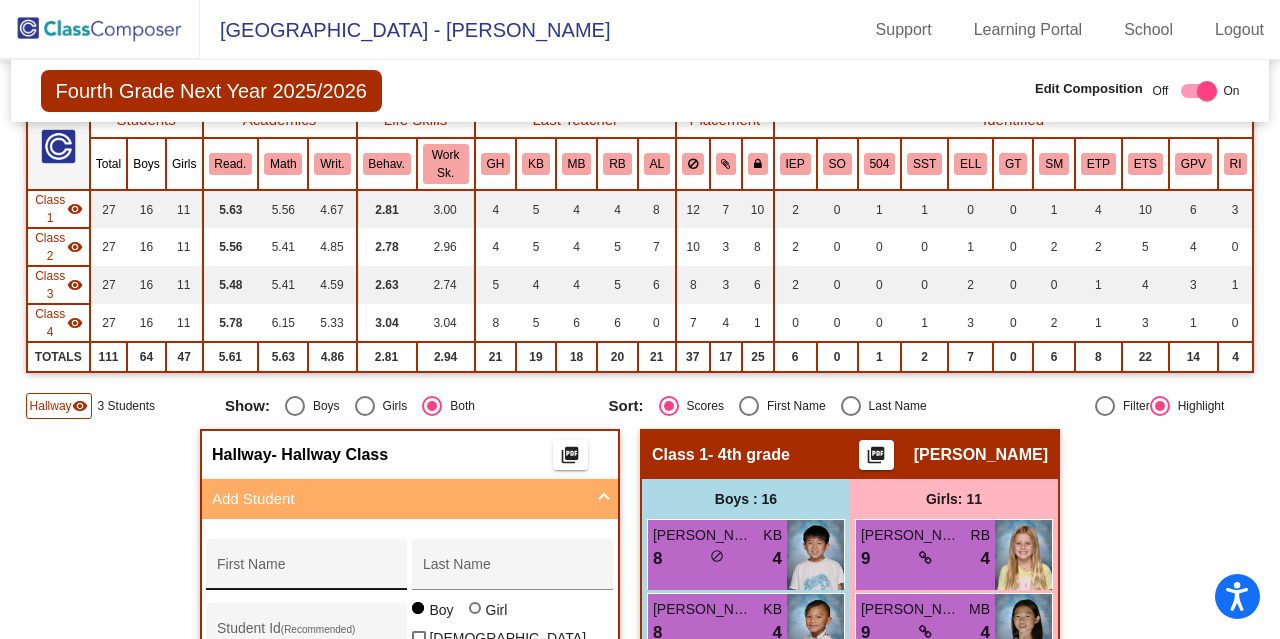 click on "First Name" at bounding box center [307, 572] 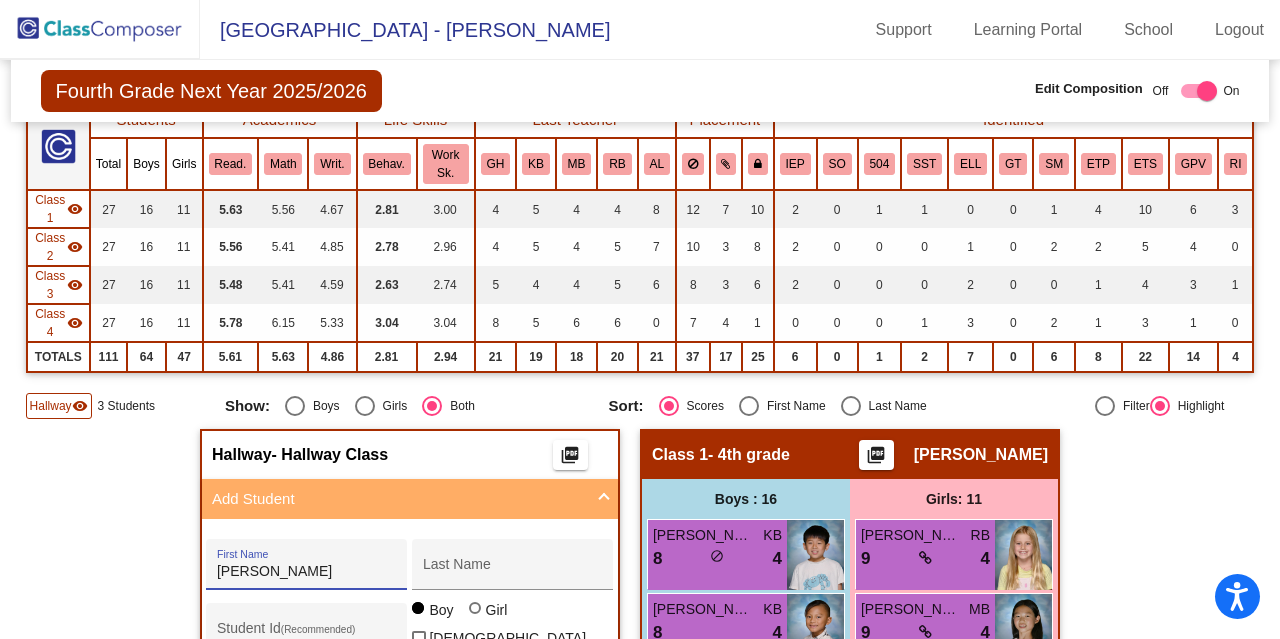 type on "Natalie" 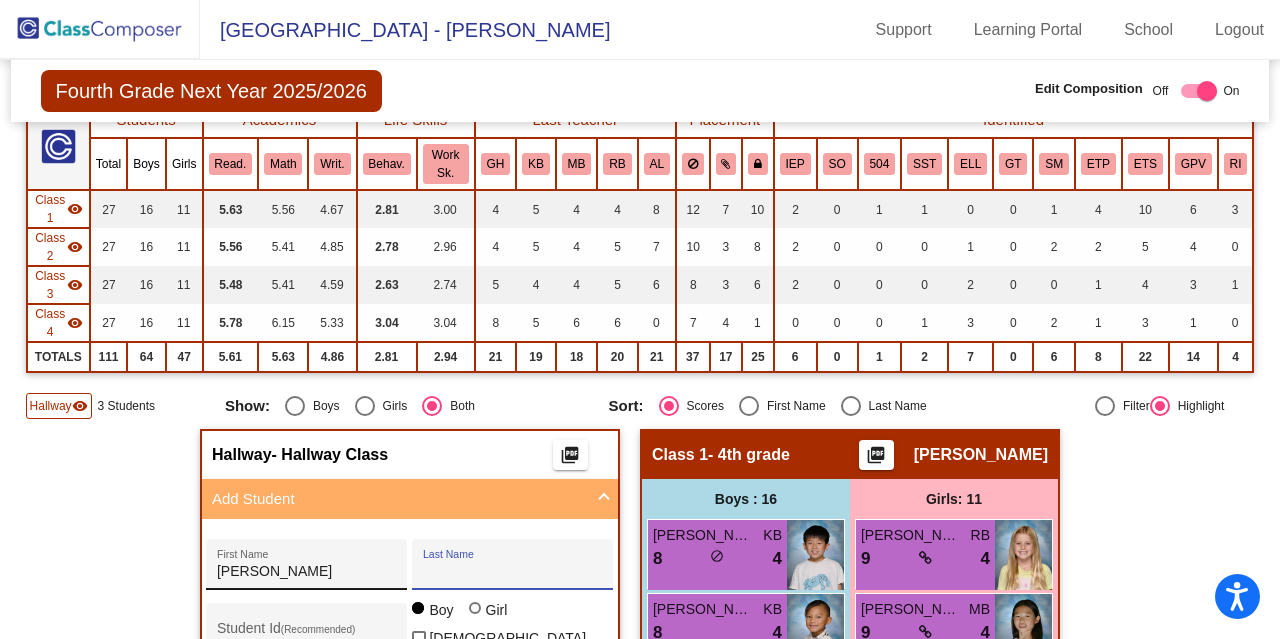 paste on "Karakachian" 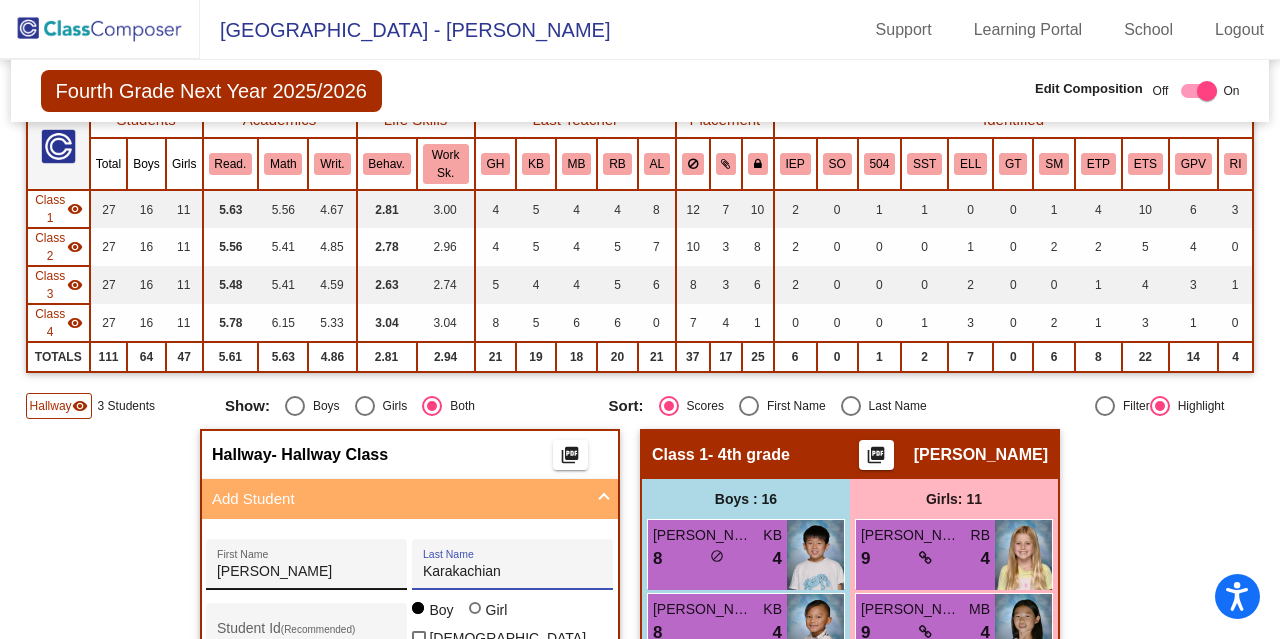 scroll, scrollTop: 280, scrollLeft: 0, axis: vertical 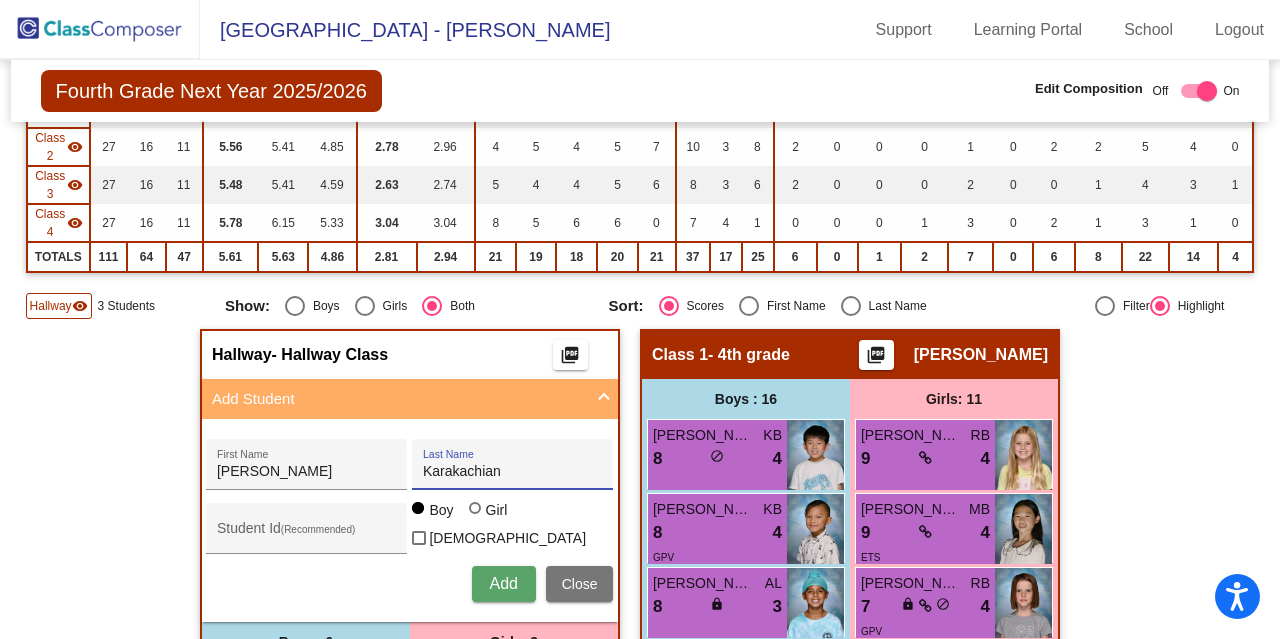 type on "Karakachian" 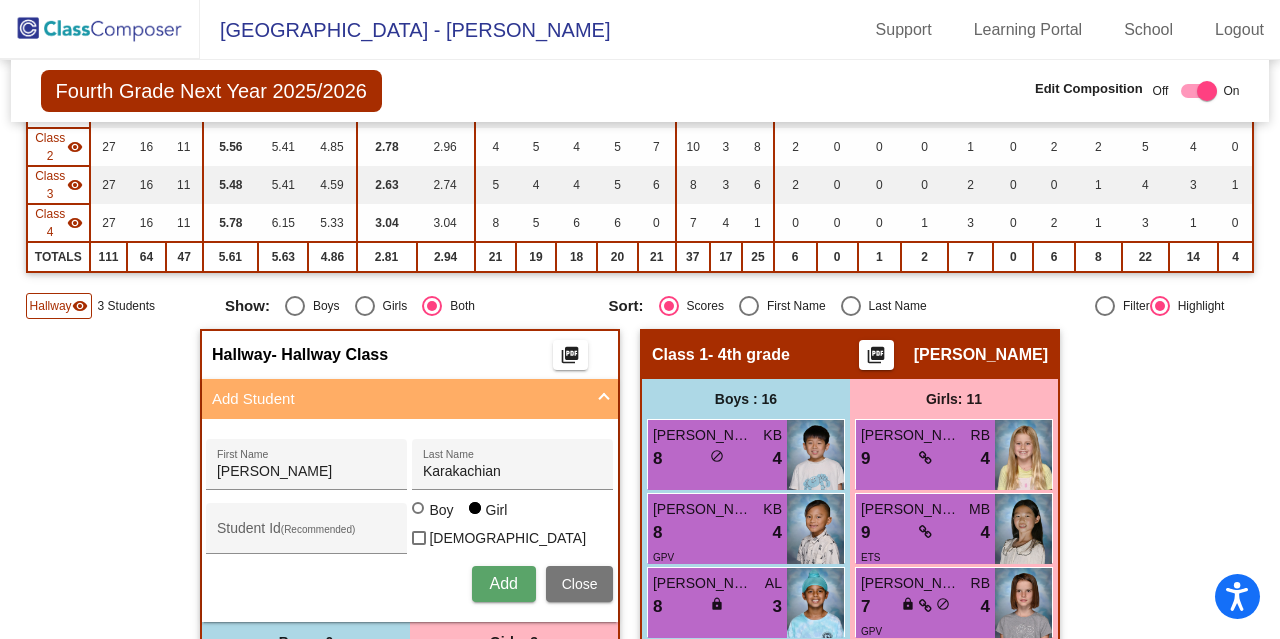 click on "Add" at bounding box center [503, 583] 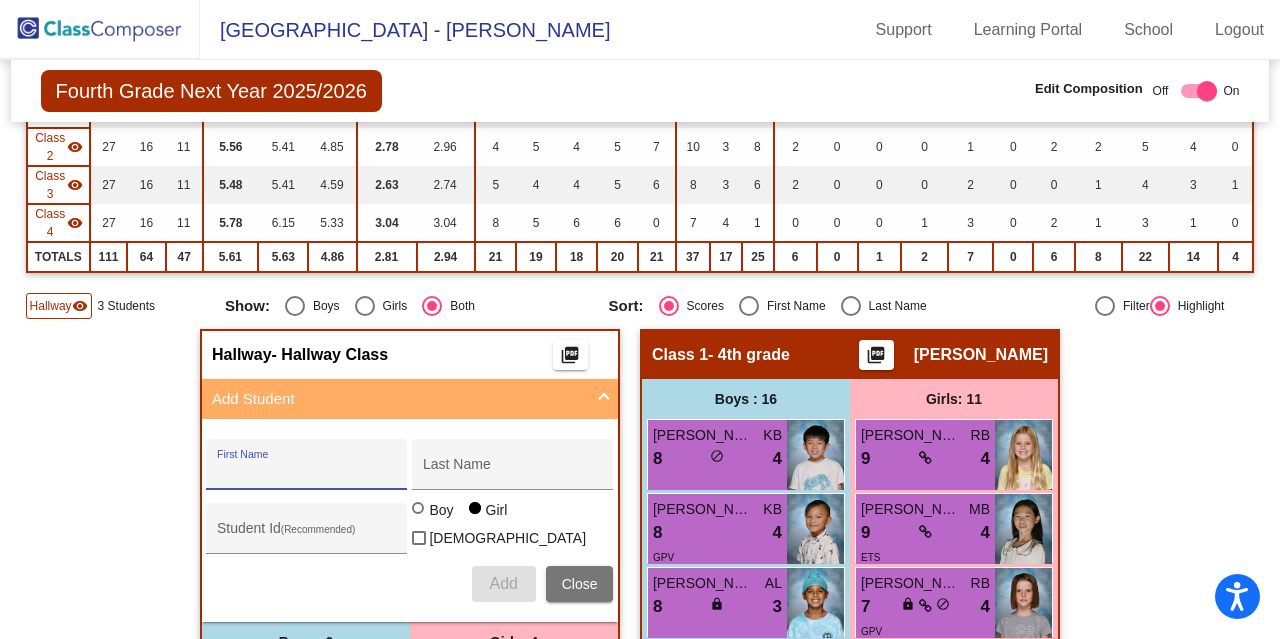 click 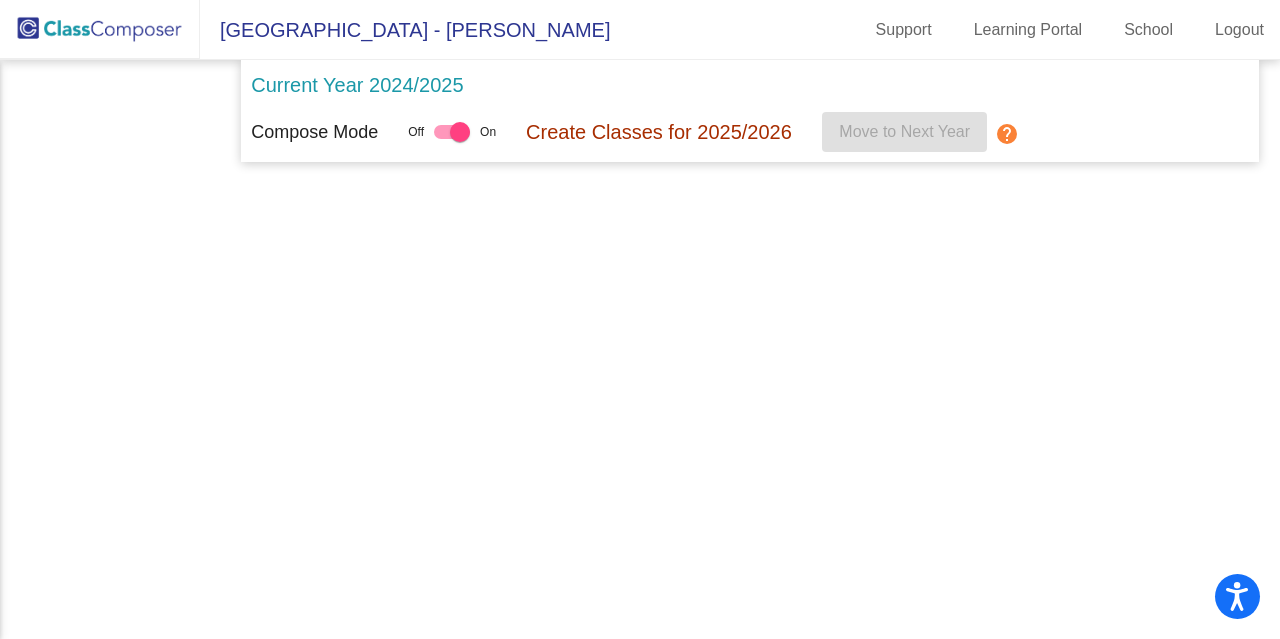 scroll, scrollTop: 0, scrollLeft: 0, axis: both 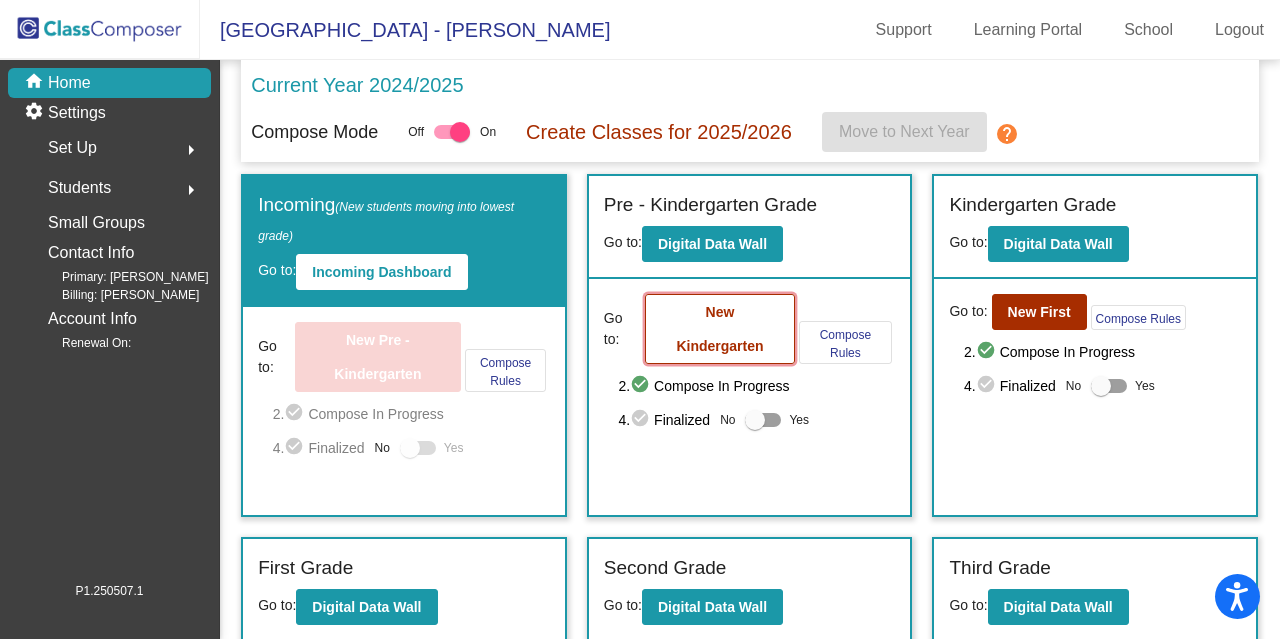 click on "New Kindergarten" 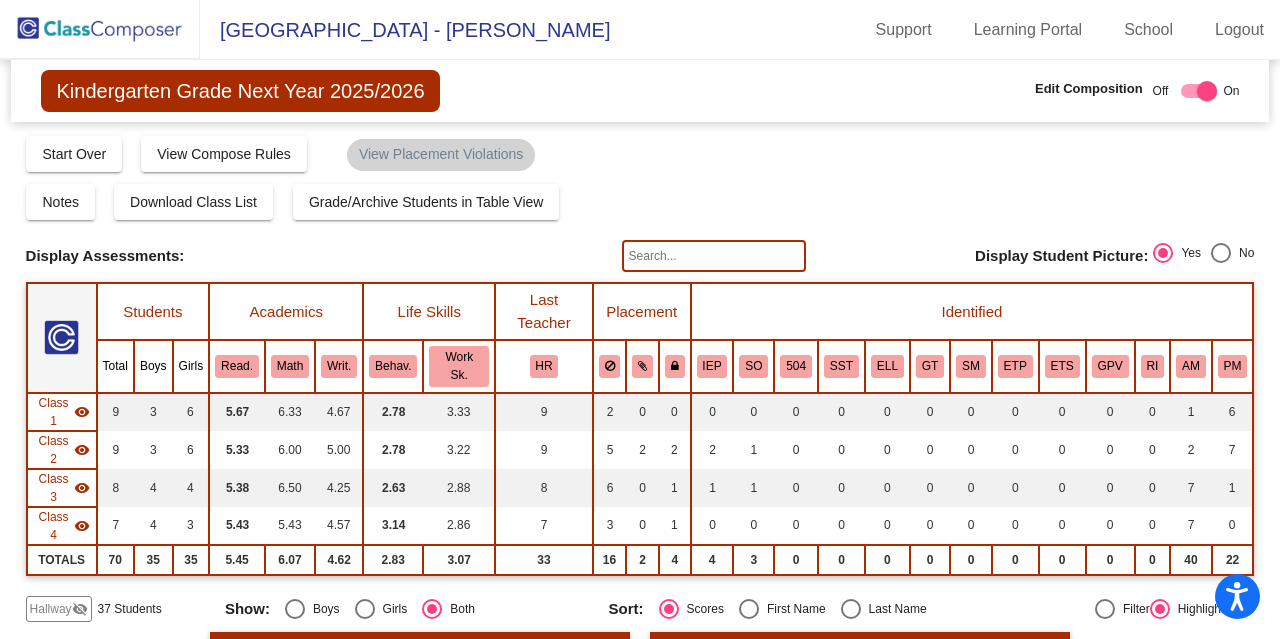 scroll, scrollTop: 100, scrollLeft: 0, axis: vertical 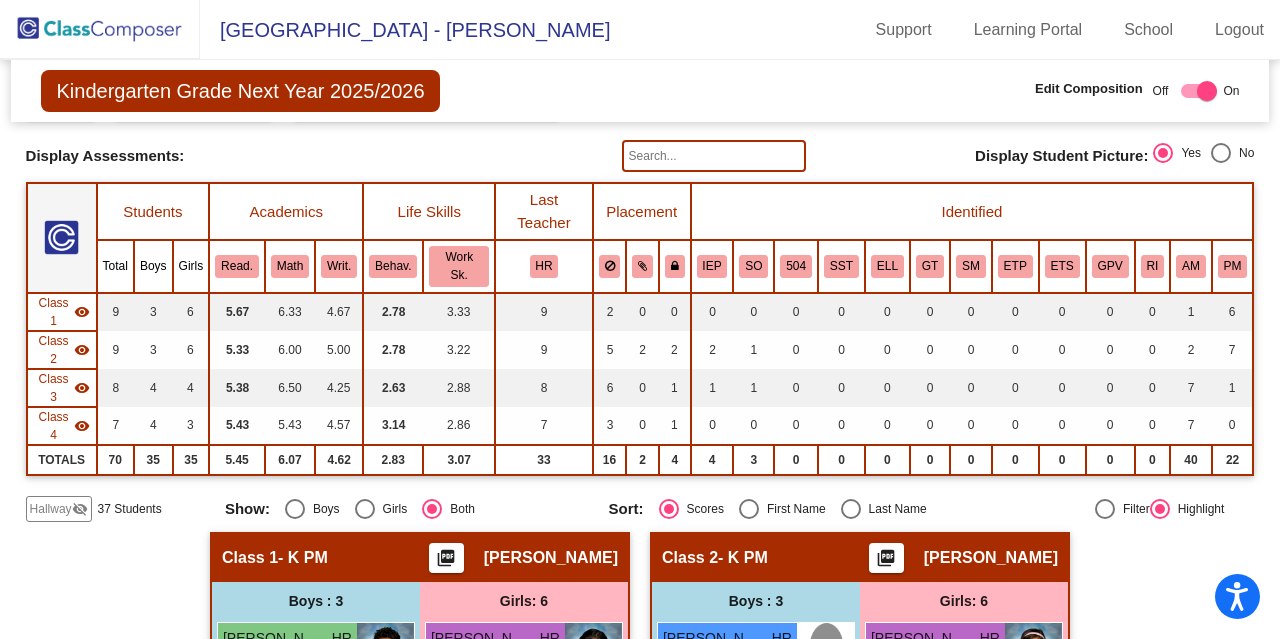 click on "Hallway" 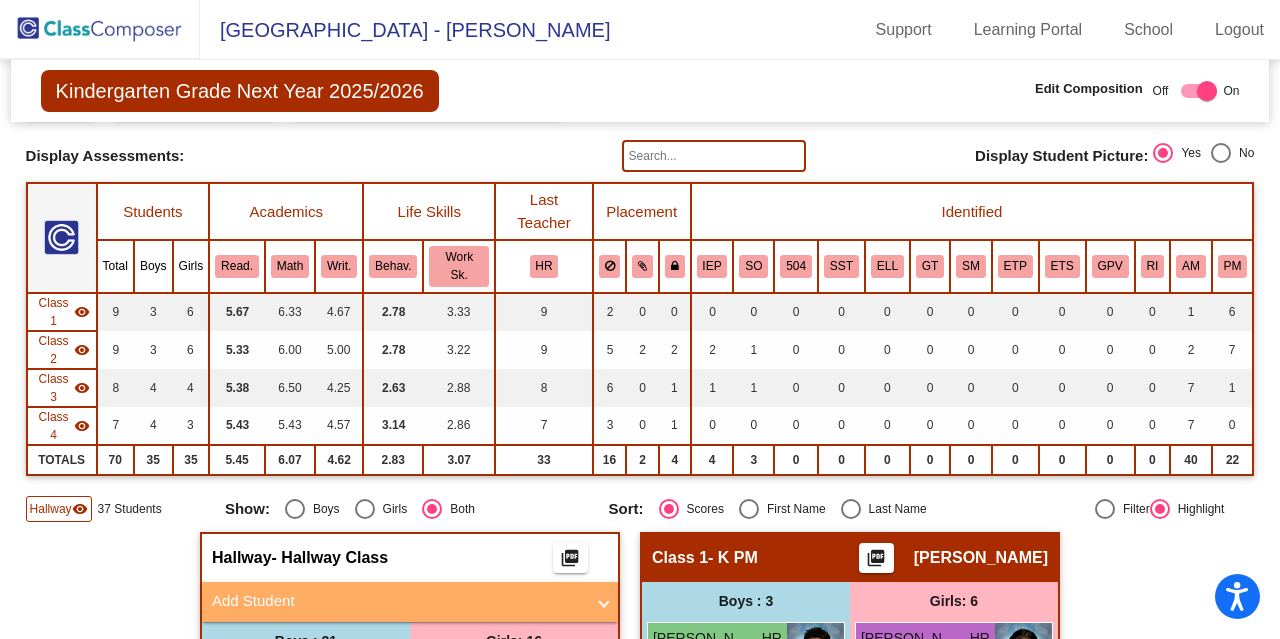 click on "Add Student" at bounding box center (398, 601) 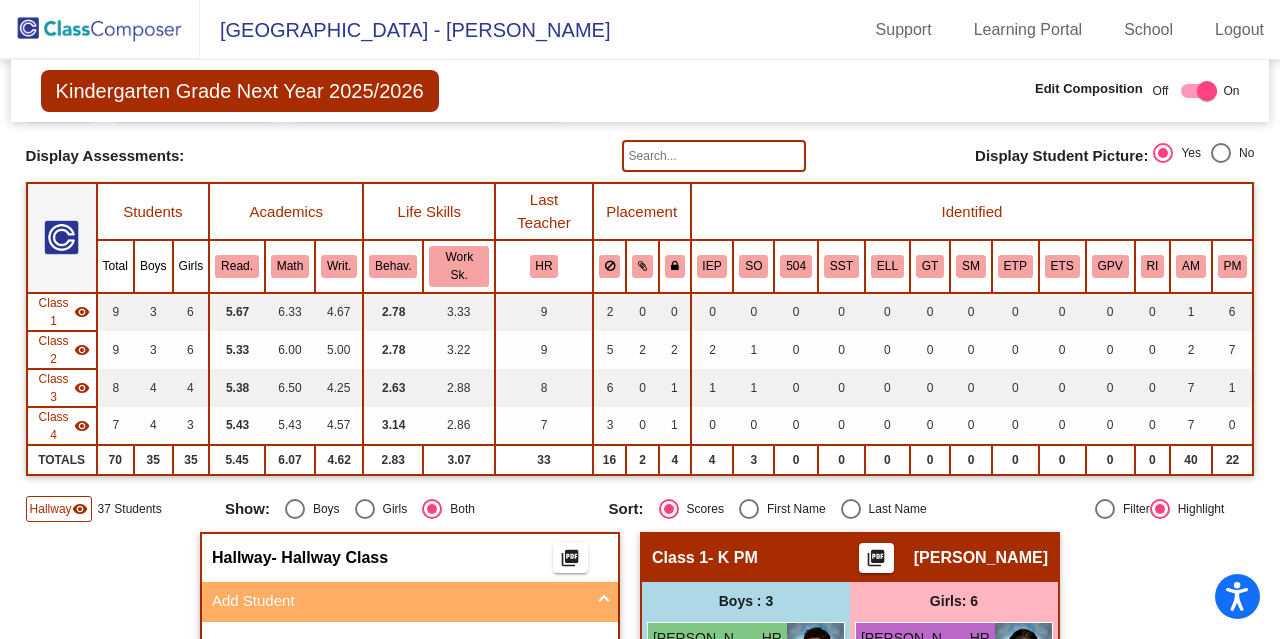 scroll, scrollTop: 400, scrollLeft: 0, axis: vertical 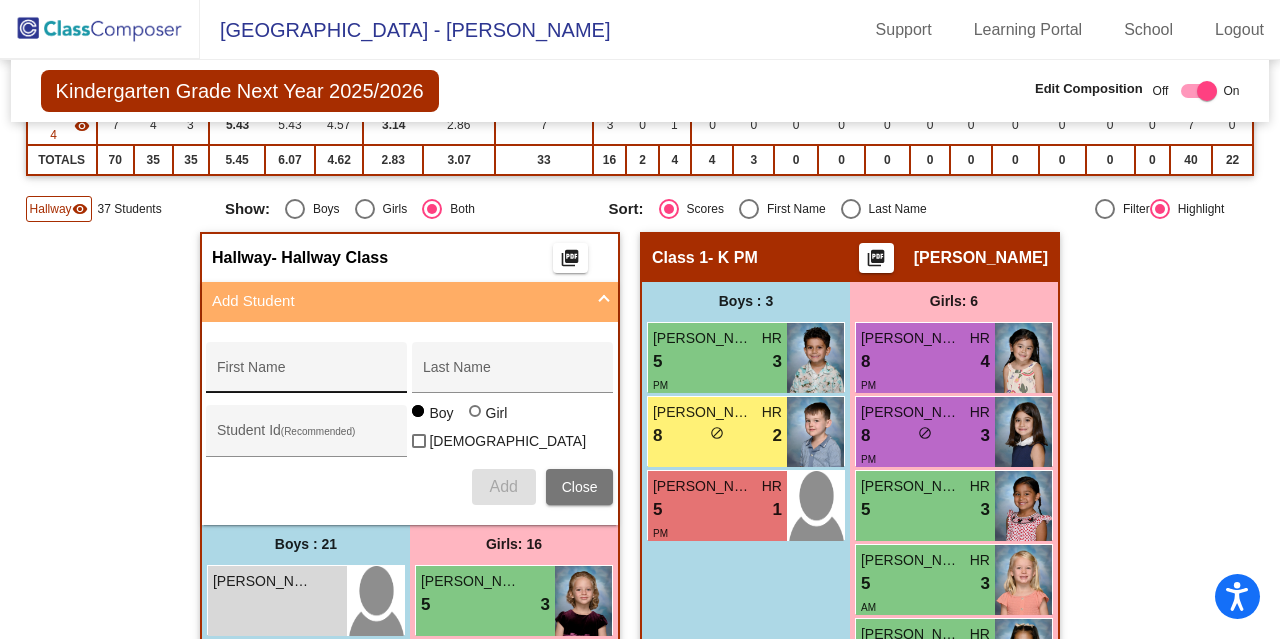 click on "First Name" at bounding box center [307, 375] 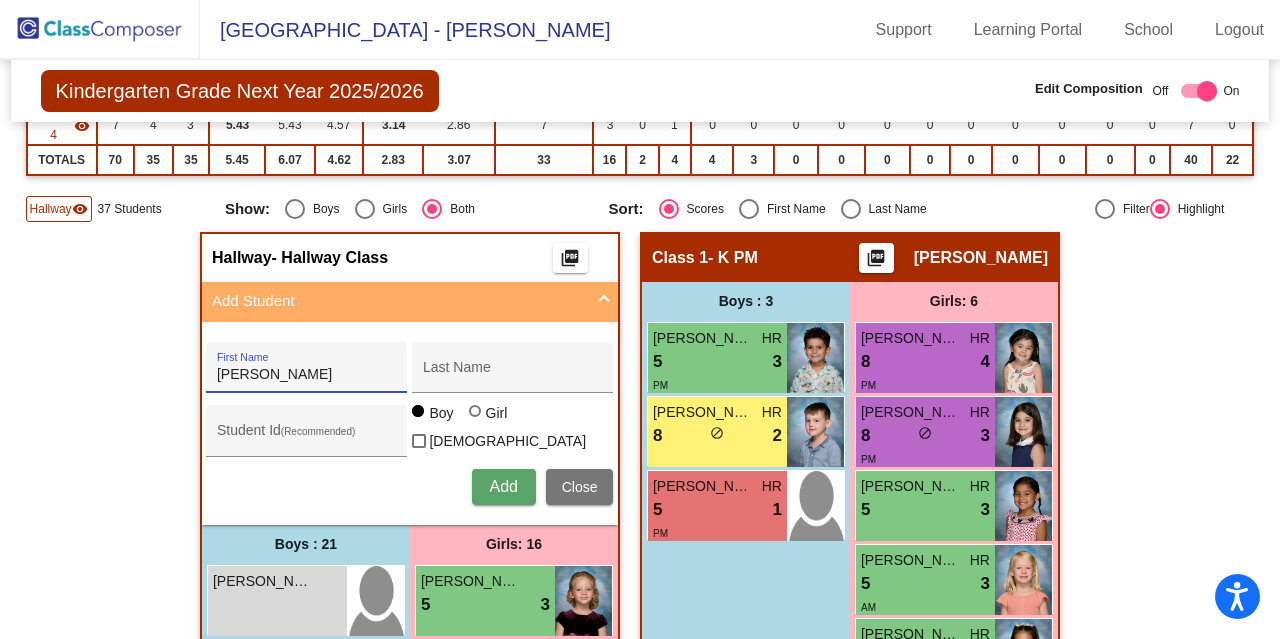 type on "Emma" 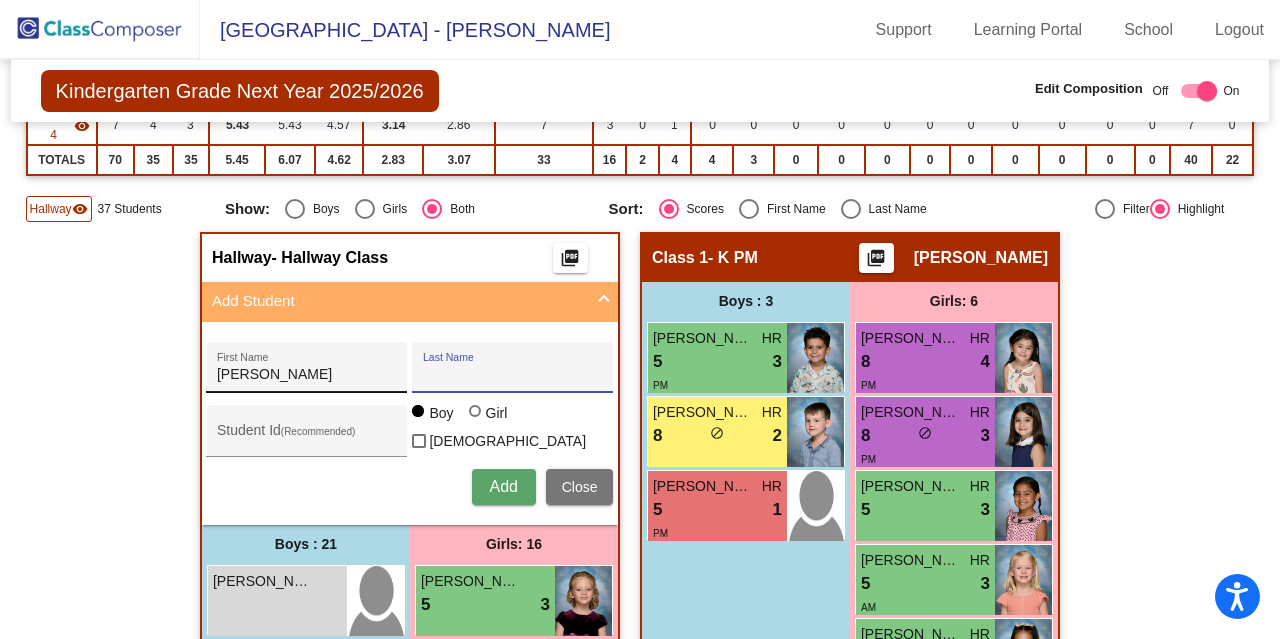 paste on "melcombe@gmail.com" 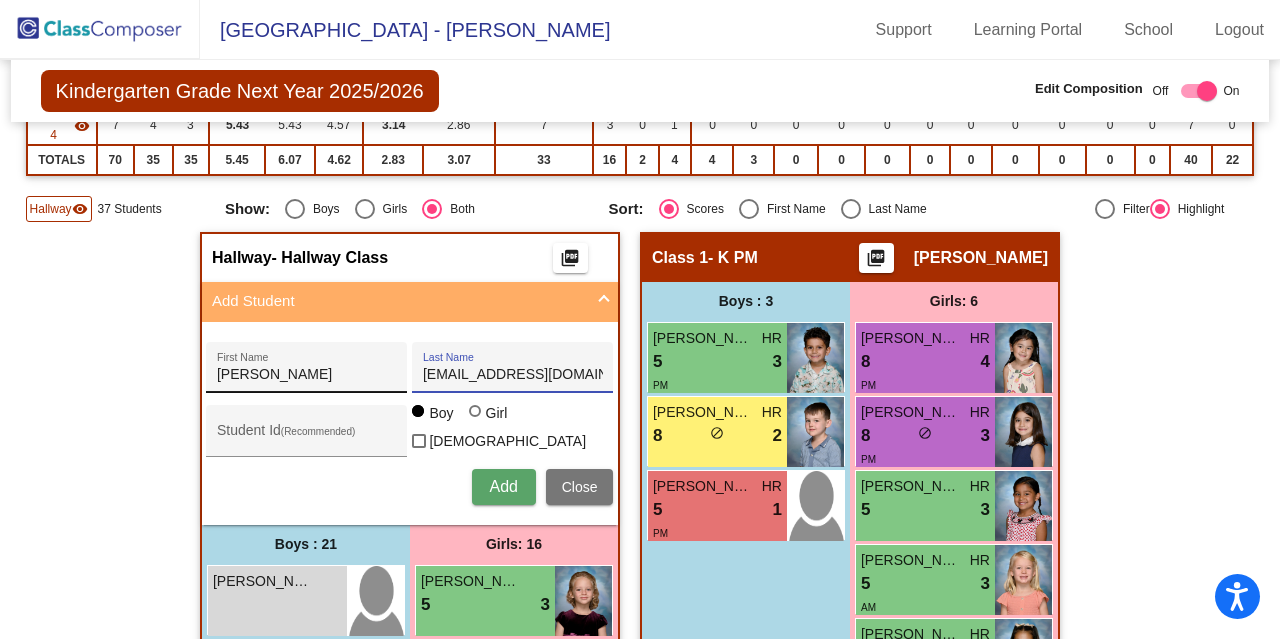 drag, startPoint x: 577, startPoint y: 301, endPoint x: 349, endPoint y: 317, distance: 228.56071 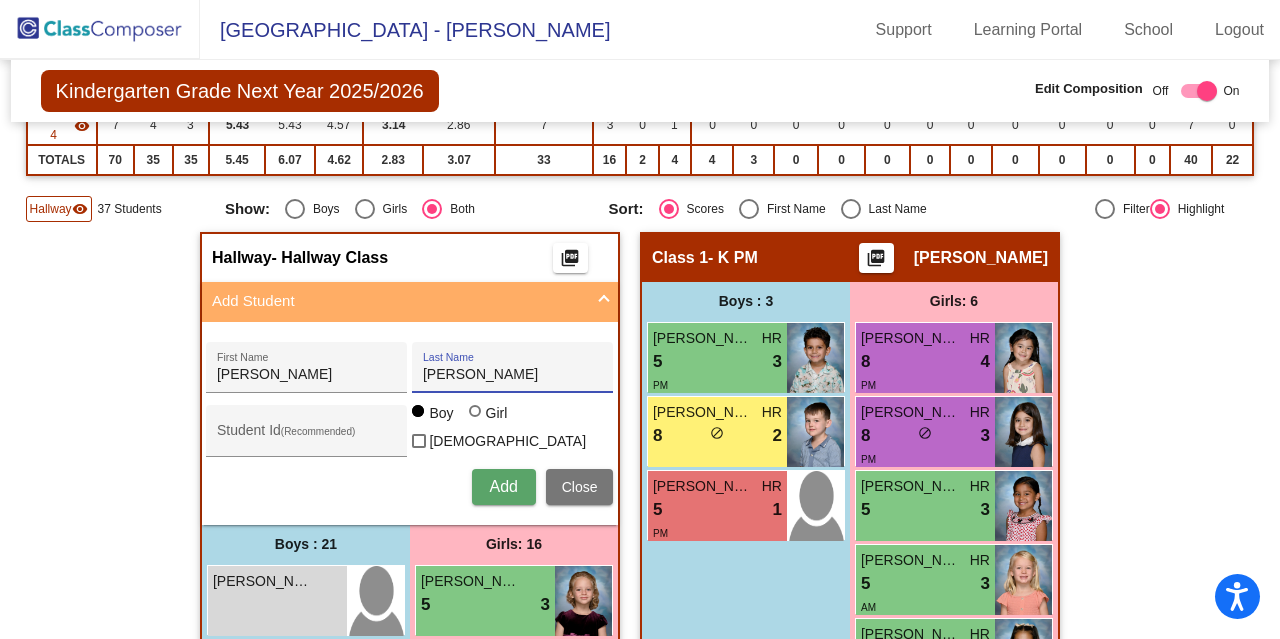 type on "Sprowles" 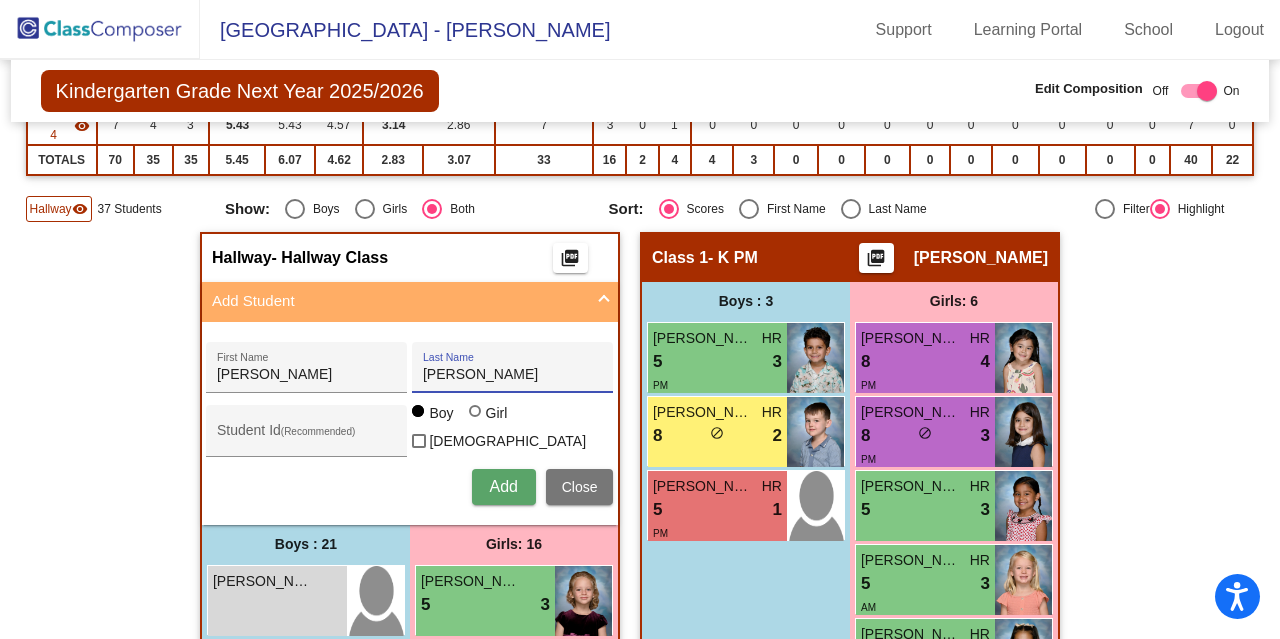 click at bounding box center [475, 411] 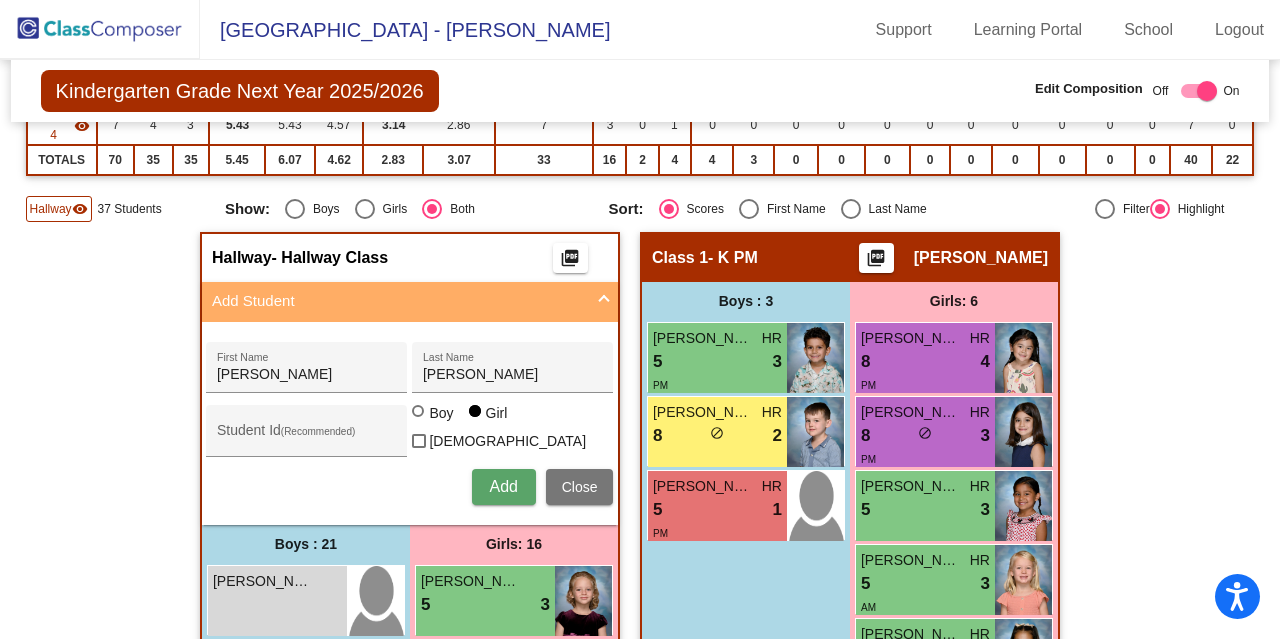 click on "Add" at bounding box center (503, 486) 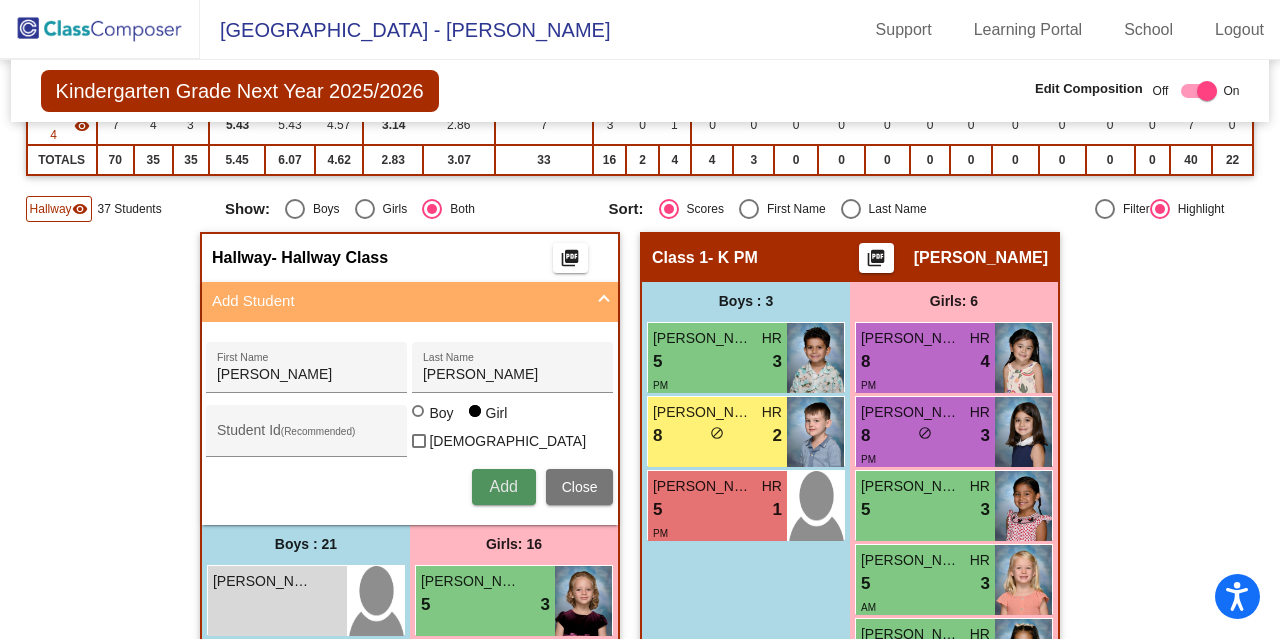 type 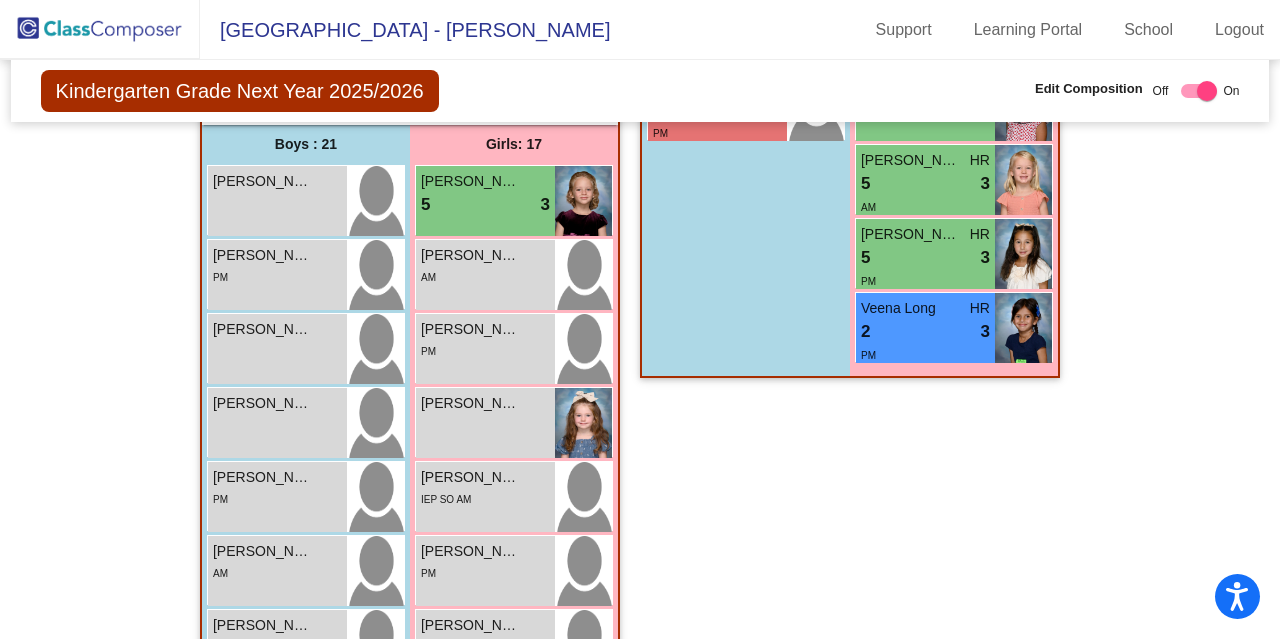 scroll, scrollTop: 900, scrollLeft: 0, axis: vertical 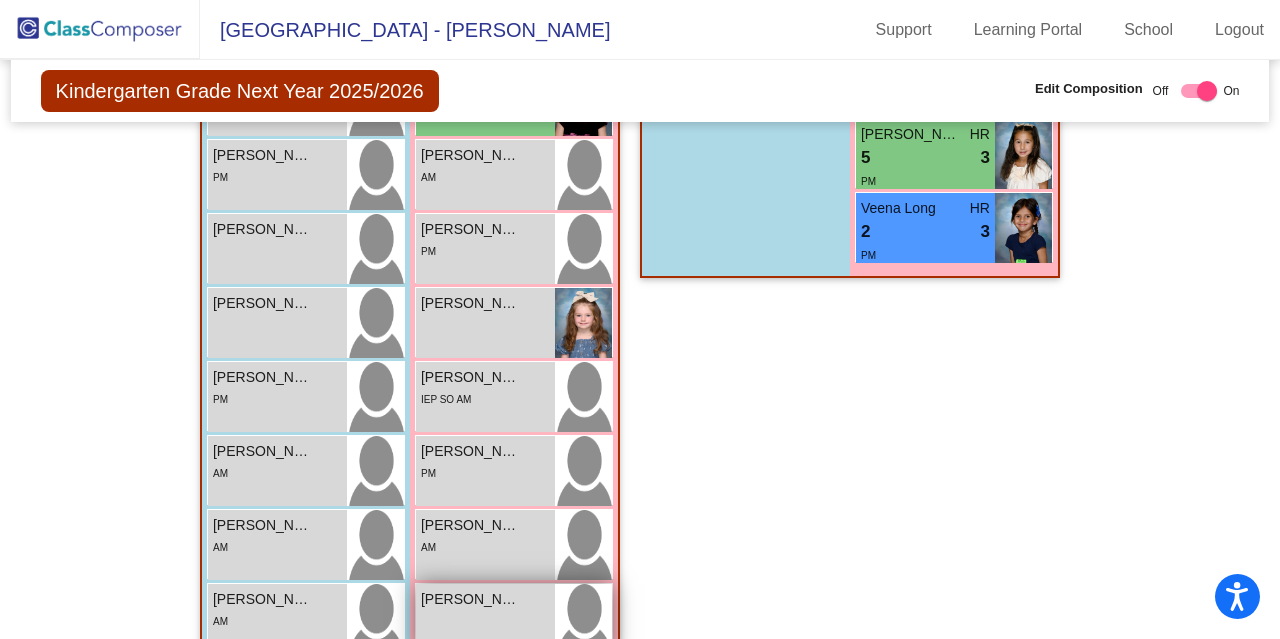 click on "Emma  Sprowles  lock do_not_disturb_alt" at bounding box center (485, 619) 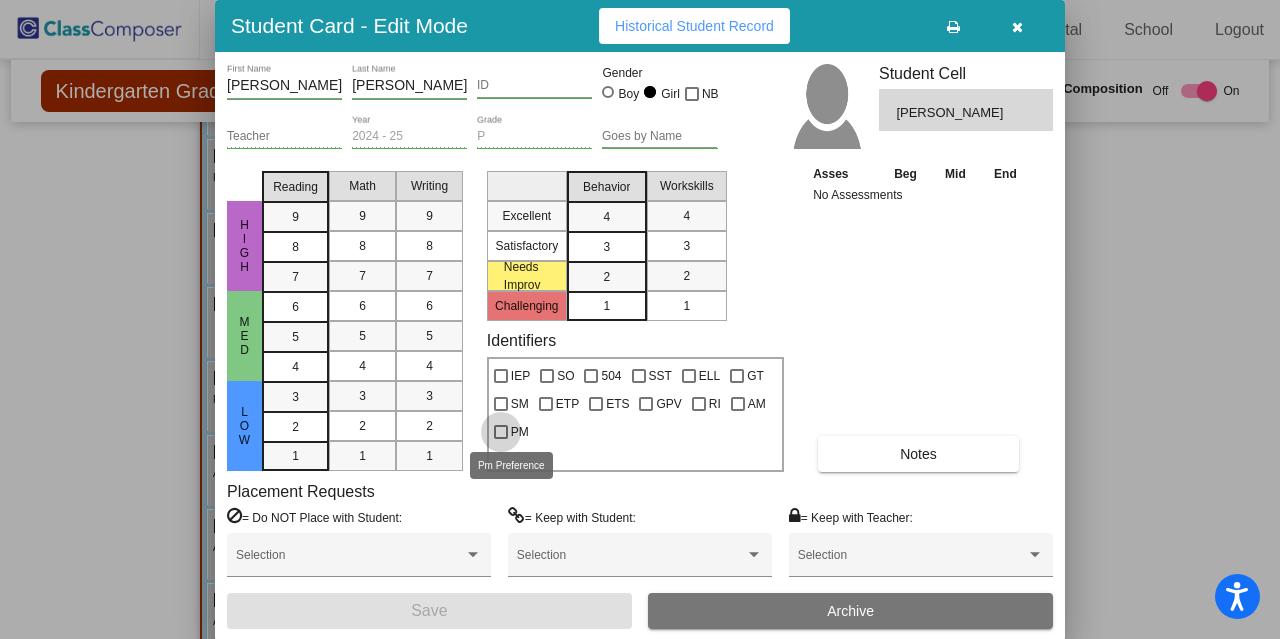 click at bounding box center (501, 432) 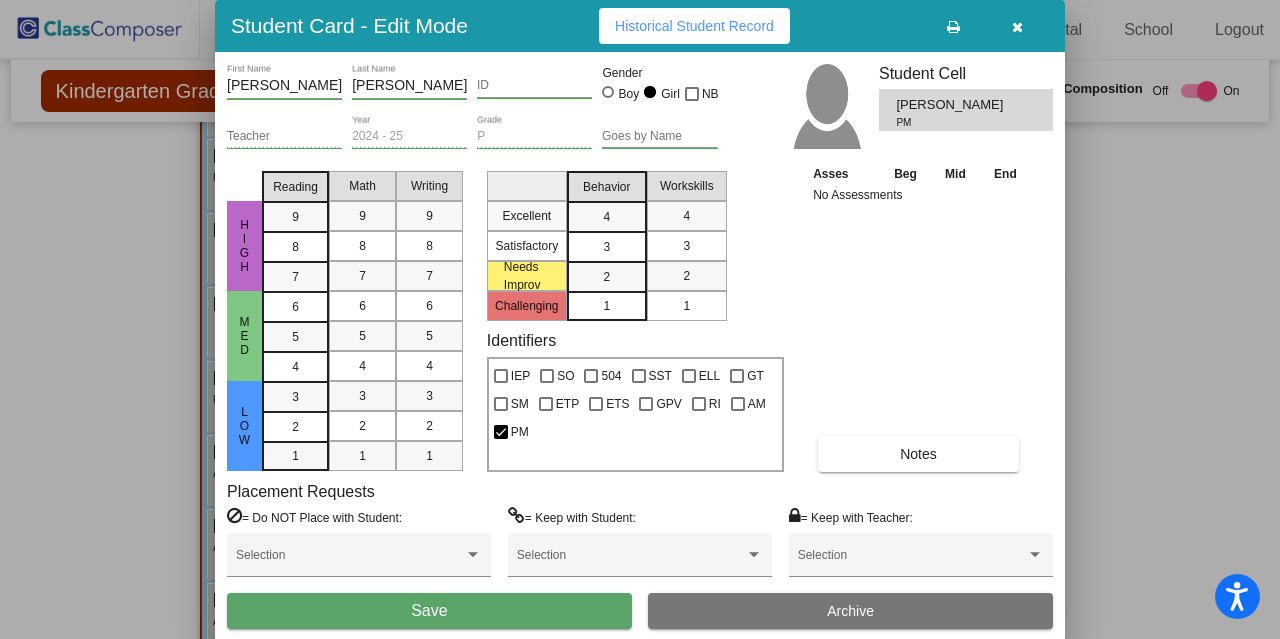 click on "Save" at bounding box center (429, 611) 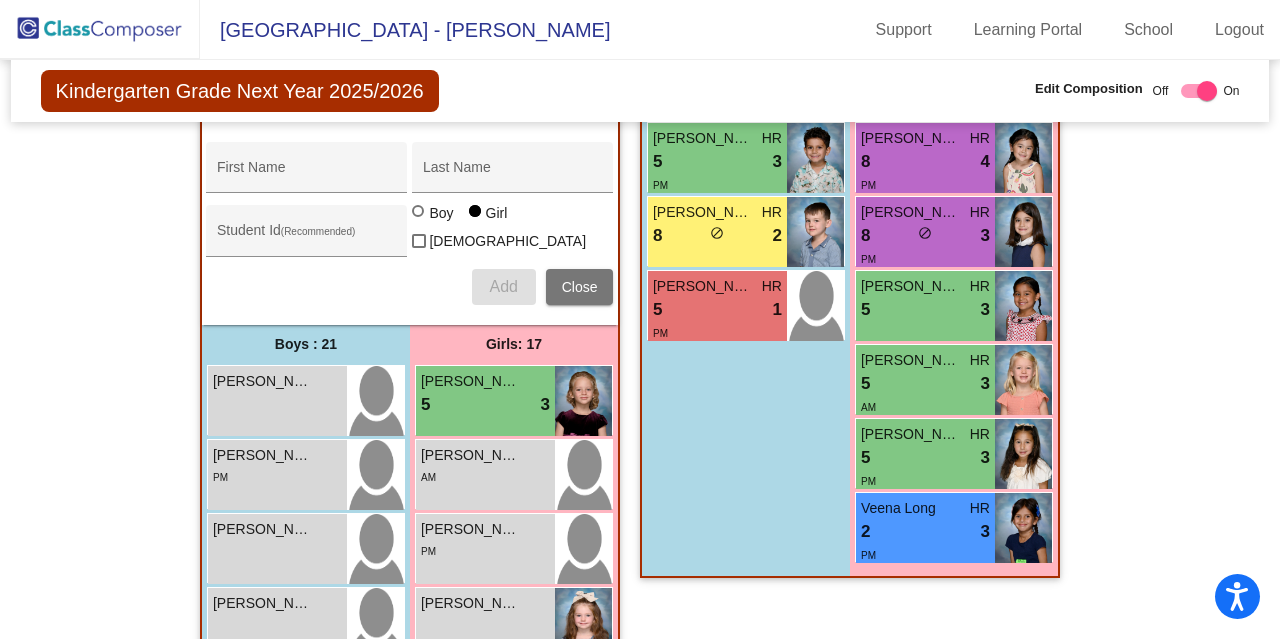 scroll, scrollTop: 200, scrollLeft: 0, axis: vertical 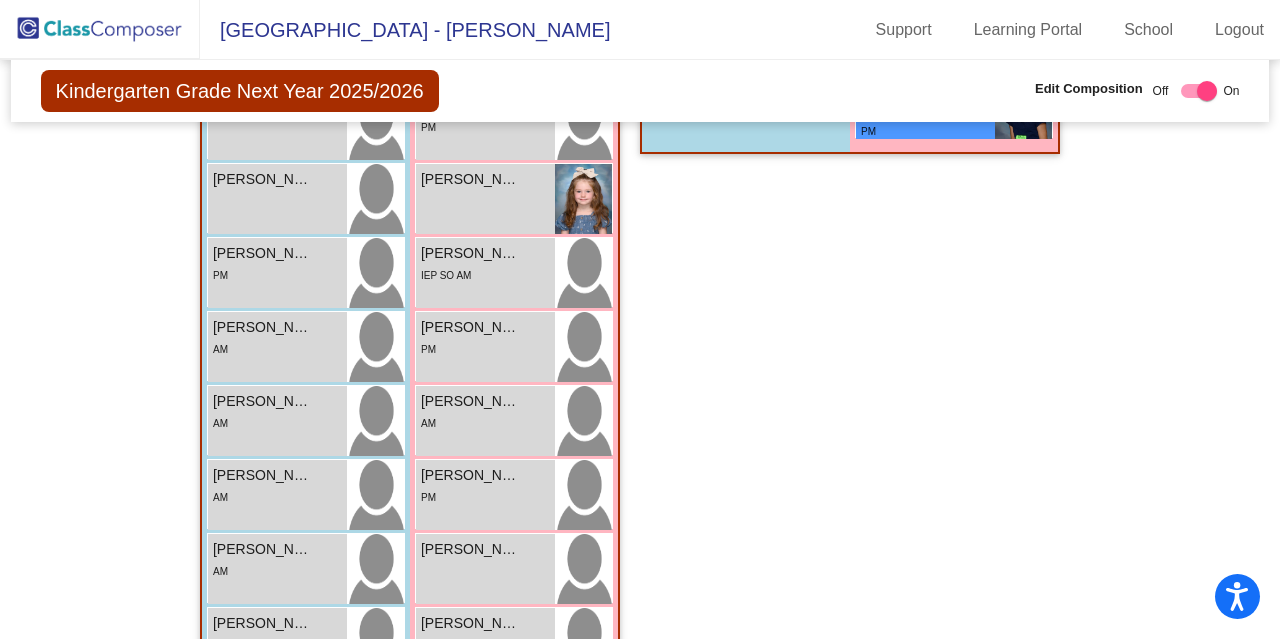 click 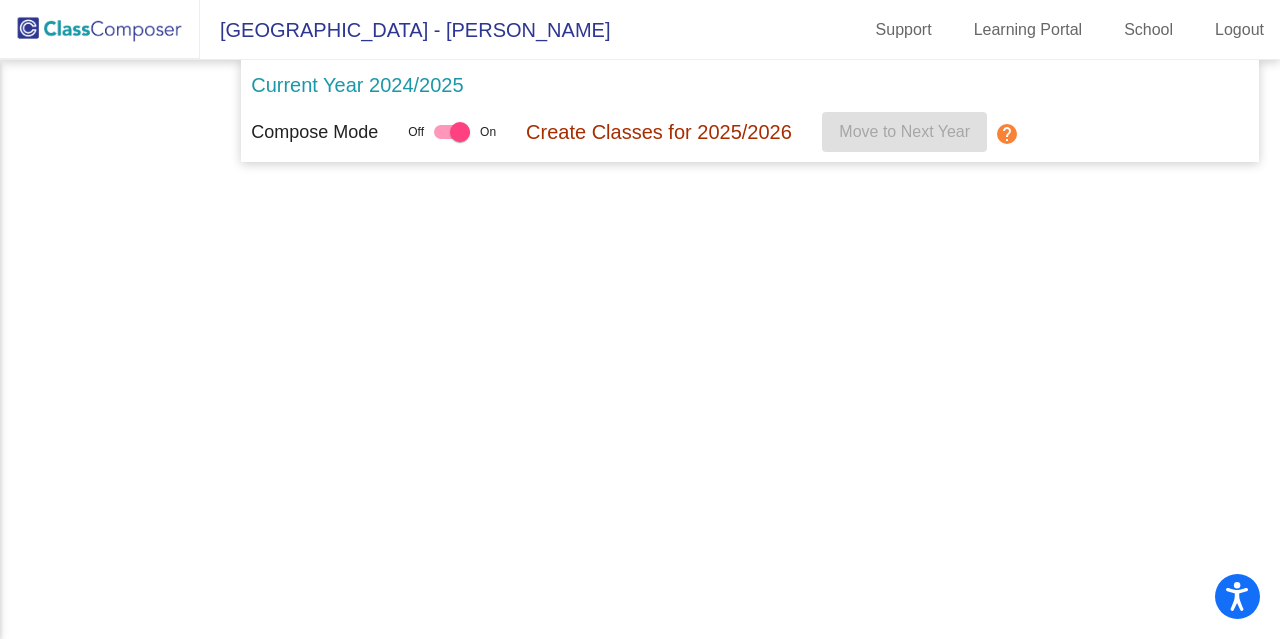 scroll, scrollTop: 0, scrollLeft: 0, axis: both 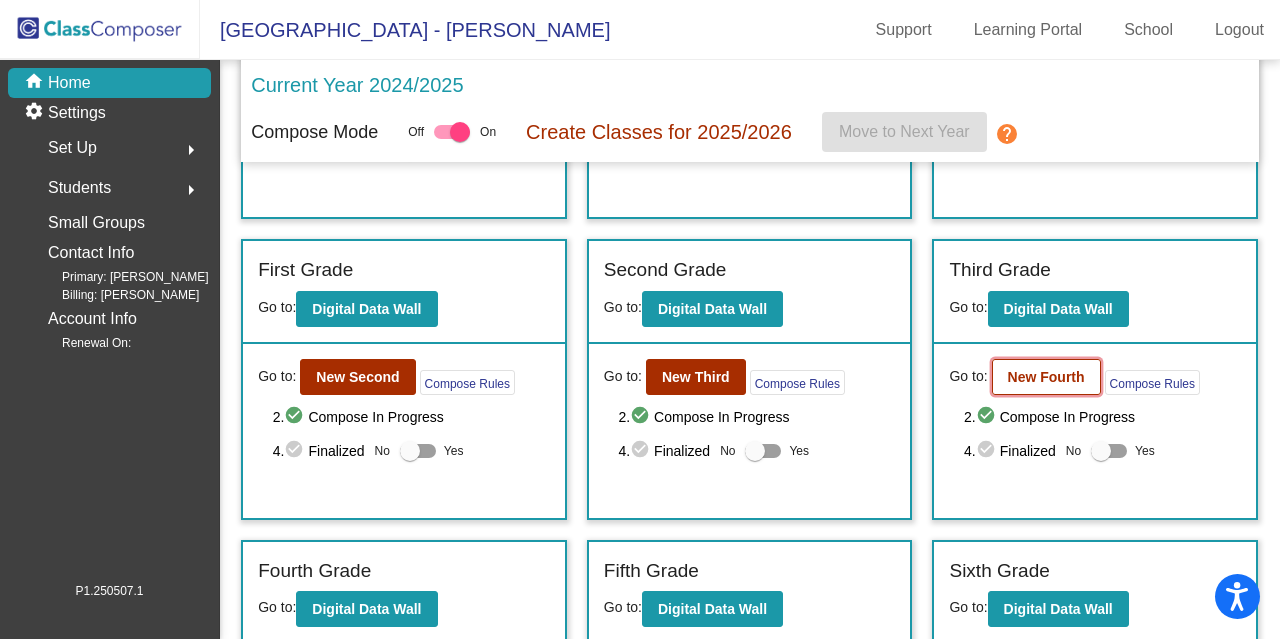 click on "New Fourth" 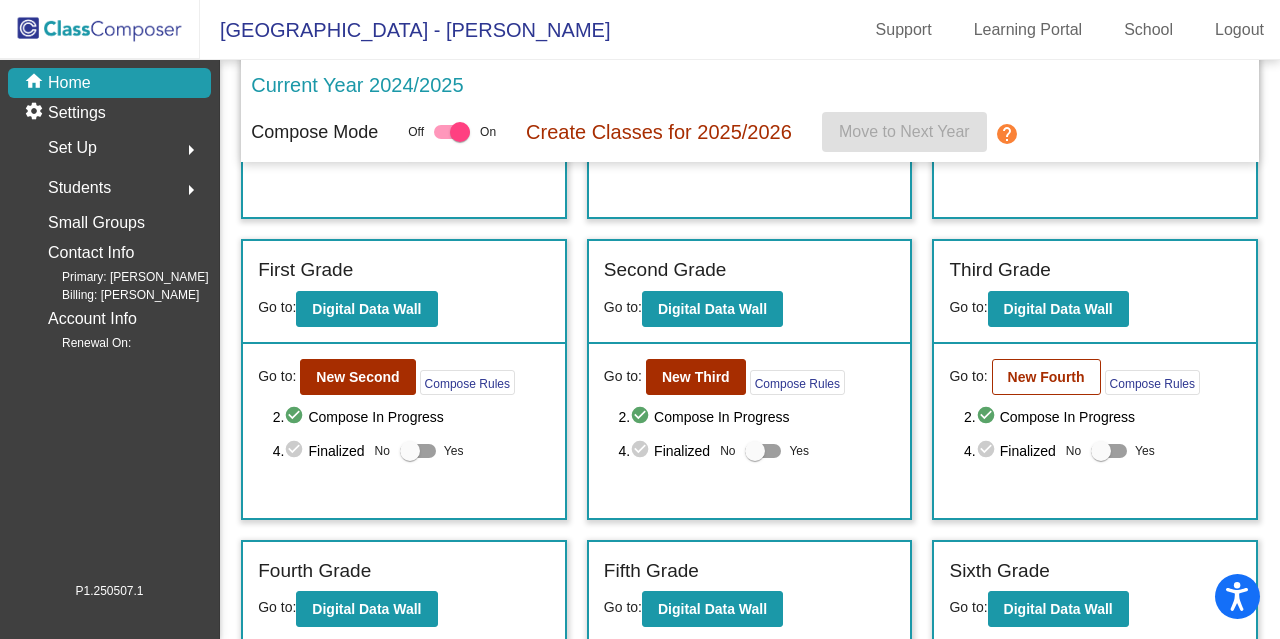scroll, scrollTop: 0, scrollLeft: 0, axis: both 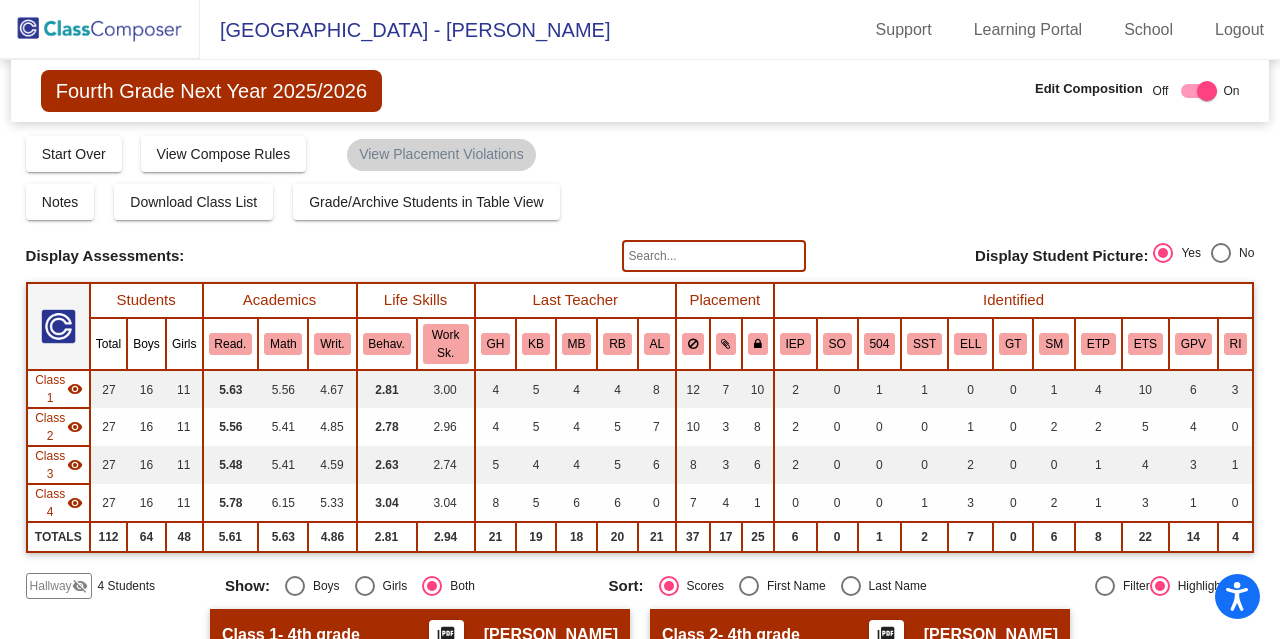 click on "Hallway" 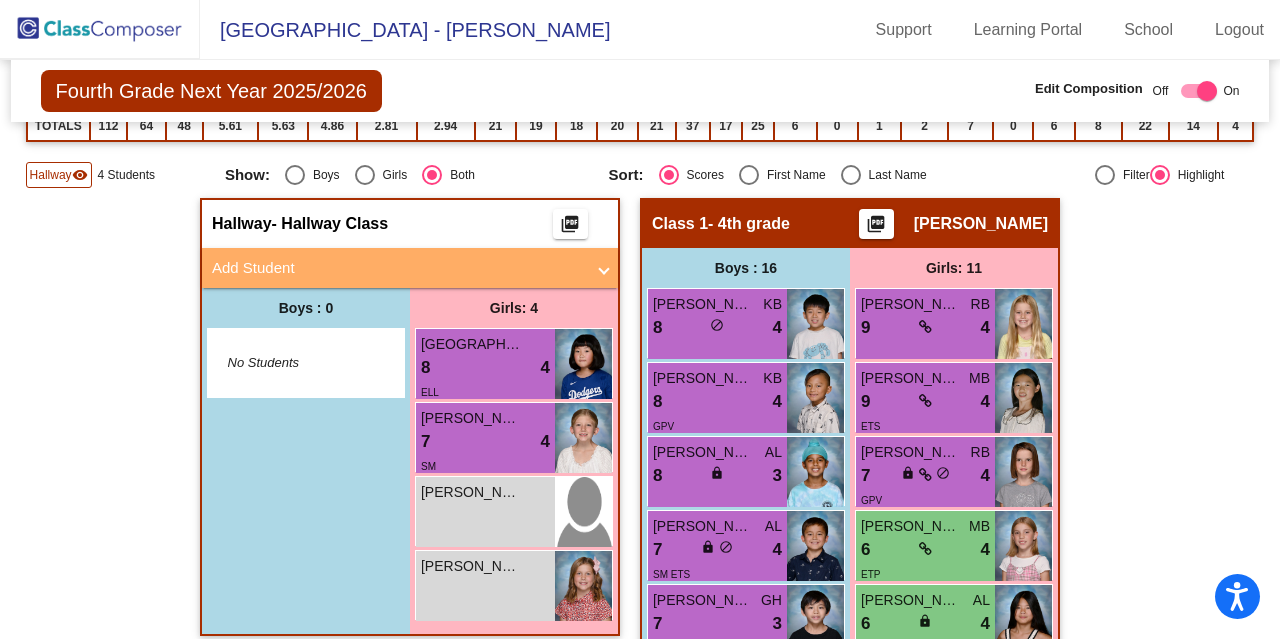 scroll, scrollTop: 200, scrollLeft: 0, axis: vertical 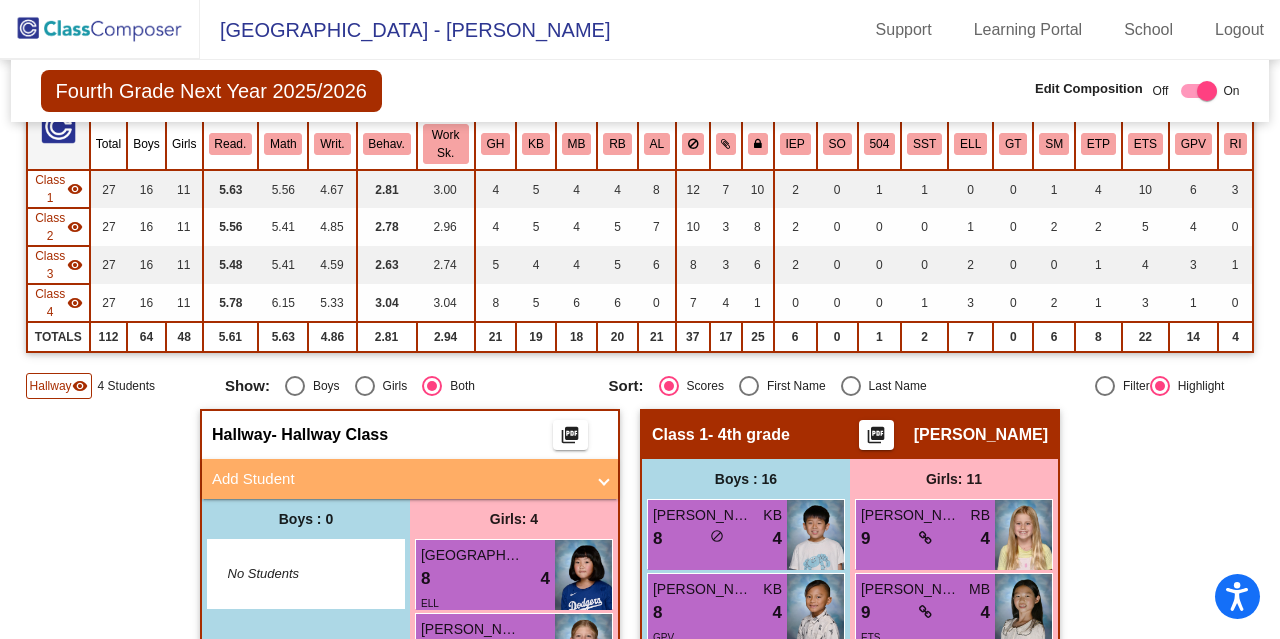 click on "Add Student" at bounding box center (398, 479) 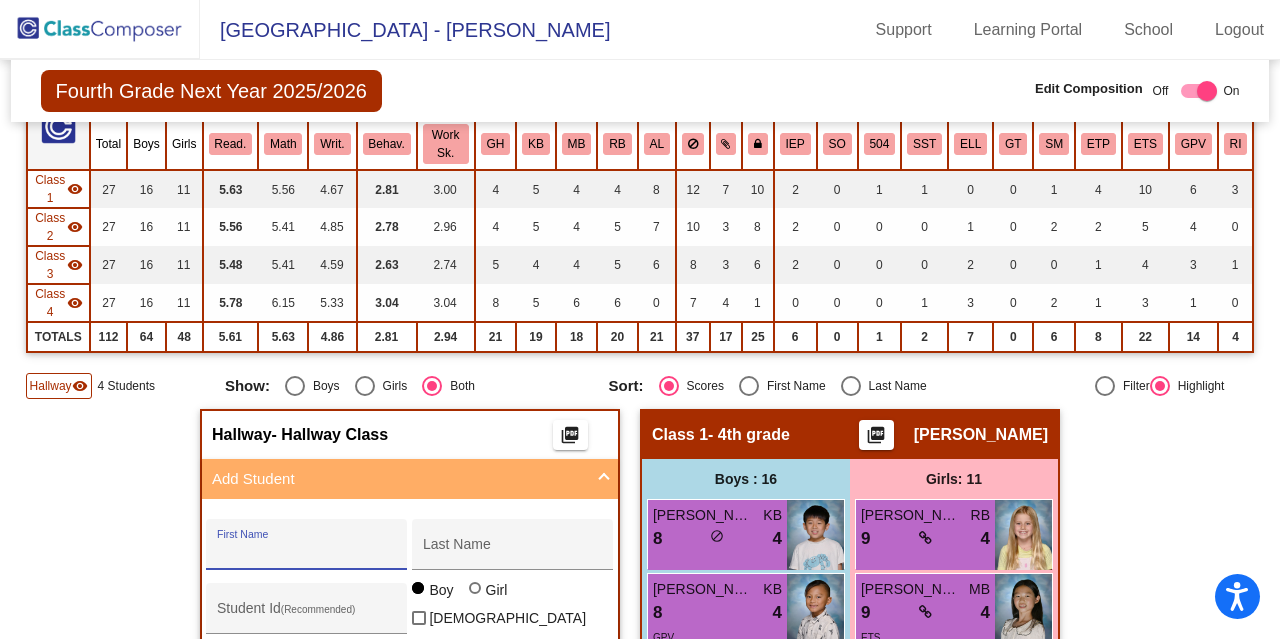 click on "First Name" at bounding box center (307, 552) 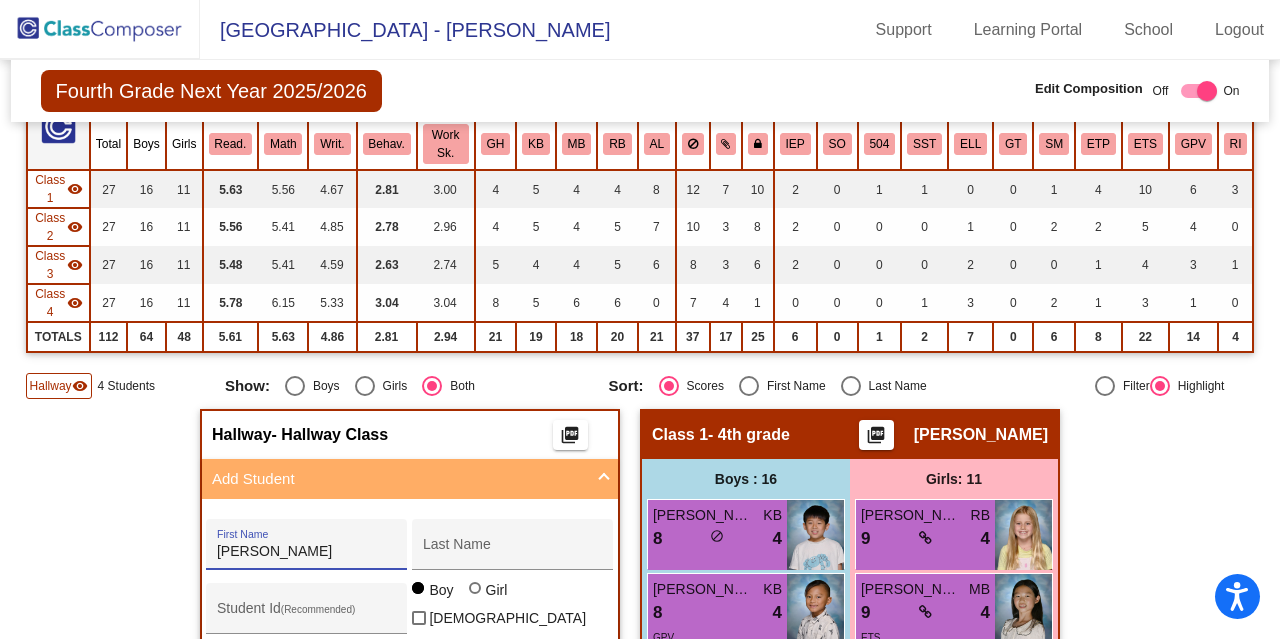 type on "Dylan" 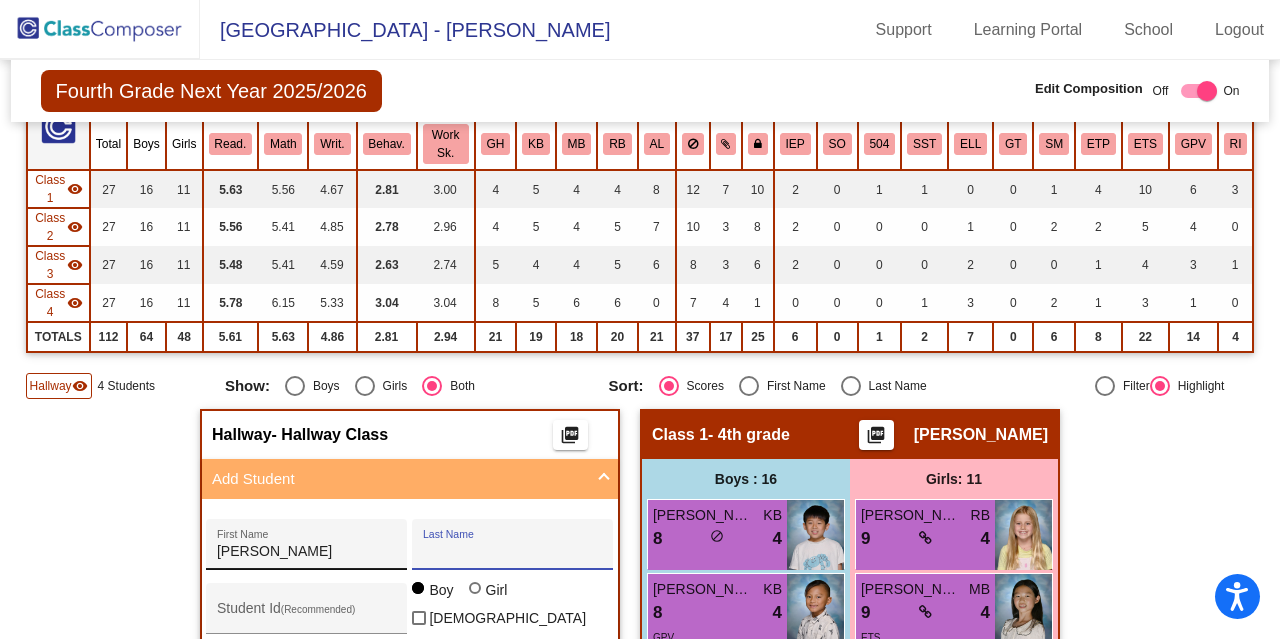 paste on "Leaw" 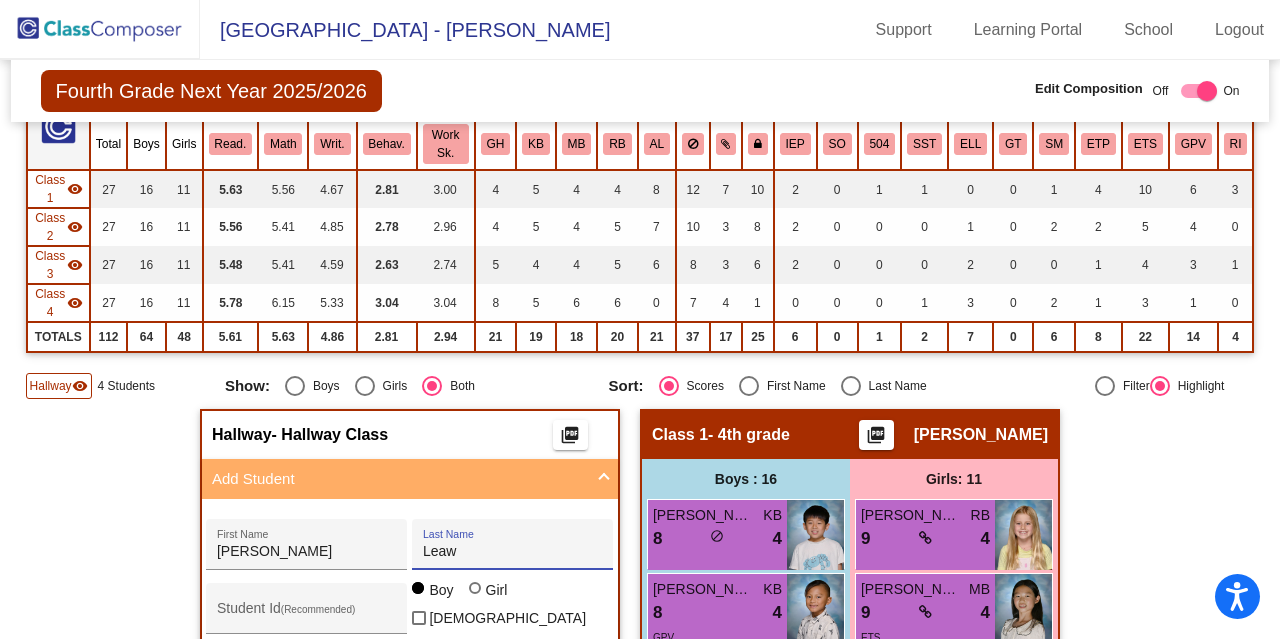 type on "Leaw" 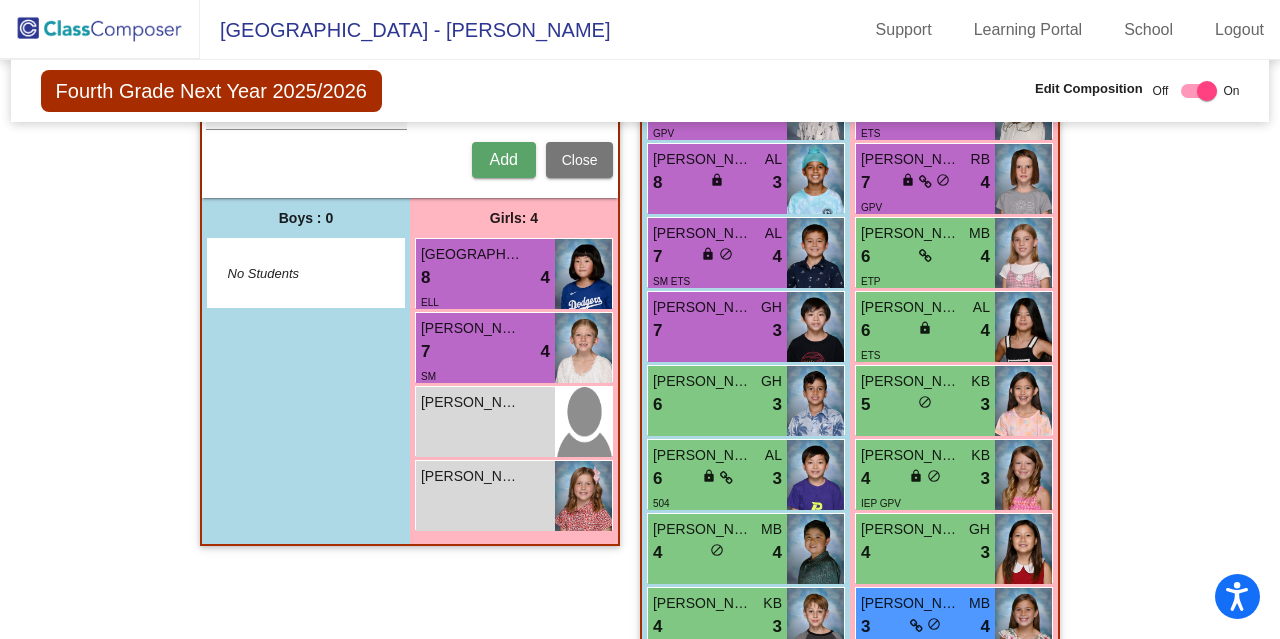 scroll, scrollTop: 616, scrollLeft: 0, axis: vertical 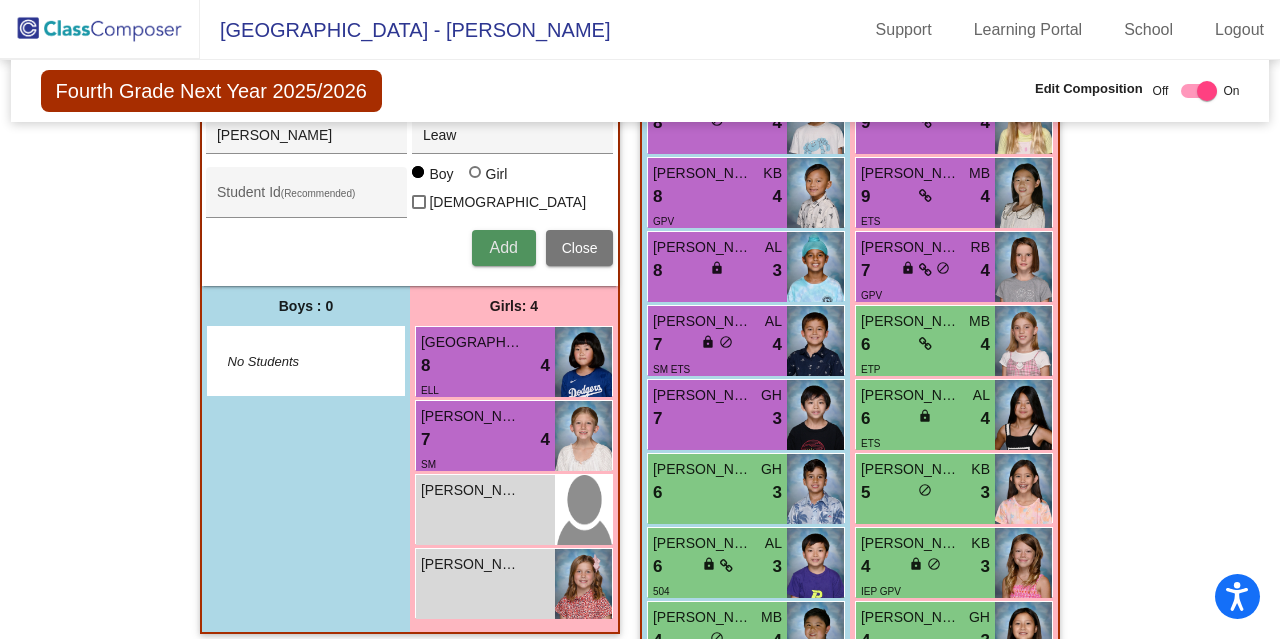 click on "Add" at bounding box center [503, 247] 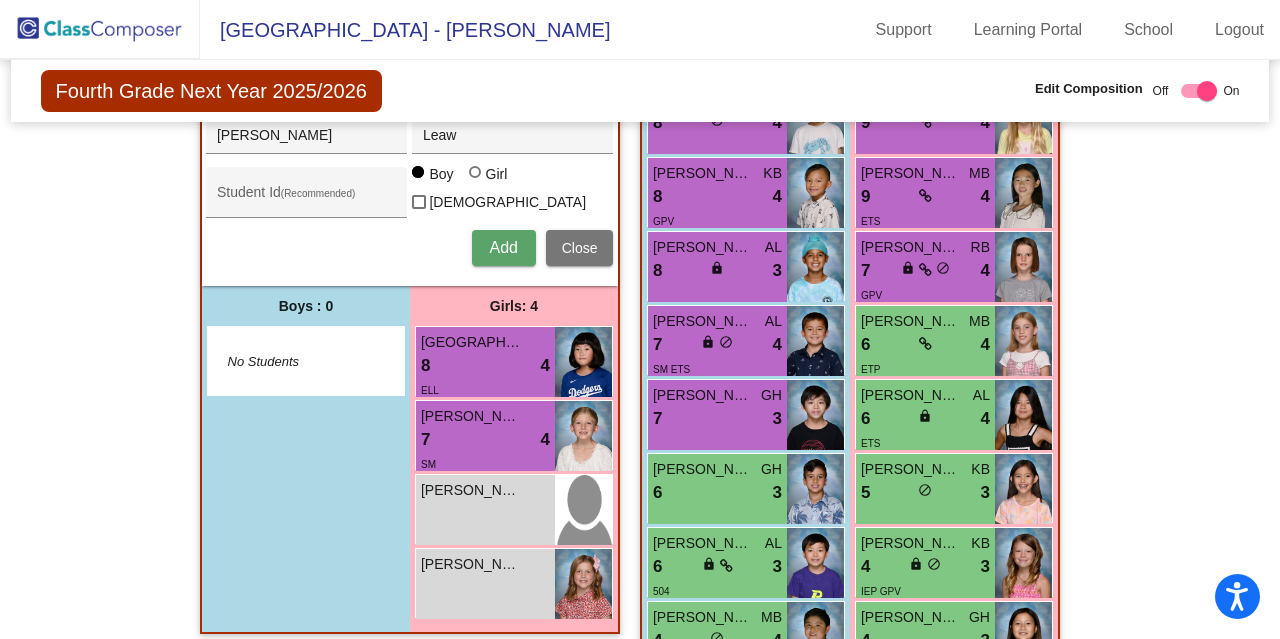 type 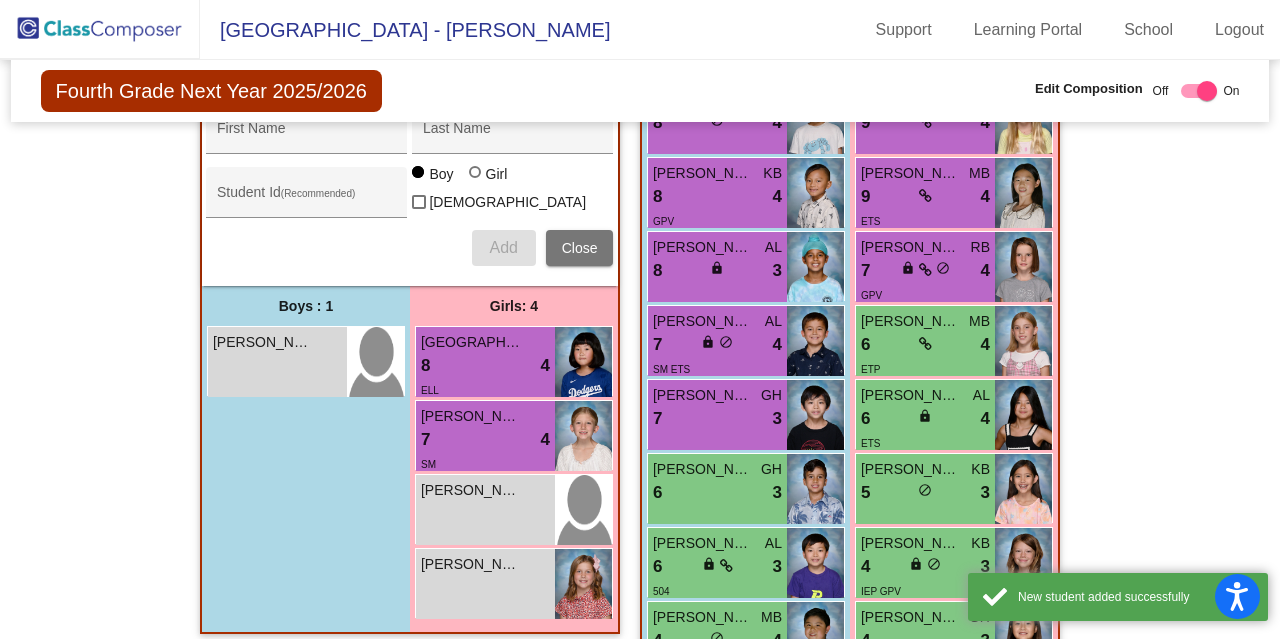 click on "Hallway   - Hallway Class  picture_as_pdf  Add Student  First Name Last Name Student Id  (Recommended)   Boy   Girl   Non Binary Add Close  Boys : 1  Dylan Leaw lock do_not_disturb_alt Girls: 4 Gamin Park 8 lock do_not_disturb_alt 4 ELL Elizabeth Ellis 7 lock do_not_disturb_alt 4 SM Natalie Karakachian lock do_not_disturb_alt Violet Schnell lock do_not_disturb_alt Class 1   - 4th grade  picture_as_pdf Danna Lesko  Add Student  First Name Last Name Student Id  (Recommended)   Boy   Girl   Non Binary Add Close  Boys : 16  Jay Sok KB 8 lock do_not_disturb_alt 4 Jaxon Seth KB 8 lock do_not_disturb_alt 4 GPV Bibek Malik AL 8 lock do_not_disturb_alt 3 Cameron Humphreys AL 7 lock do_not_disturb_alt 4 SM ETS Avery Chan GH 7 lock do_not_disturb_alt 3 Tyler Stubbs GH 6 lock do_not_disturb_alt 3 Noah Wong AL 6 lock do_not_disturb_alt 3 504 William Yim MB 4 lock do_not_disturb_alt 4 James Contes KB 4 lock do_not_disturb_alt 3 IEP ETS Brandon Lee AL 9 lock do_not_disturb_alt 2 GPV Reem Schattner GH 7 lock 2 RB 5 2 3" 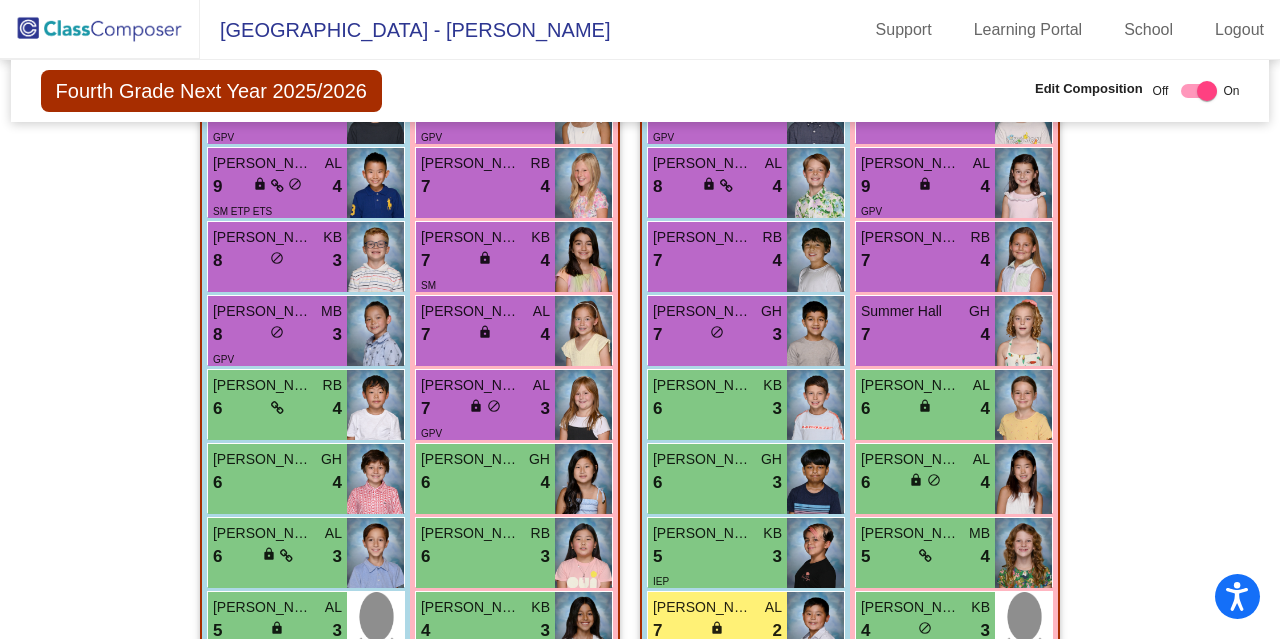 scroll, scrollTop: 0, scrollLeft: 0, axis: both 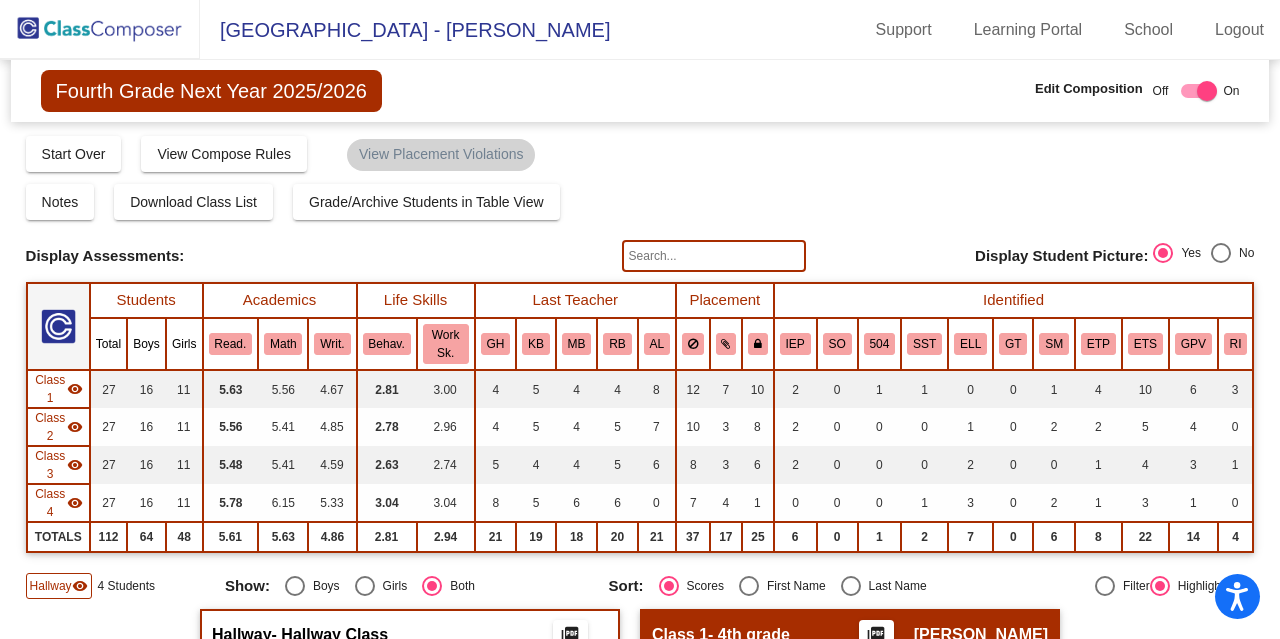 click 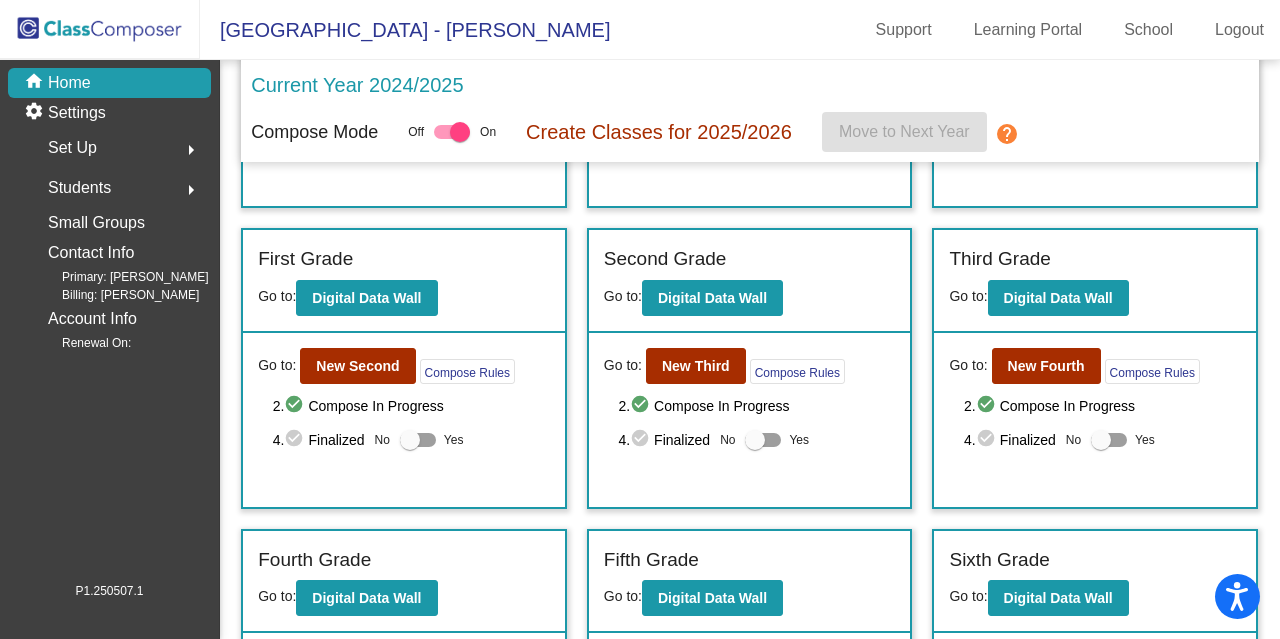 scroll, scrollTop: 475, scrollLeft: 0, axis: vertical 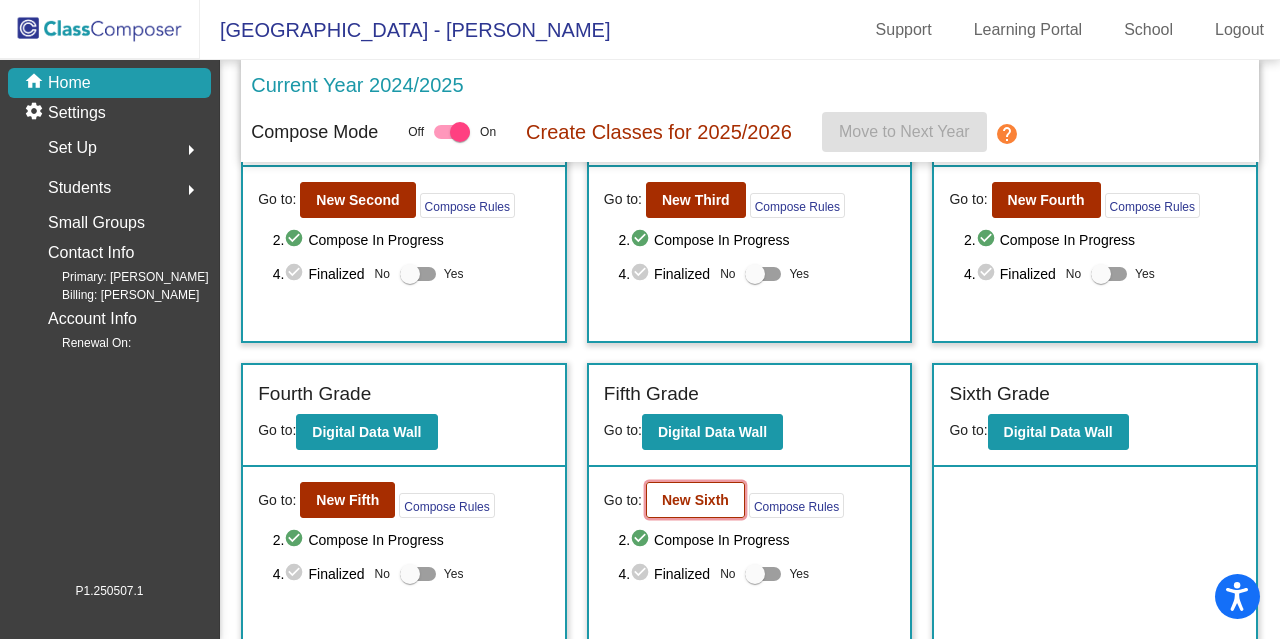 click on "New Sixth" 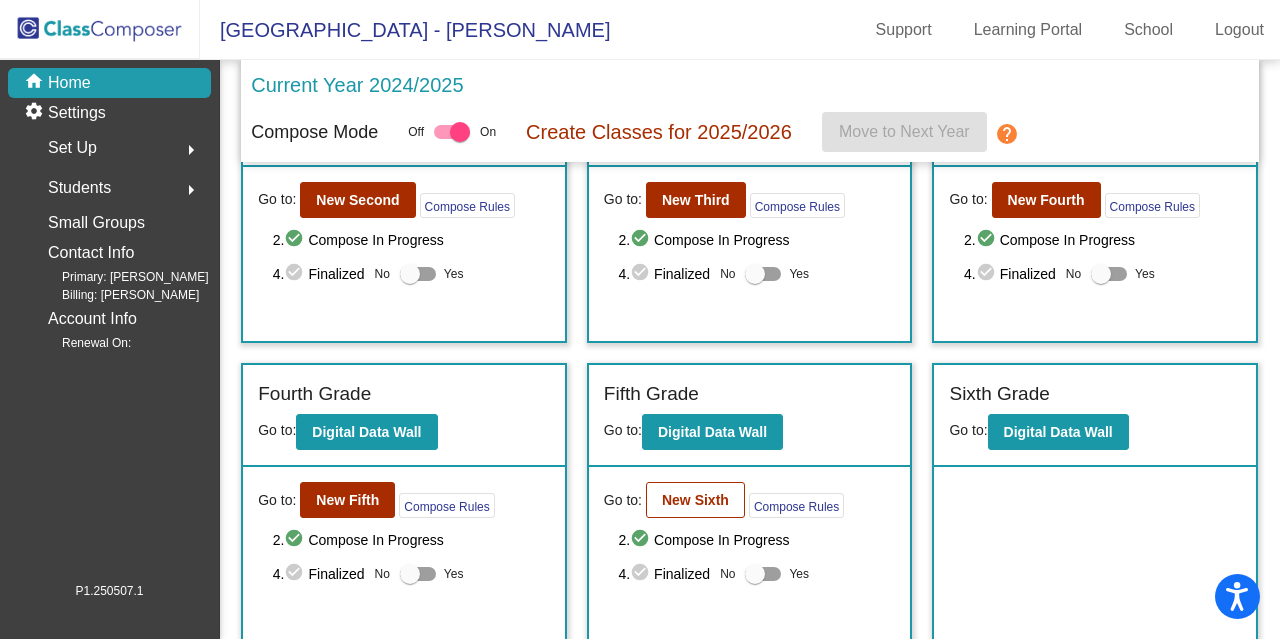 scroll, scrollTop: 0, scrollLeft: 0, axis: both 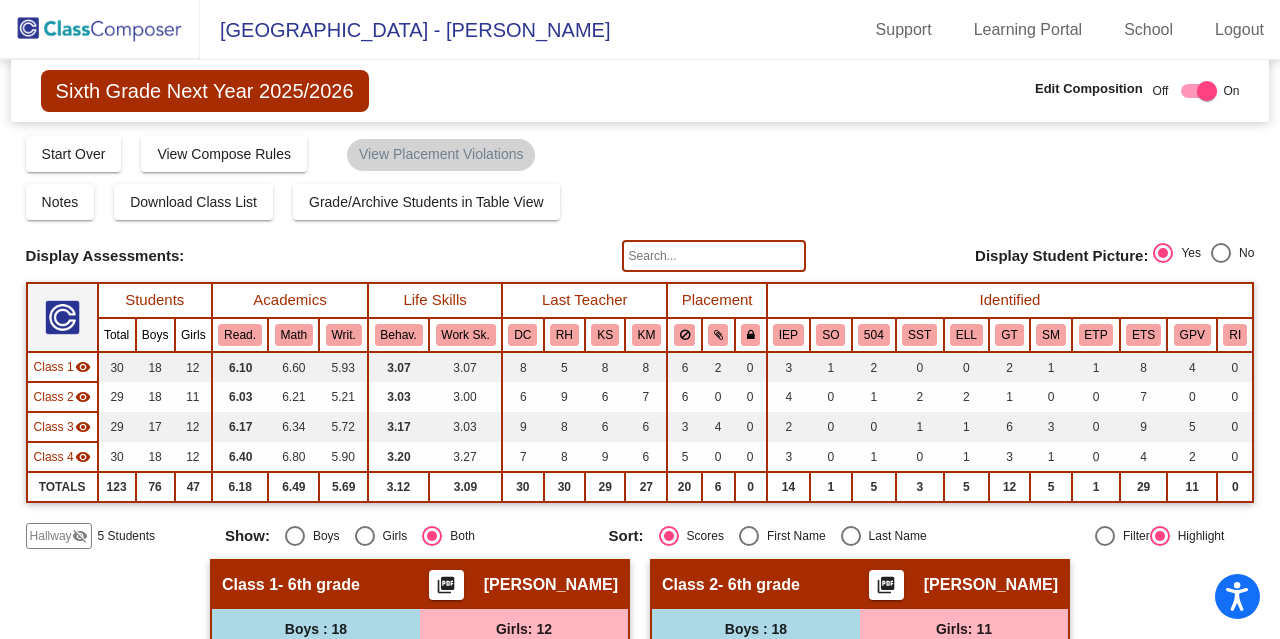 click 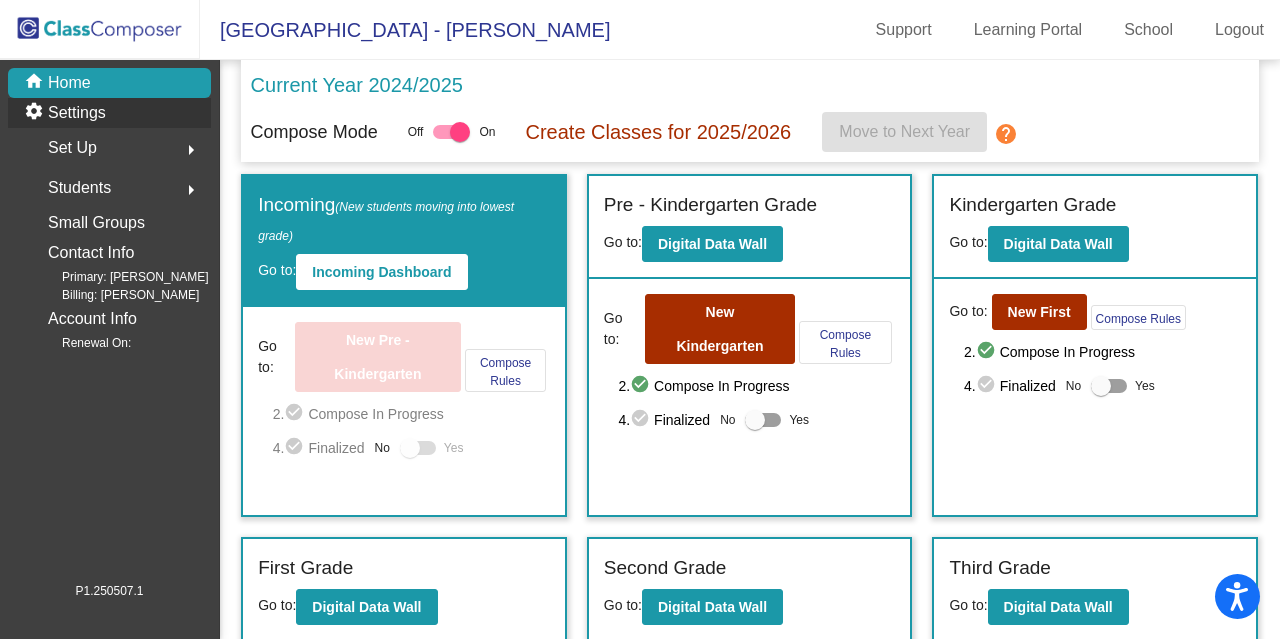 click on "settings Settings" 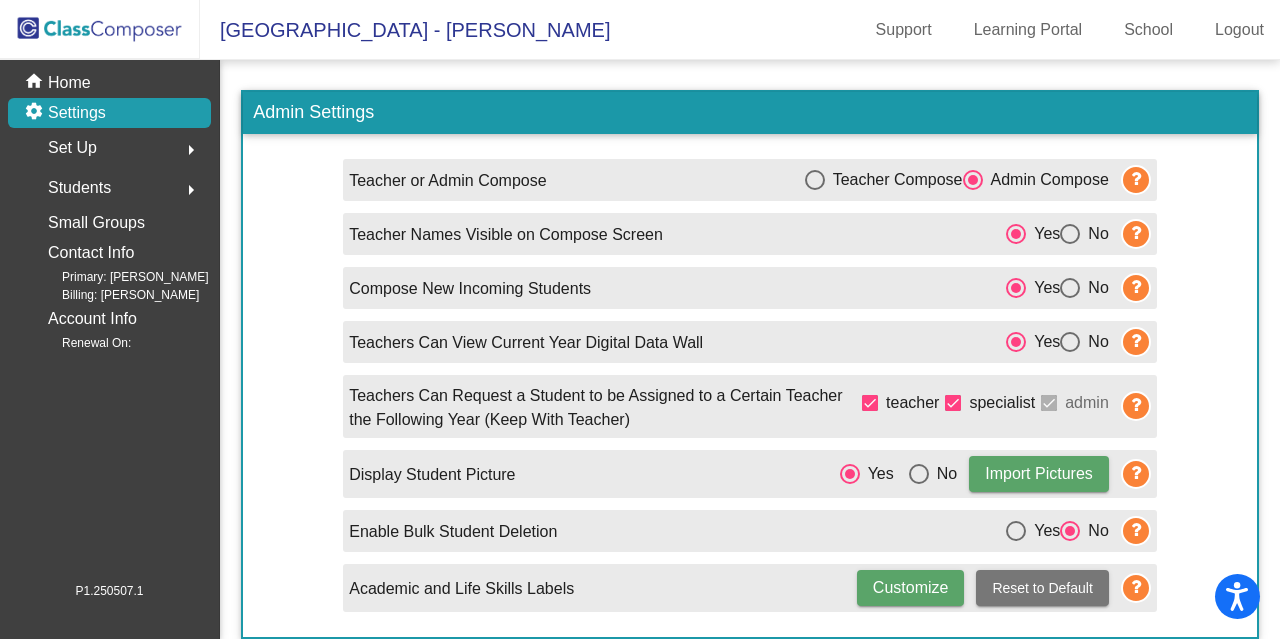 click on "arrow_right" 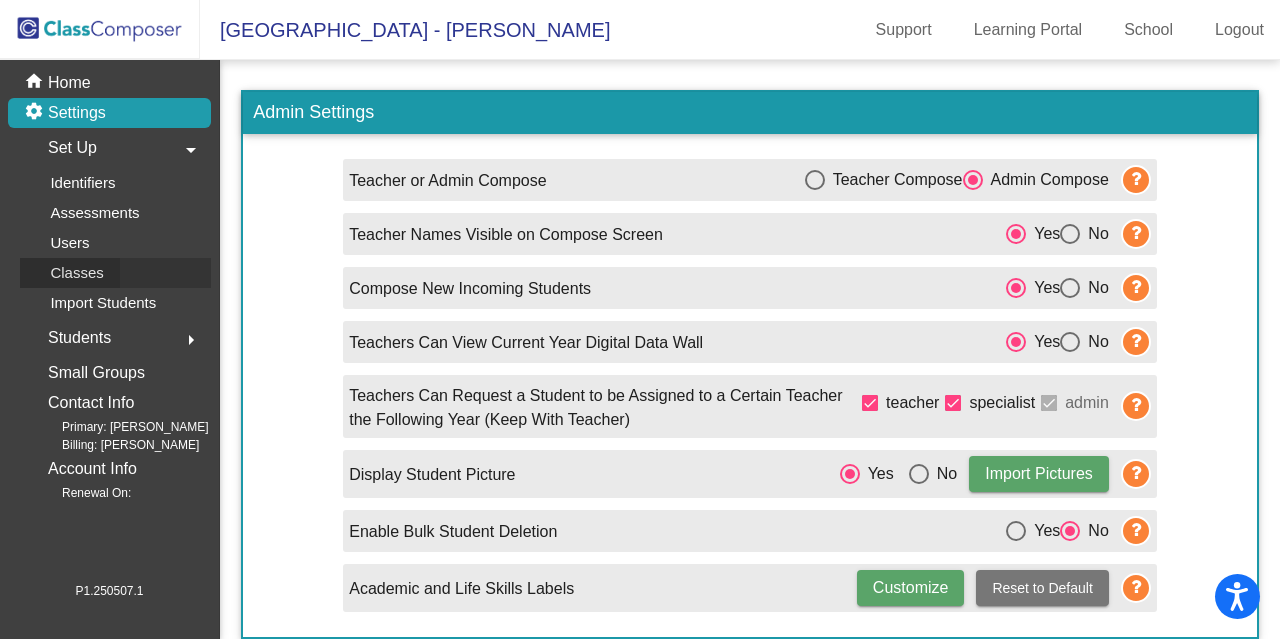 click on "Classes" 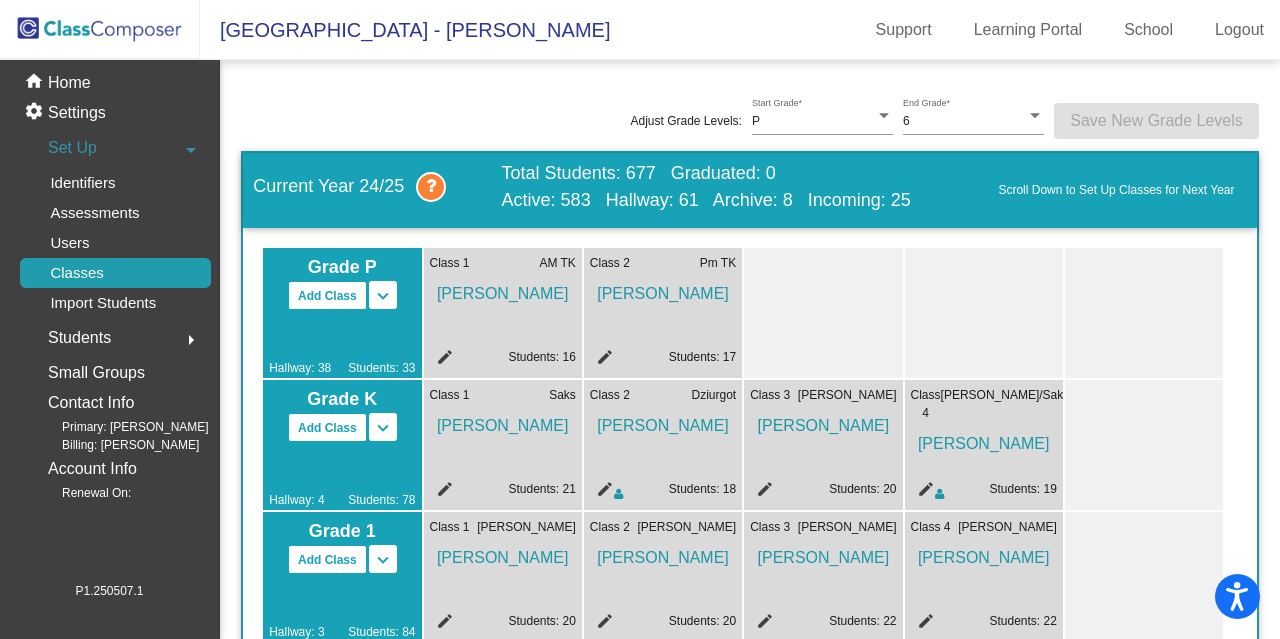 click on "Holly Russell" 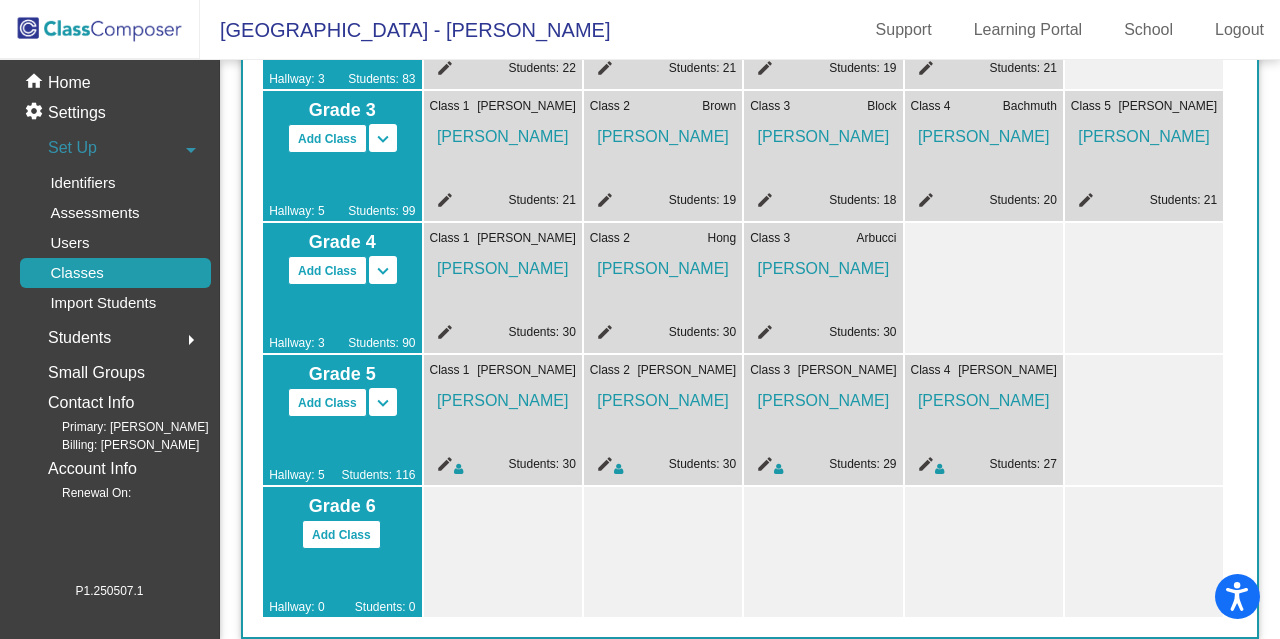 scroll, scrollTop: 928, scrollLeft: 0, axis: vertical 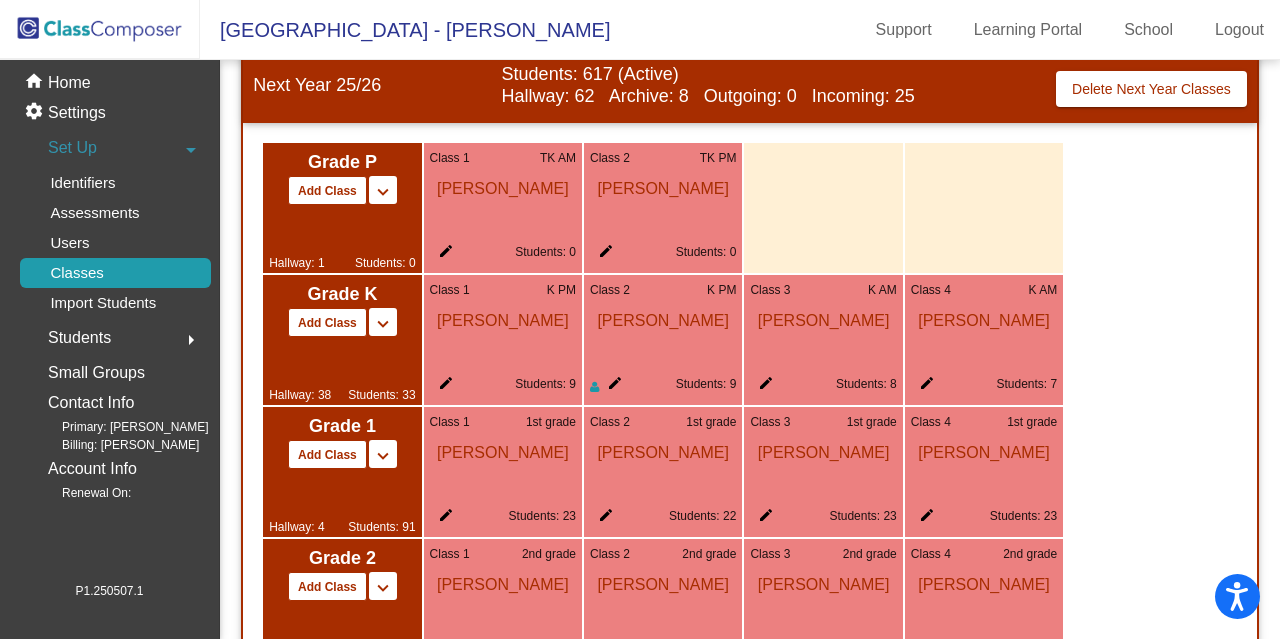 click on "Class 1 TK AM  Holly Russell edit Students: 0" 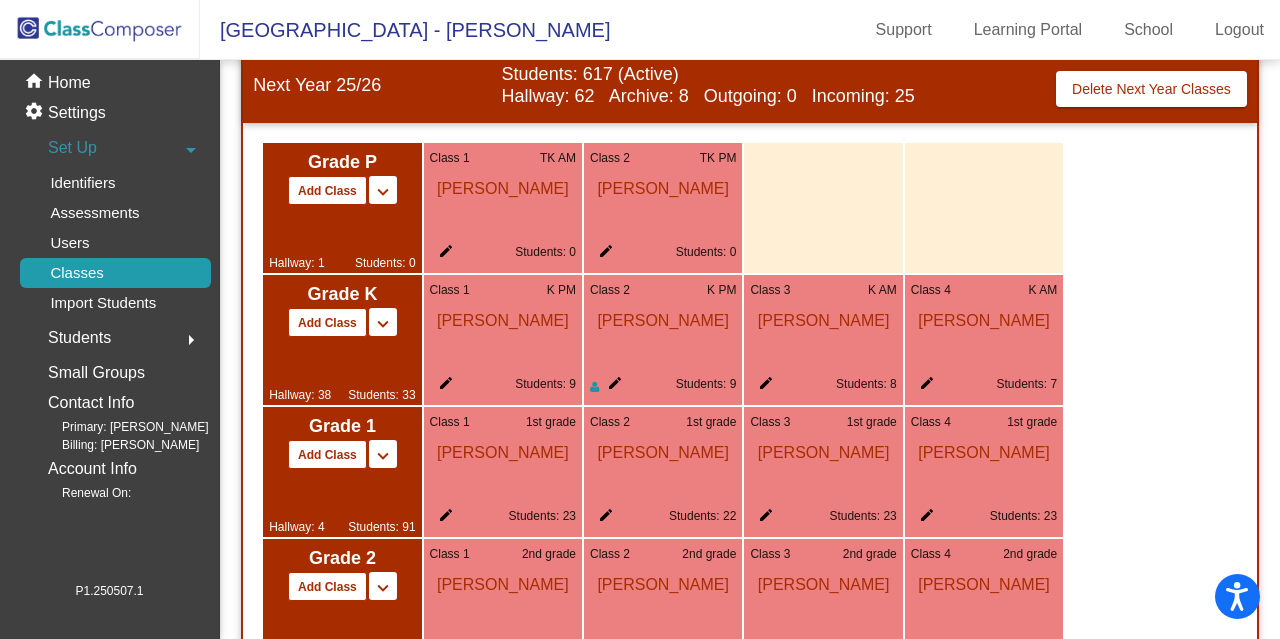 click on "Class 1 TK AM  Holly Russell edit Students: 0" 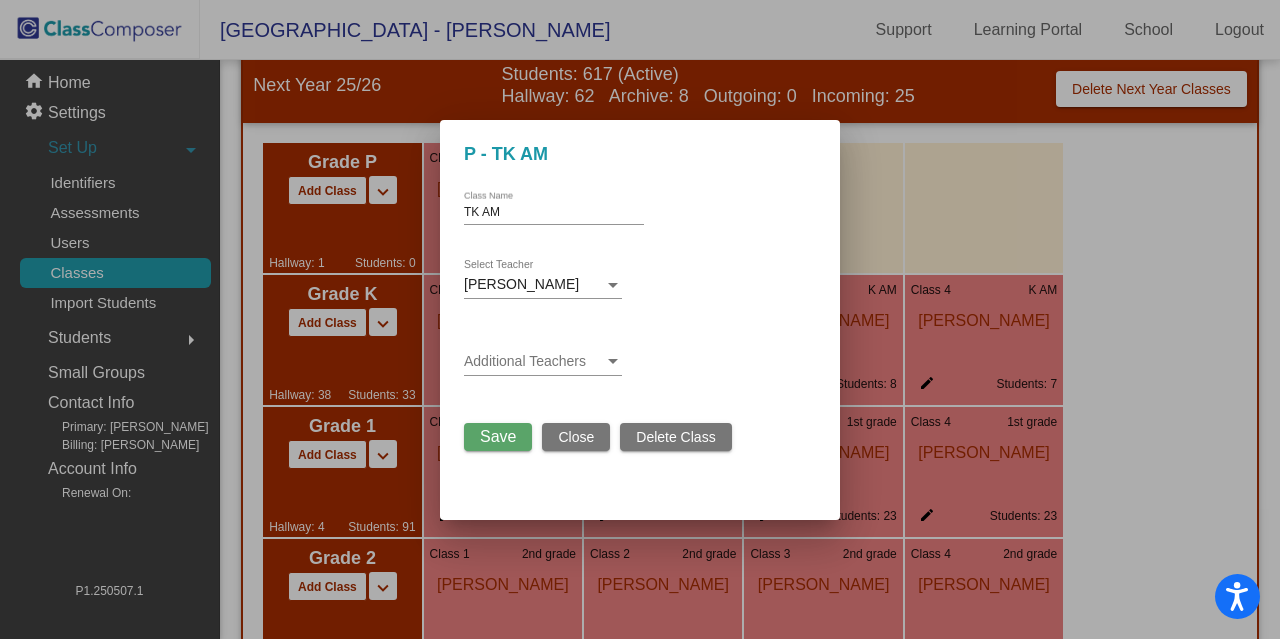 click on "Close" at bounding box center [576, 437] 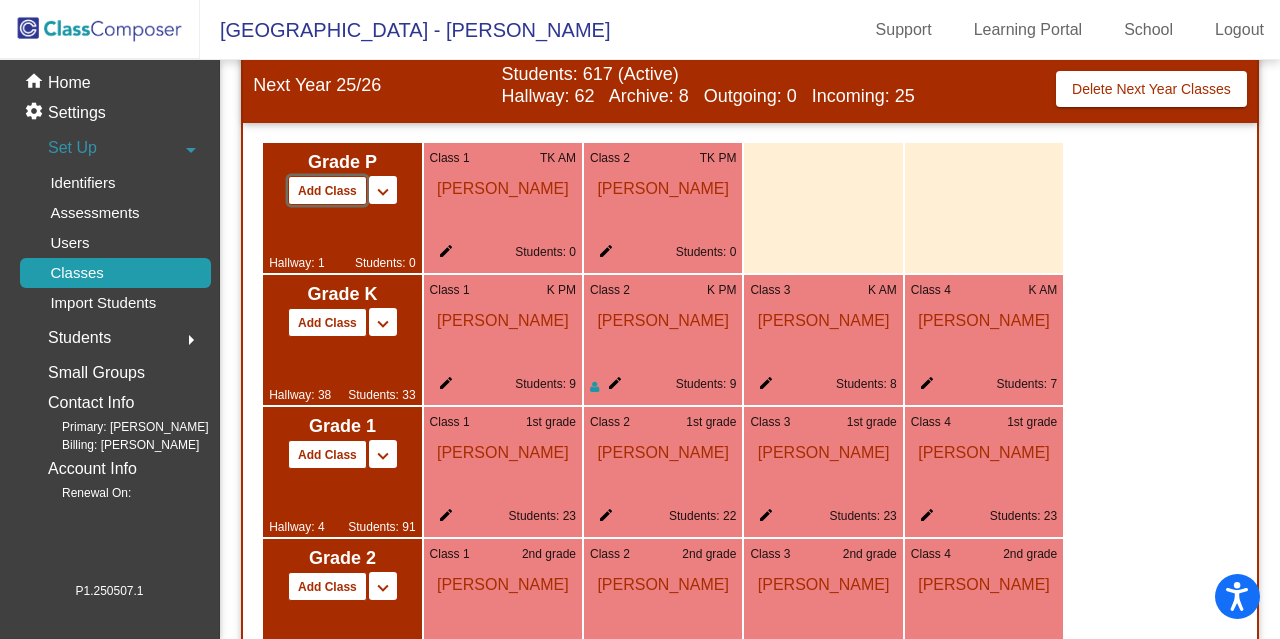 click on "Add Class" 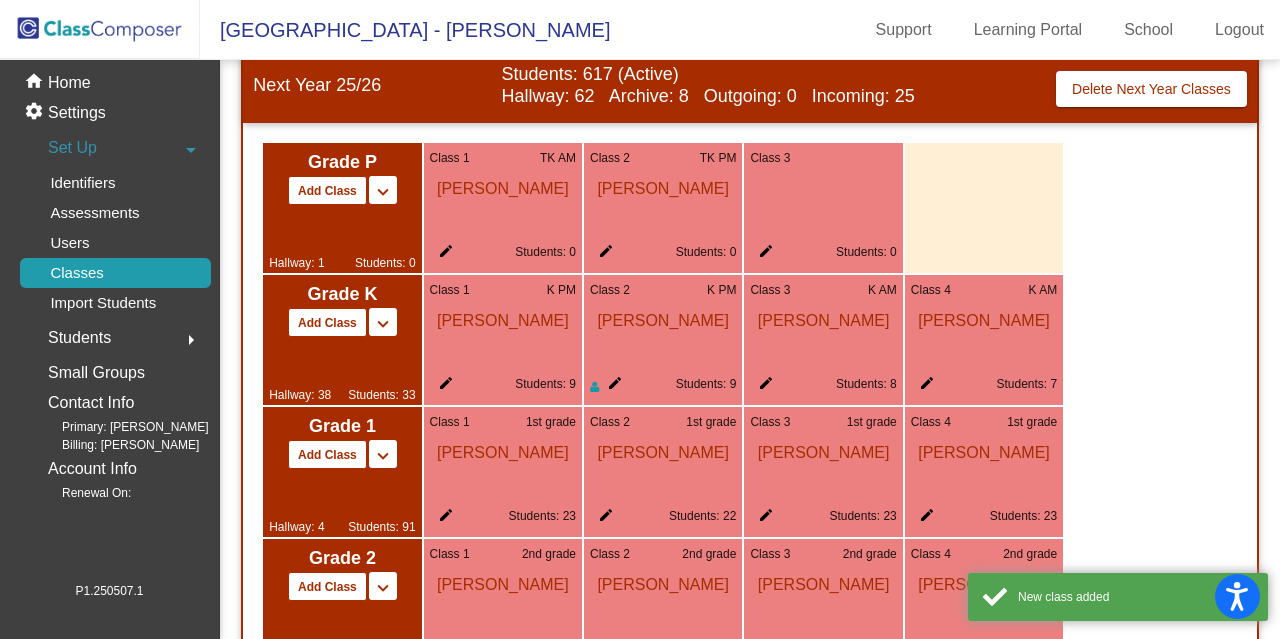 click on "Class 3 edit Students: 0" 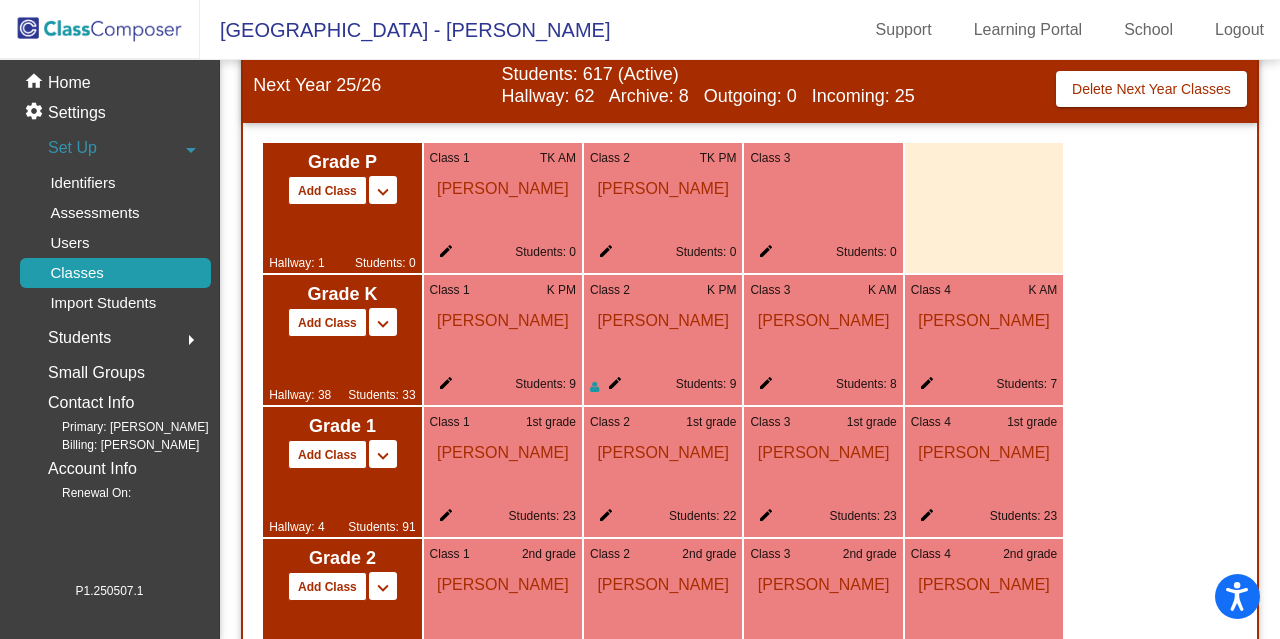 click on "Class 3 edit Students: 0" 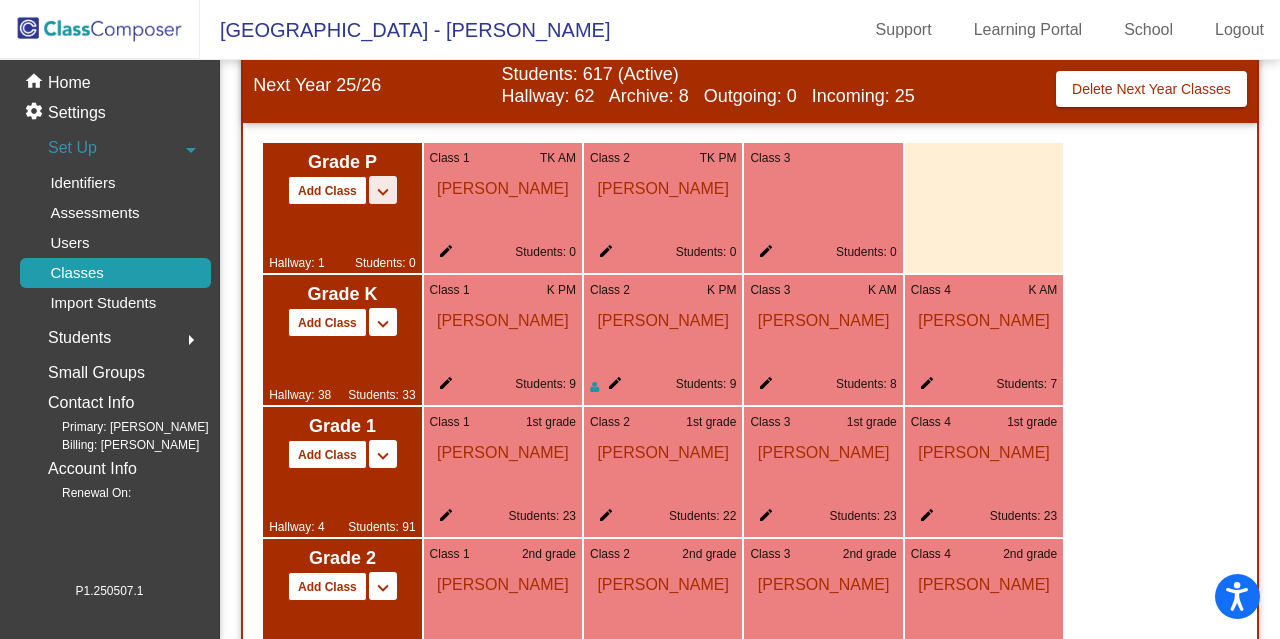 click on "keyboard_arrow_down" at bounding box center (383, 192) 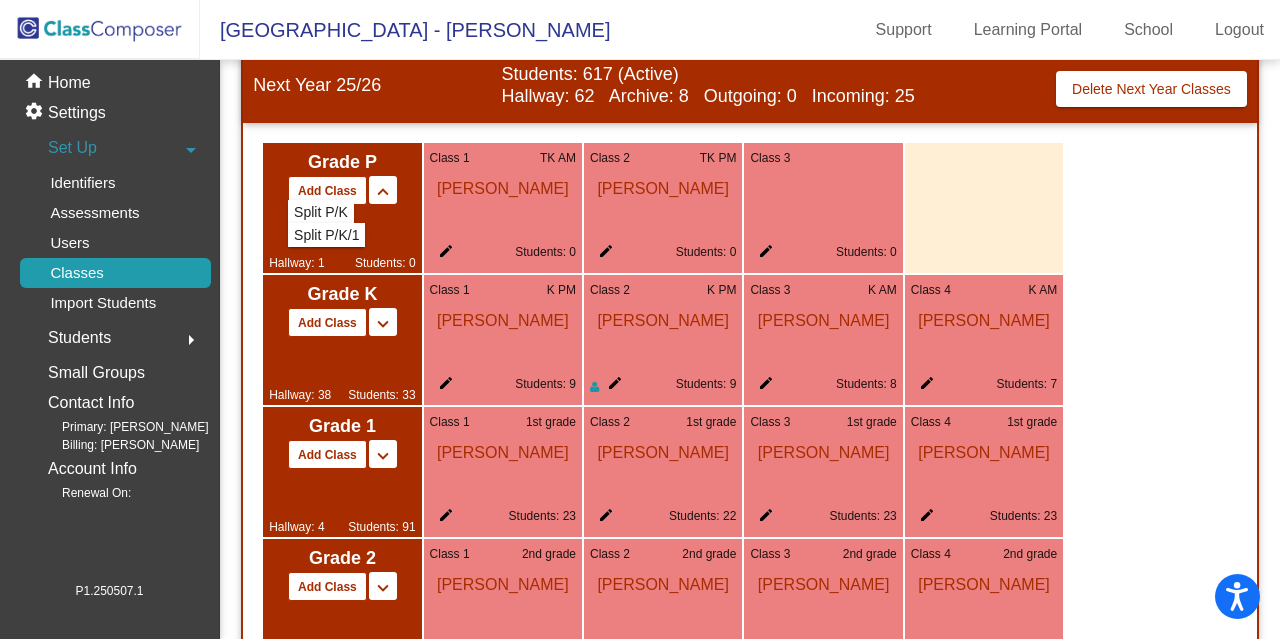 click on "Class 3 edit Students: 0" 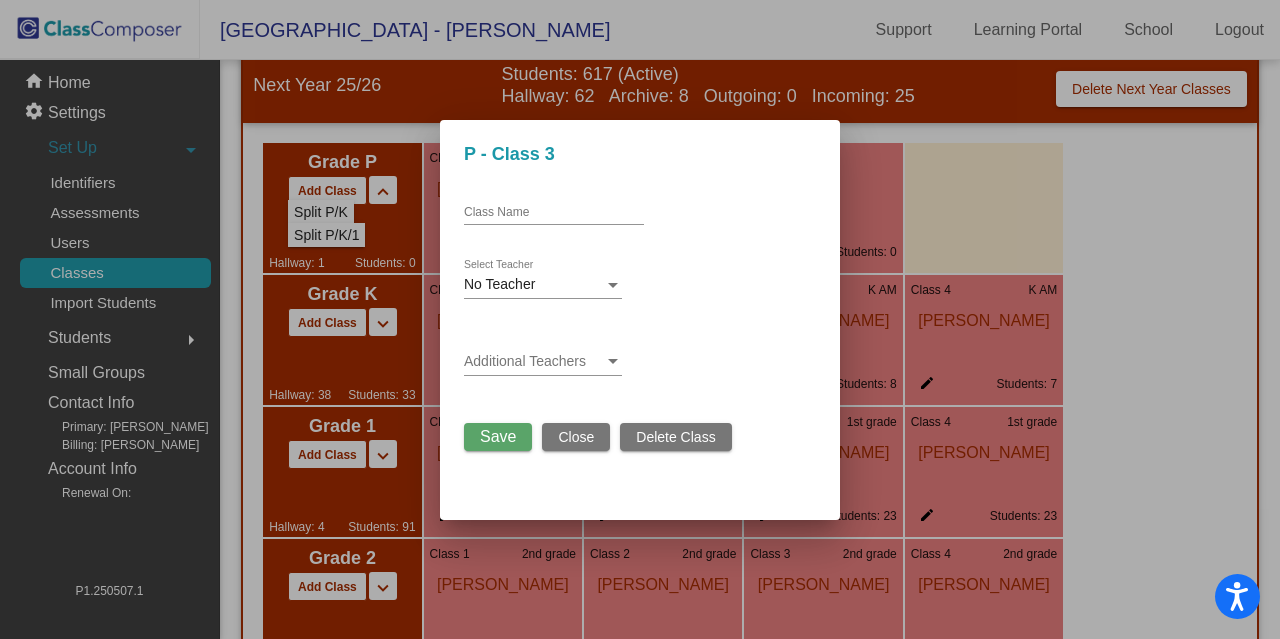 click on "Delete Class" at bounding box center (675, 437) 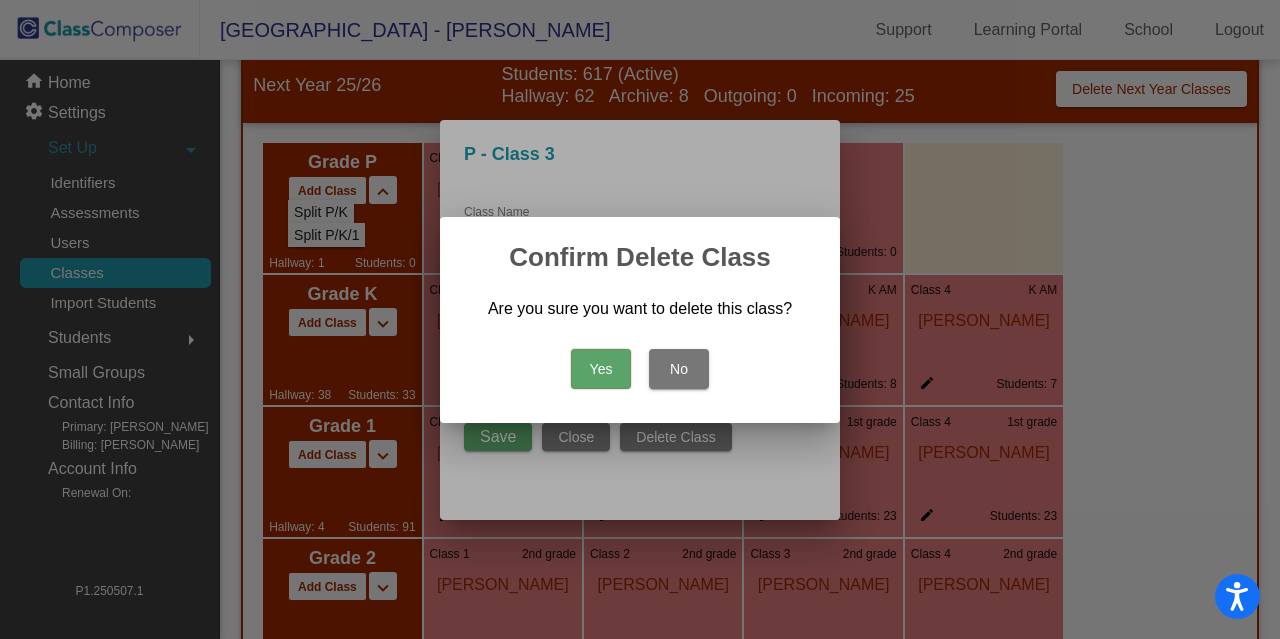 click on "No" at bounding box center (679, 369) 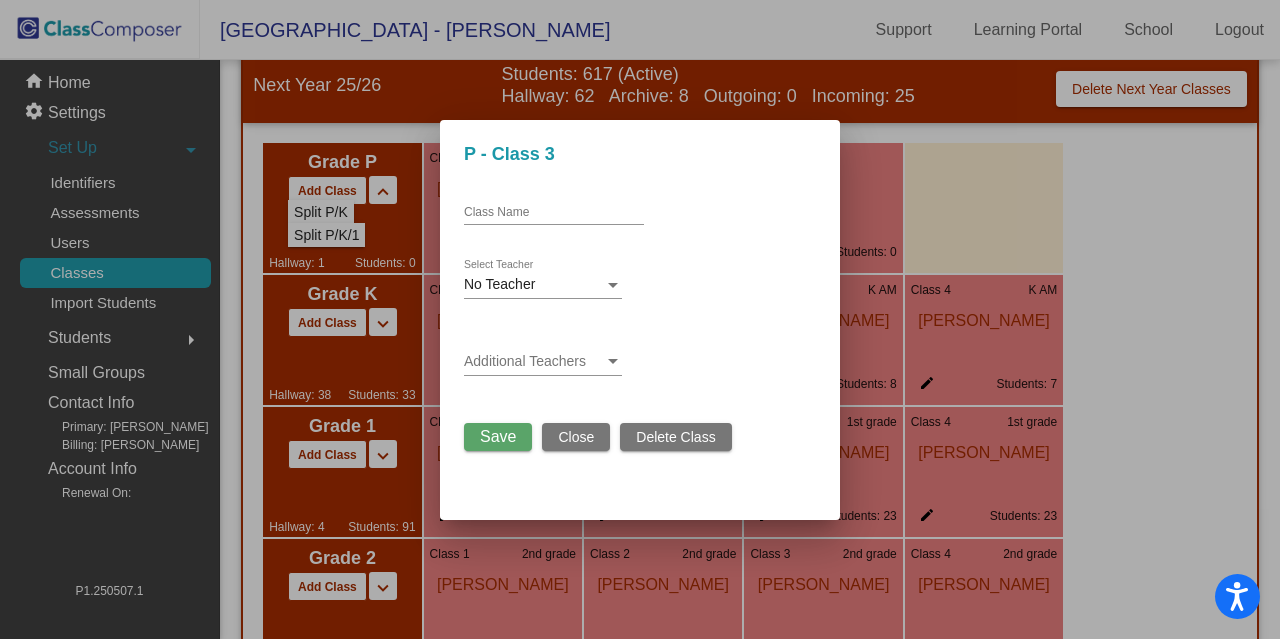 click on "Close" at bounding box center [576, 437] 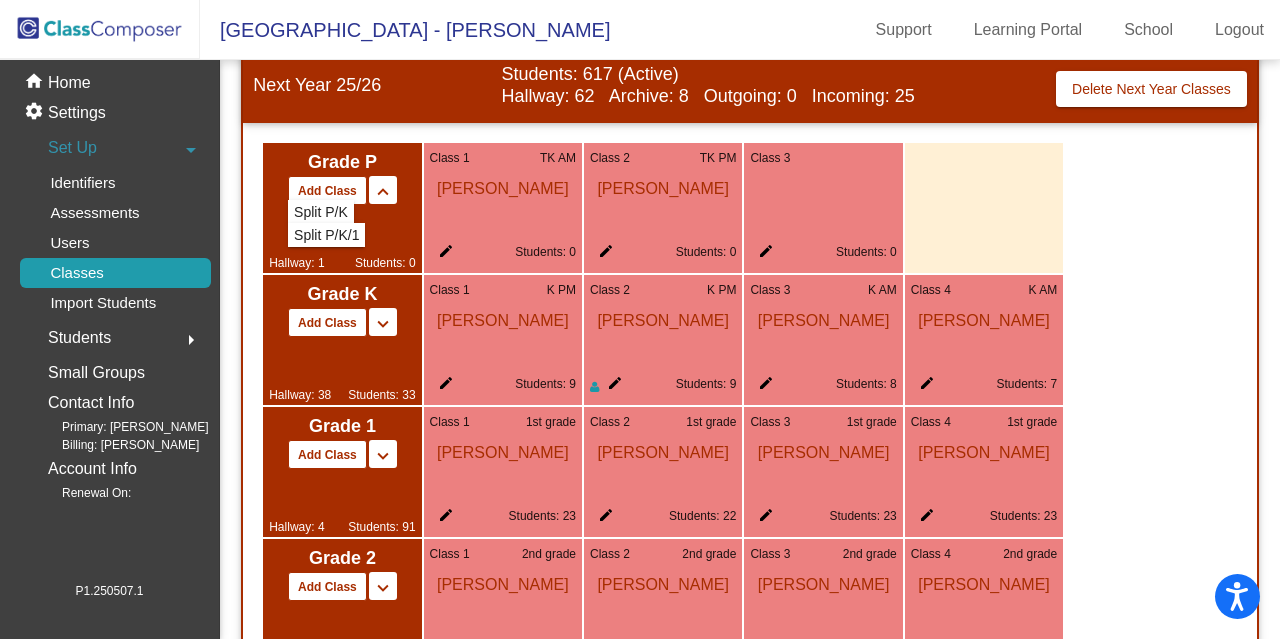 click on "edit" 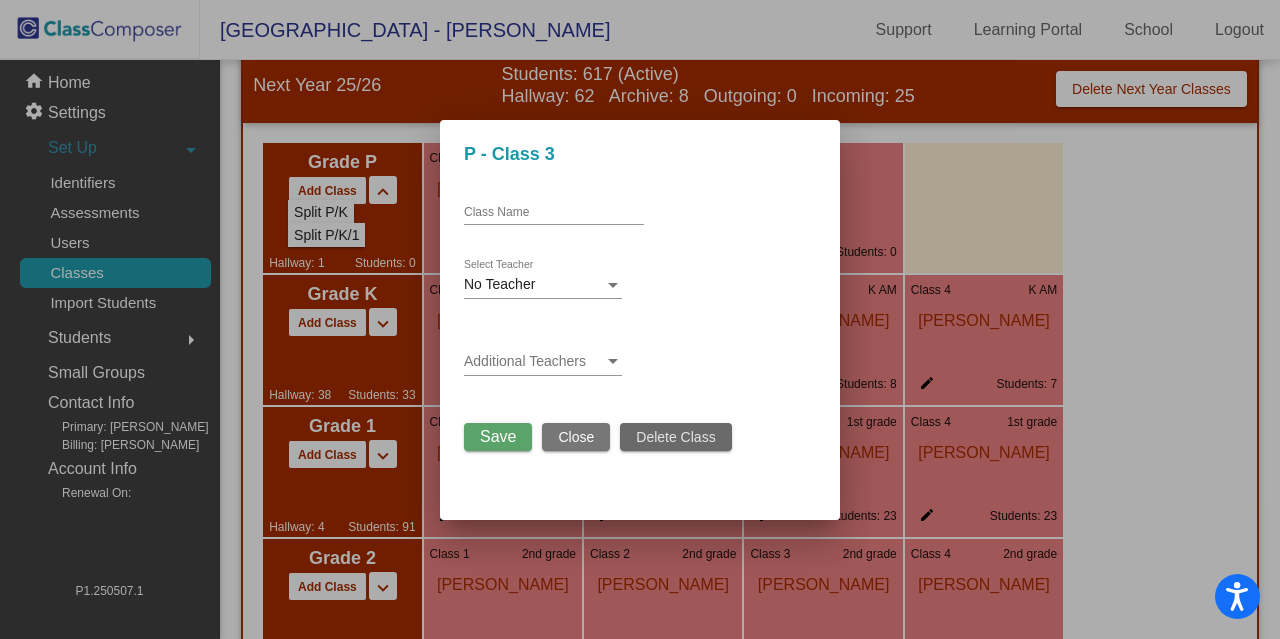 click on "Delete Class" at bounding box center (675, 437) 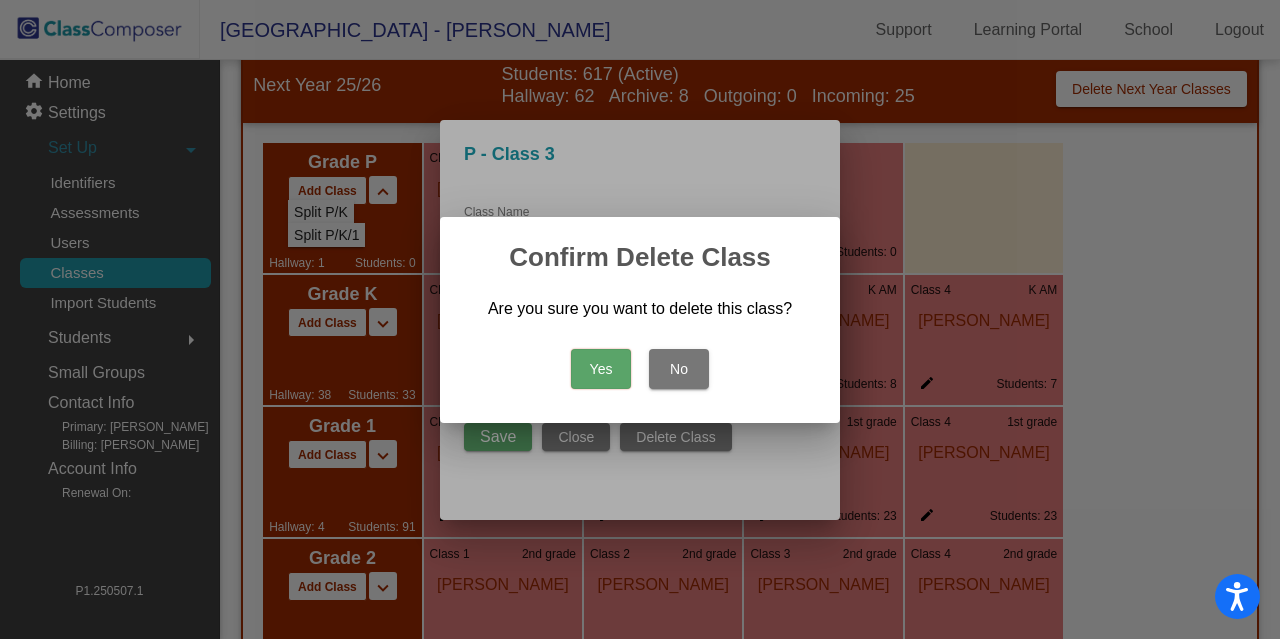 click on "No" at bounding box center [679, 369] 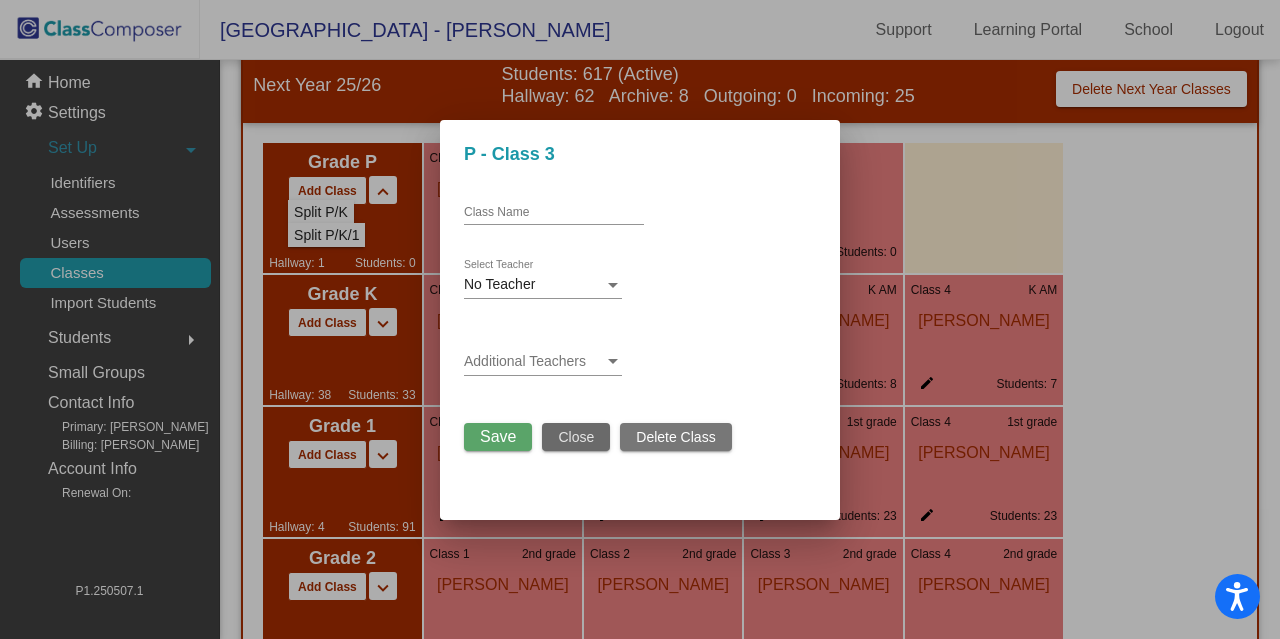 click on "Close" at bounding box center (576, 437) 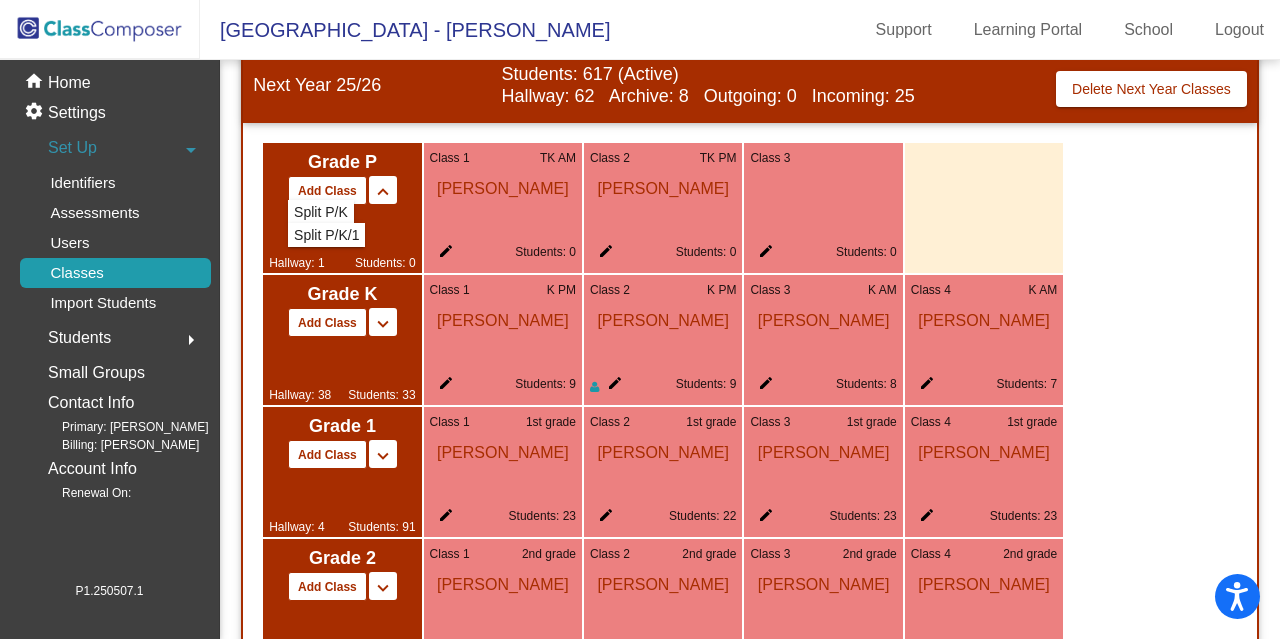 click on "edit" 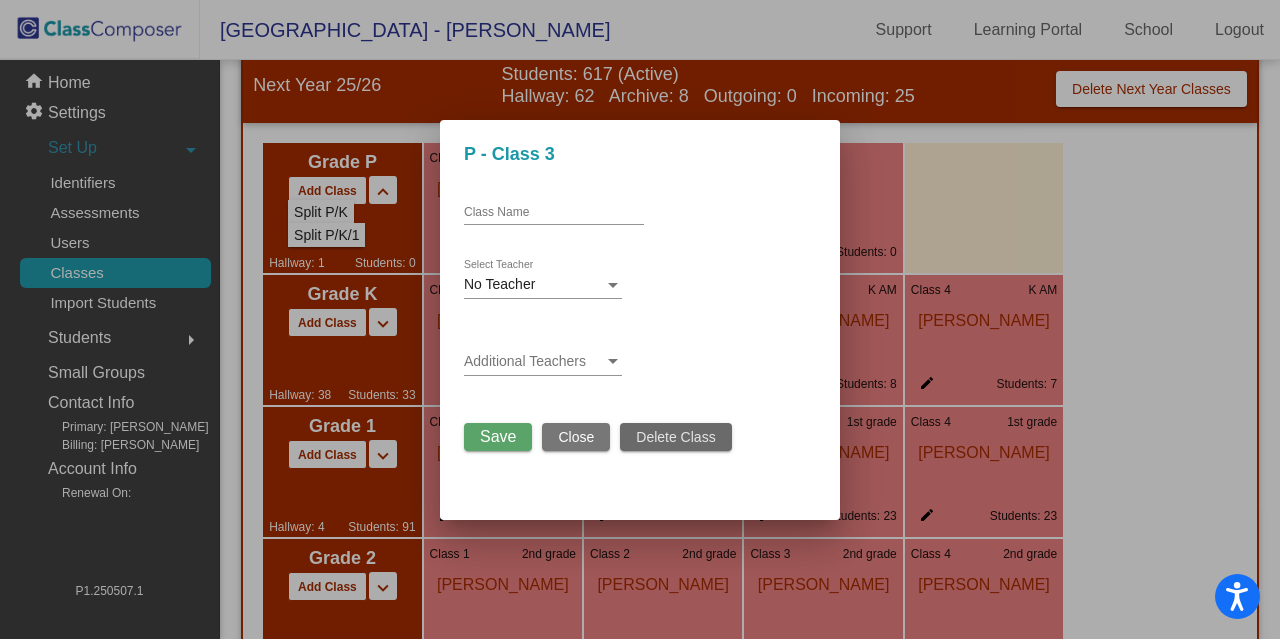 click on "Delete Class" at bounding box center [675, 437] 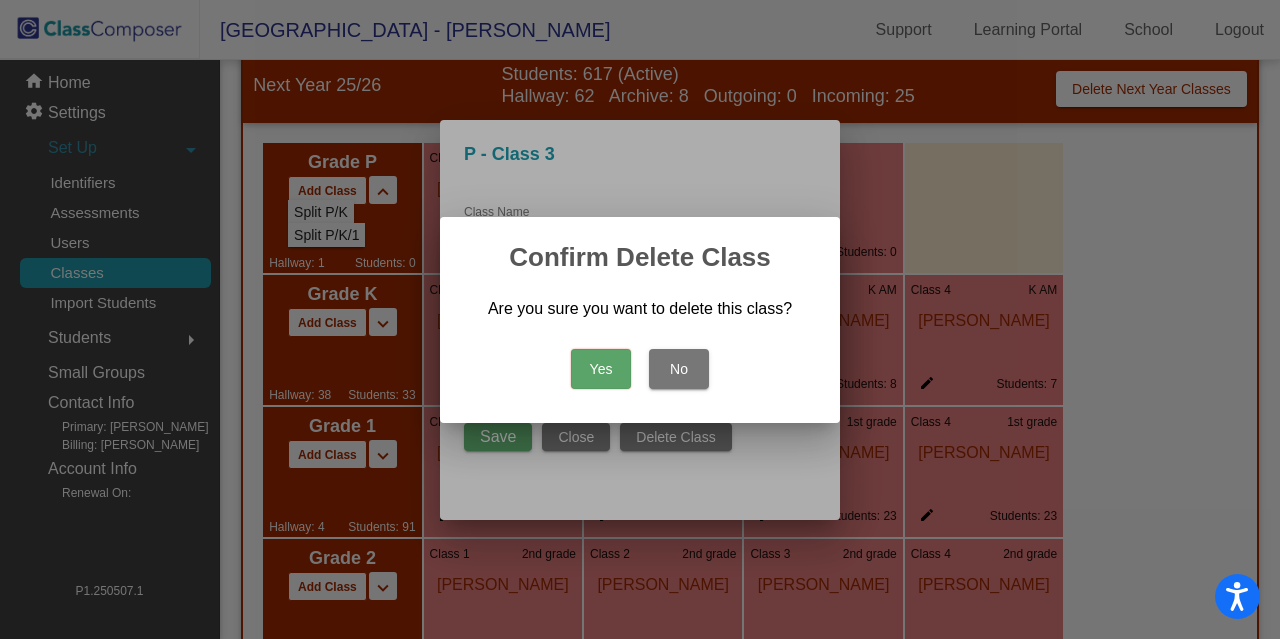 click on "Yes" at bounding box center (601, 369) 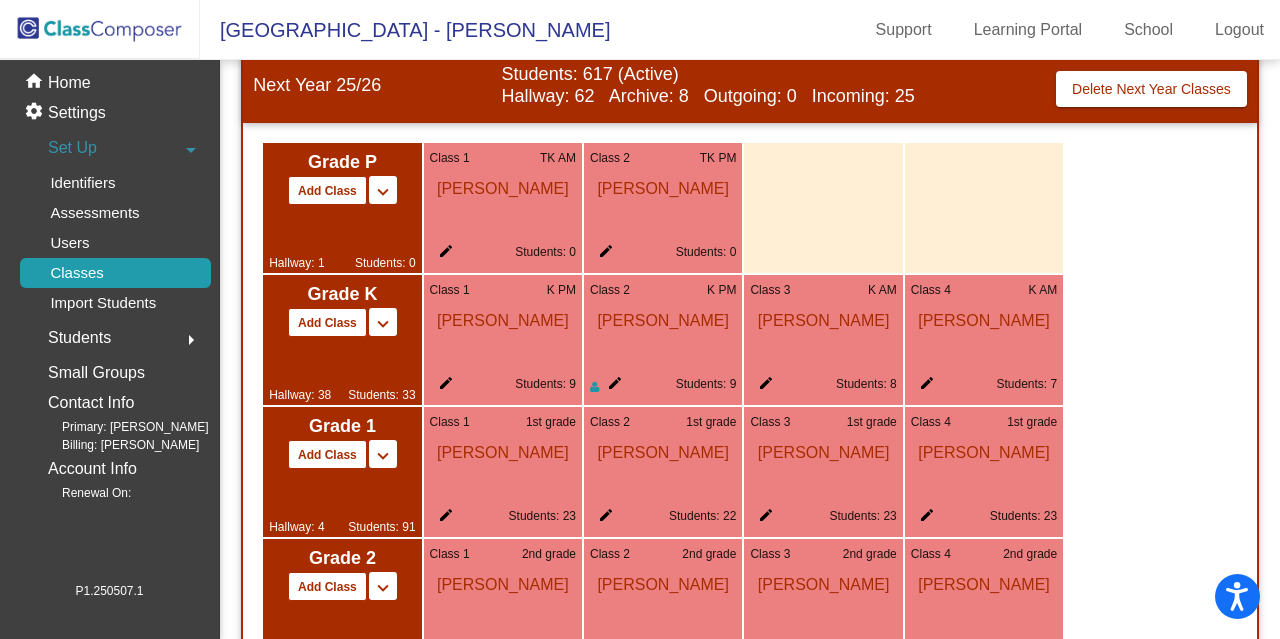 click 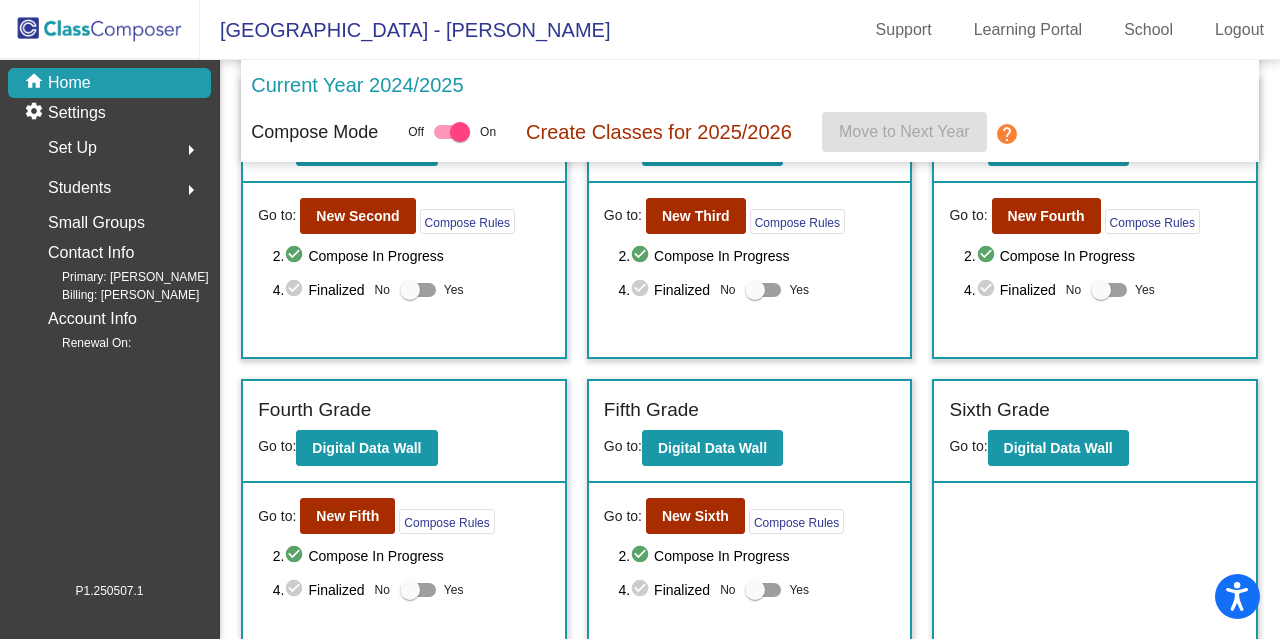 scroll, scrollTop: 475, scrollLeft: 0, axis: vertical 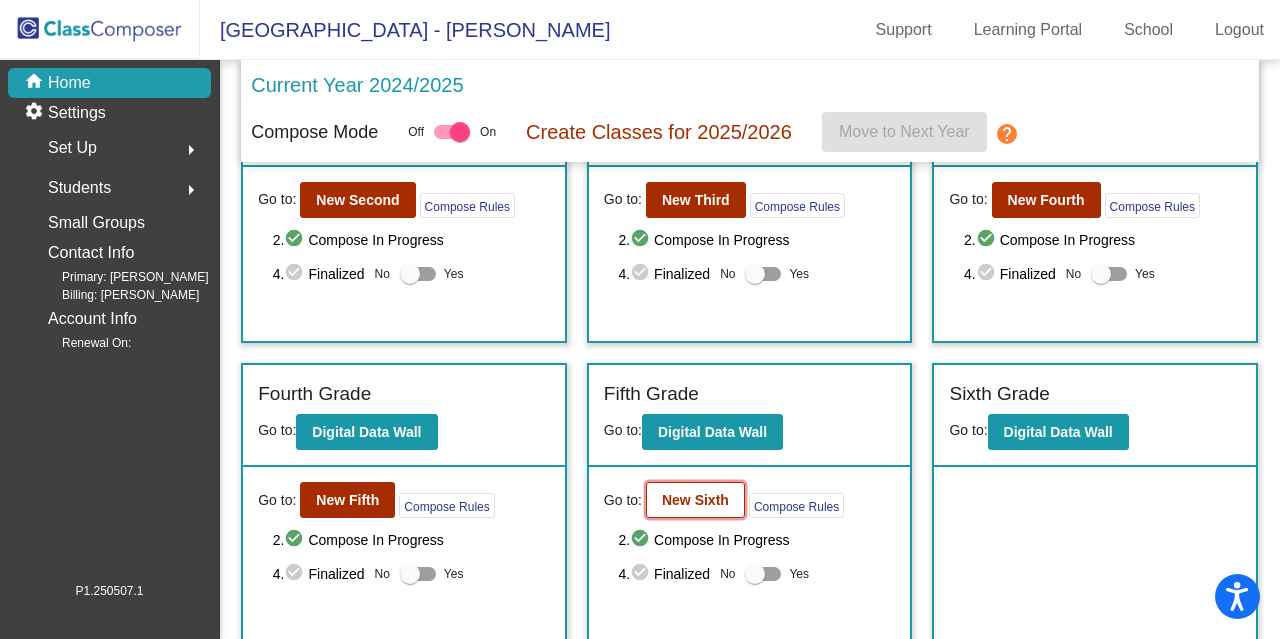 click on "New Sixth" 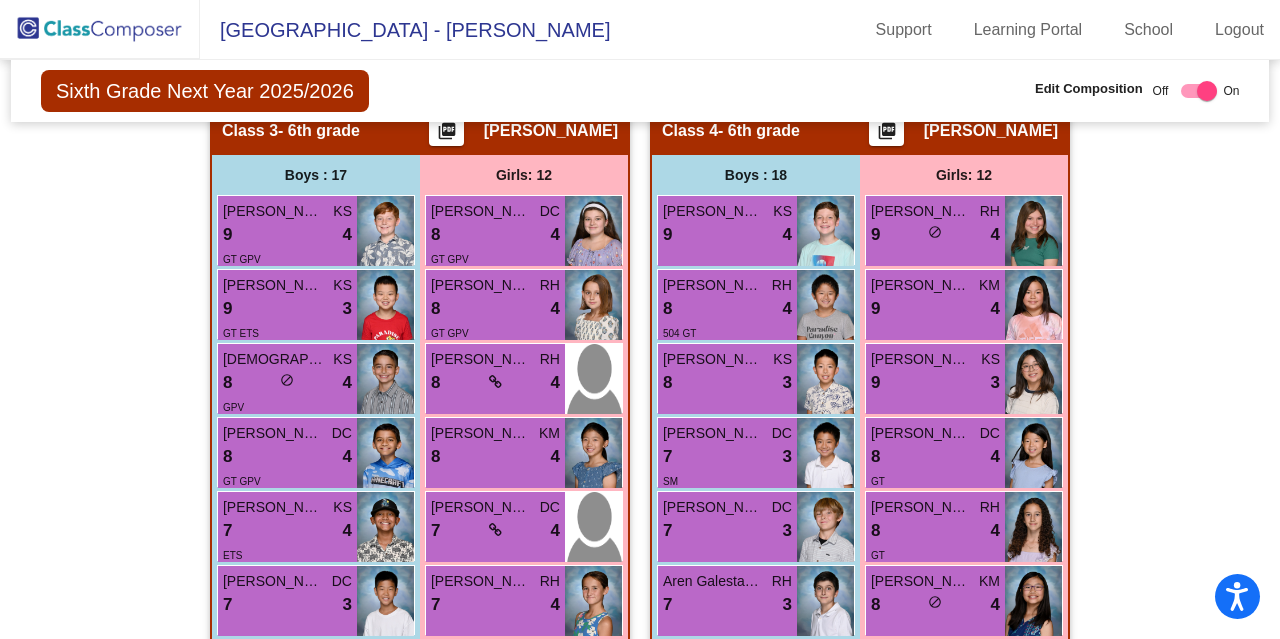 scroll, scrollTop: 1932, scrollLeft: 0, axis: vertical 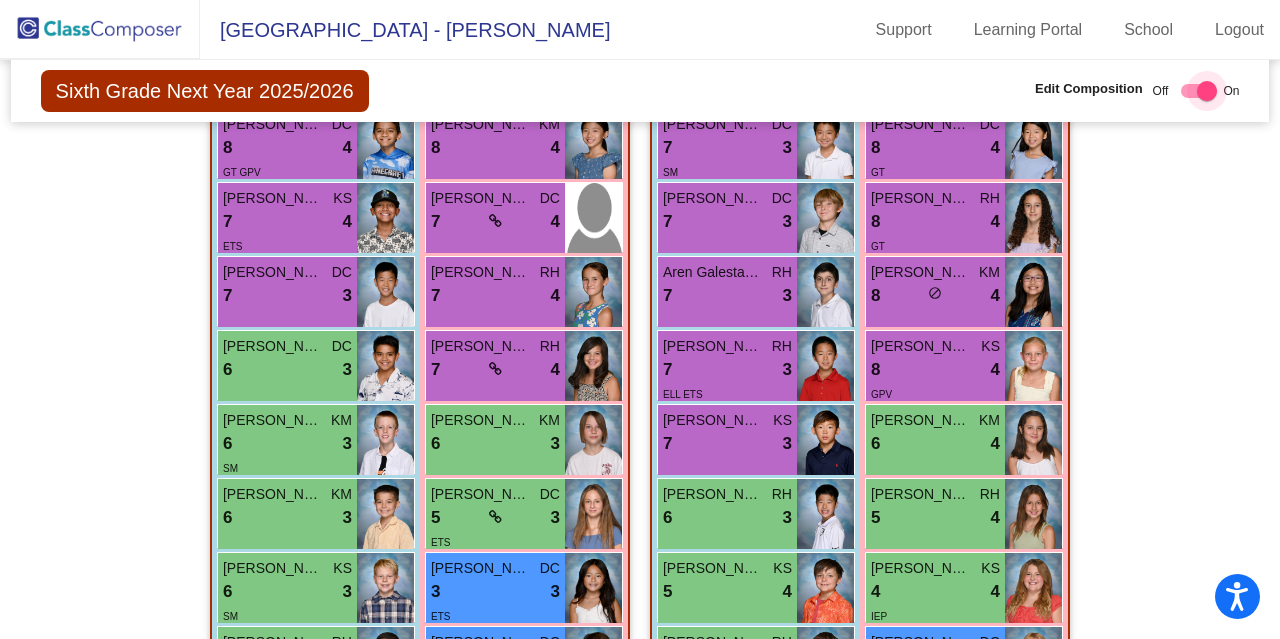 click at bounding box center (1207, 91) 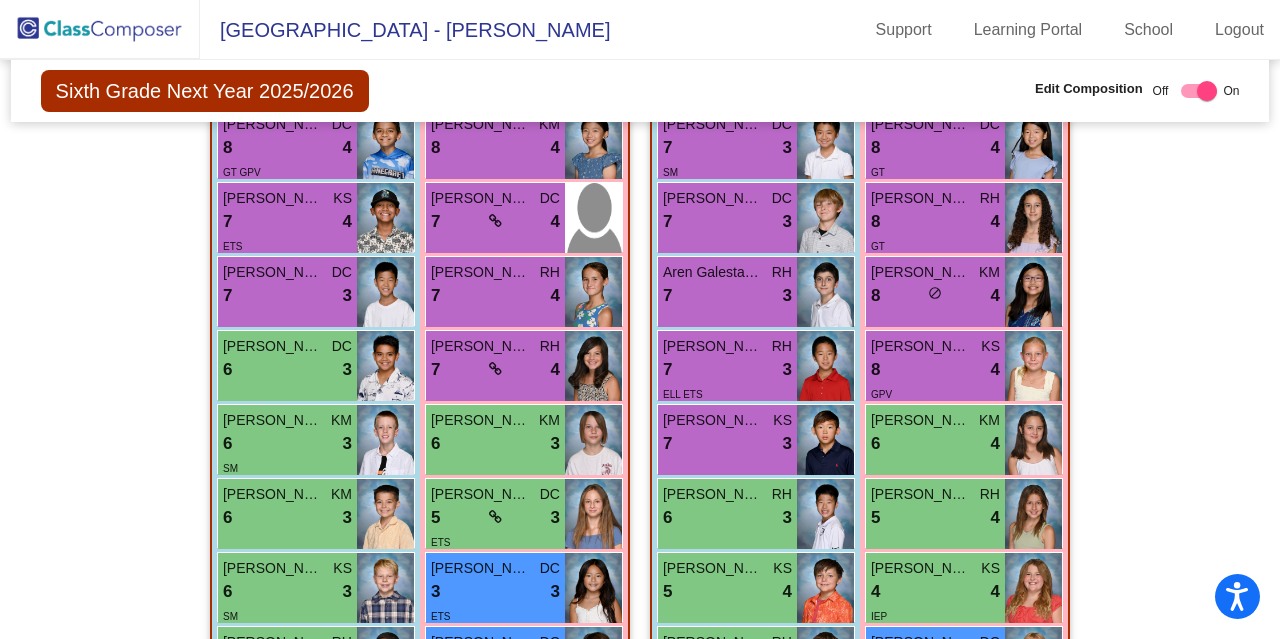 checkbox on "false" 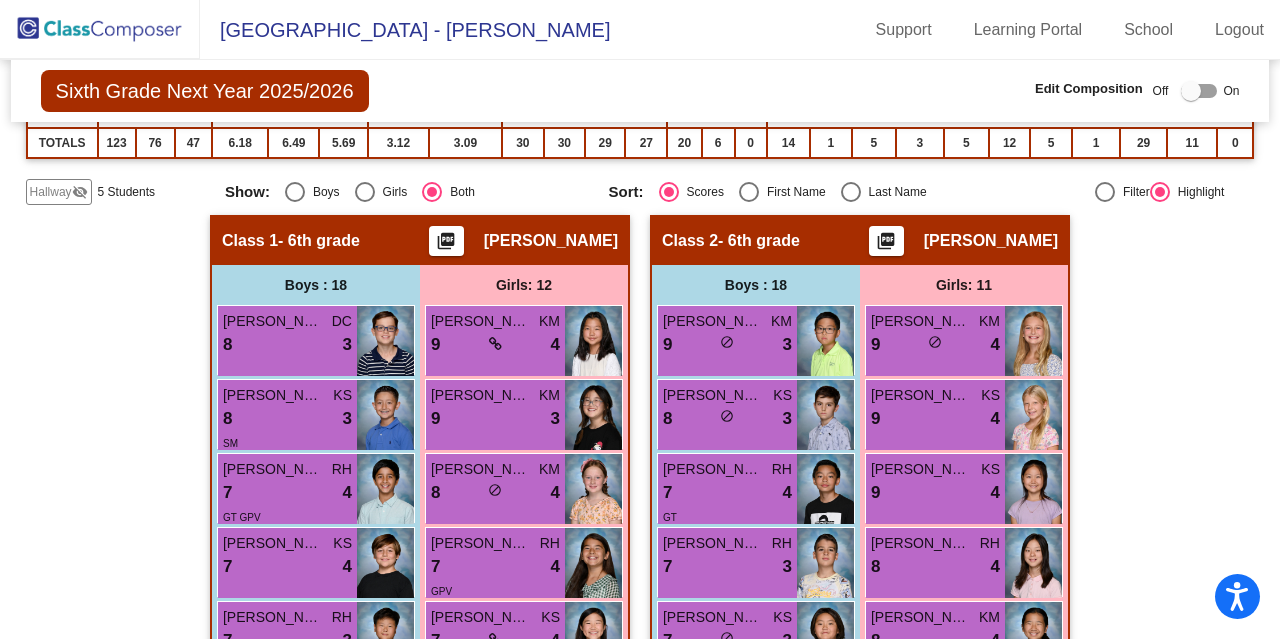 scroll, scrollTop: 239, scrollLeft: 0, axis: vertical 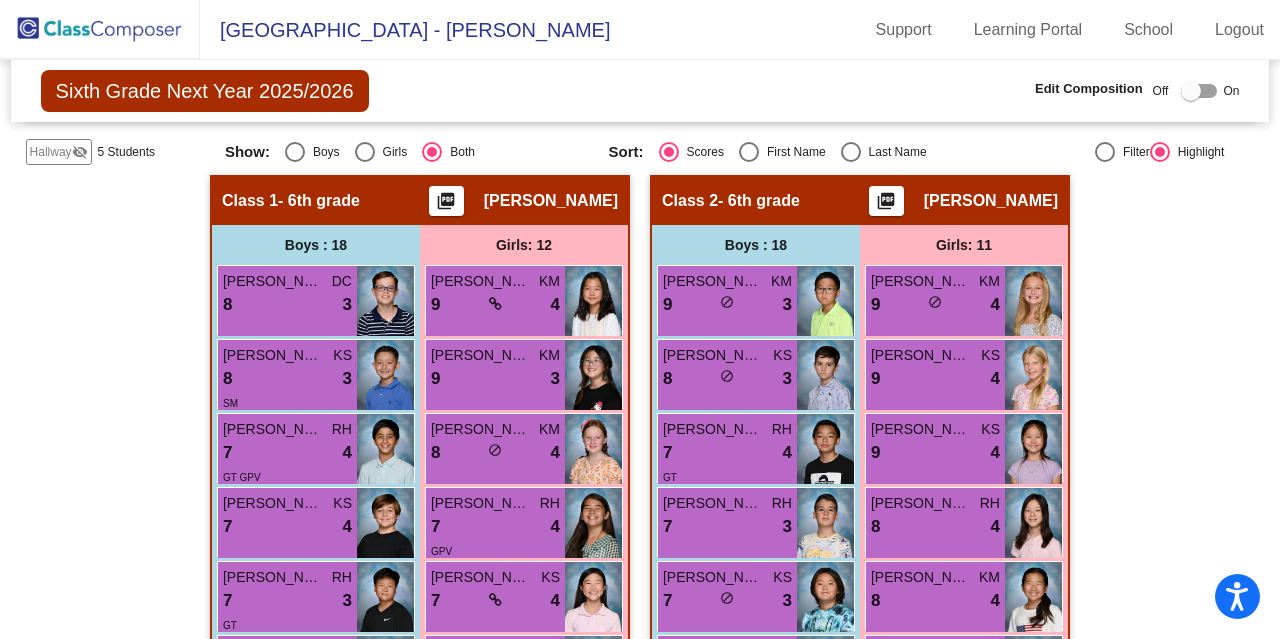 click on "Hallway   - Hallway Class  picture_as_pdf  Add Student  First Name Last Name Student Id  (Recommended)   Boy   Girl   Non Binary Add Close  Boys : 5  Kenyon Branch 6 lock do_not_disturb_alt 3 504 ETS Joel Henriod 5 lock do_not_disturb_alt 4 IEP Brody Ryan 4 lock do_not_disturb_alt 2 David Katerjian 4 lock do_not_disturb_alt 2 IEP Junmo Park 2 lock do_not_disturb_alt 1 ELL Girls: 0   No Students   Class 1   - 6th grade  picture_as_pdf Christine Matthews  Add Student  First Name Last Name Student Id  (Recommended)   Boy   Girl   Non Binary Add Close  Boys : 18  Jackson Zabielski DC 8 lock do_not_disturb_alt 3 Benjamin Baghoumian KS 8 lock do_not_disturb_alt 3 SM Rohit Sampath RH 7 lock do_not_disturb_alt 4 GT GPV Alexandre Moreno KS 7 lock do_not_disturb_alt 4 William Kim RH 7 lock do_not_disturb_alt 3 GT Liam Seltzer DC 7 lock do_not_disturb_alt 3 IEP SO GPV Wolfgang King KM 7 lock do_not_disturb_alt 3 504 ETS Otto Eckhert RH 6 lock do_not_disturb_alt 3 Vivaan Vaidya KM 5 lock do_not_disturb_alt 4 DC 5 3" 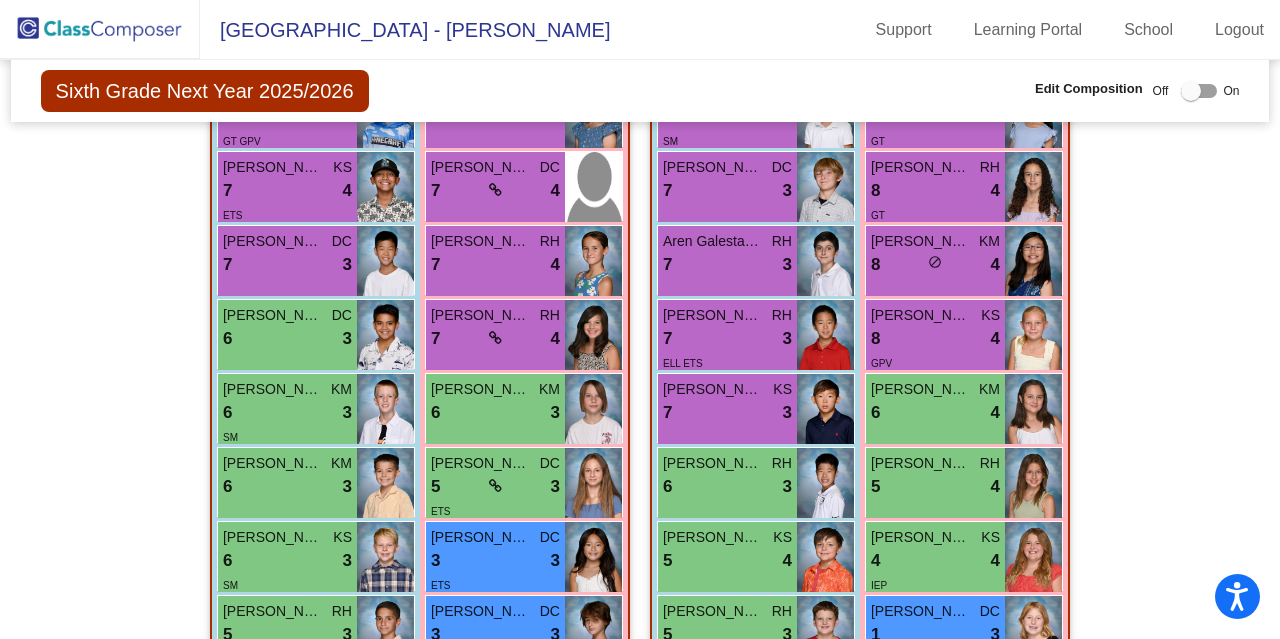 click on "Hallway   - Hallway Class  picture_as_pdf  Add Student  First Name Last Name Student Id  (Recommended)   Boy   Girl   Non Binary Add Close  Boys : 5  Kenyon Branch 6 lock do_not_disturb_alt 3 504 ETS Joel Henriod 5 lock do_not_disturb_alt 4 IEP Brody Ryan 4 lock do_not_disturb_alt 2 David Katerjian 4 lock do_not_disturb_alt 2 IEP Junmo Park 2 lock do_not_disturb_alt 1 ELL Girls: 0   No Students   Class 1   - 6th grade  picture_as_pdf Christine Matthews  Add Student  First Name Last Name Student Id  (Recommended)   Boy   Girl   Non Binary Add Close  Boys : 18  Jackson Zabielski DC 8 lock do_not_disturb_alt 3 Benjamin Baghoumian KS 8 lock do_not_disturb_alt 3 SM Rohit Sampath RH 7 lock do_not_disturb_alt 4 GT GPV Alexandre Moreno KS 7 lock do_not_disturb_alt 4 William Kim RH 7 lock do_not_disturb_alt 3 GT Liam Seltzer DC 7 lock do_not_disturb_alt 3 IEP SO GPV Wolfgang King KM 7 lock do_not_disturb_alt 3 504 ETS Otto Eckhert RH 6 lock do_not_disturb_alt 3 Vivaan Vaidya KM 5 lock do_not_disturb_alt 4 DC 5 3" 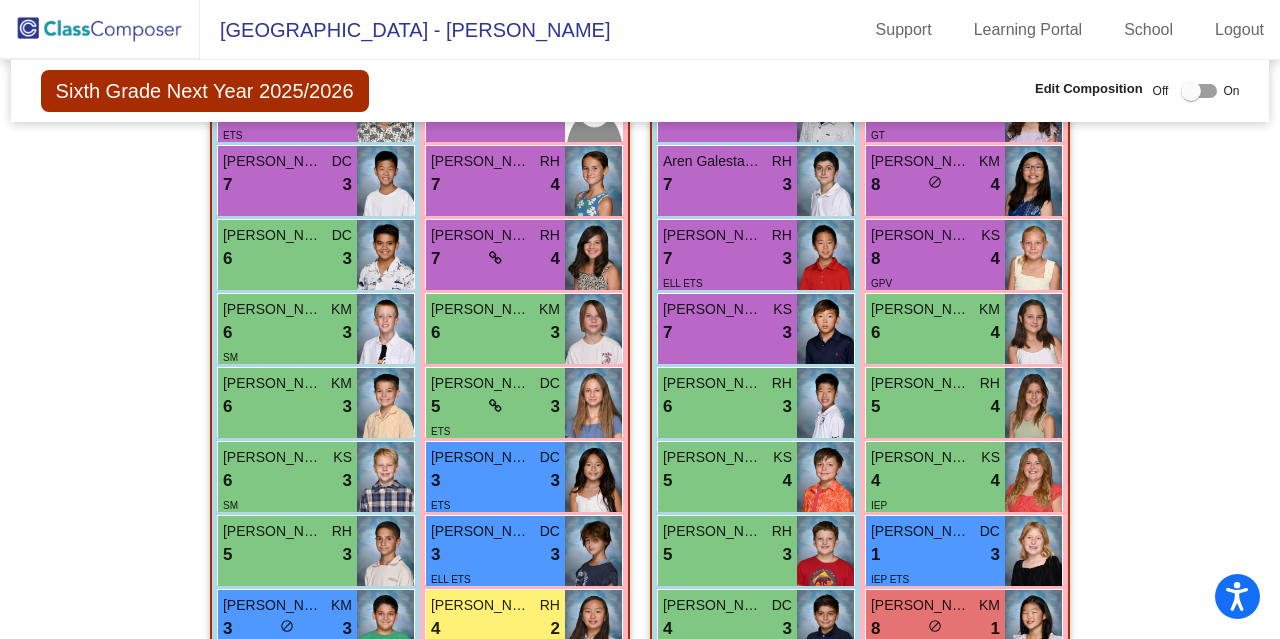 scroll, scrollTop: 2332, scrollLeft: 0, axis: vertical 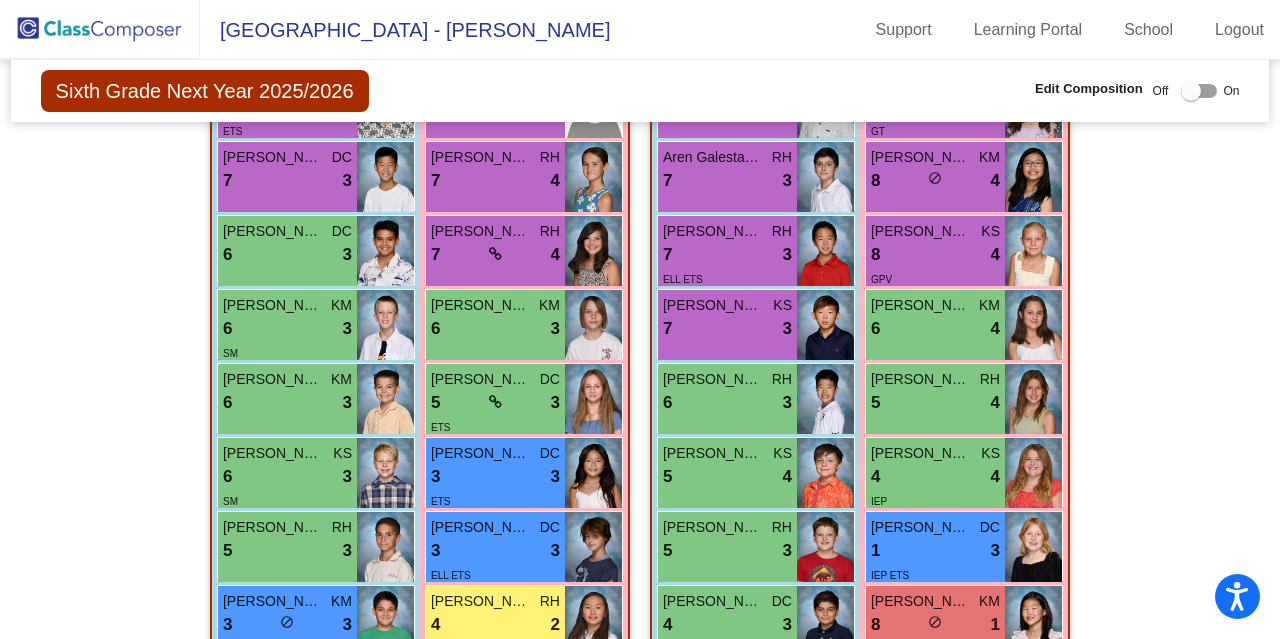 click on "Hallway   - Hallway Class  picture_as_pdf  Add Student  First Name Last Name Student Id  (Recommended)   Boy   Girl   Non Binary Add Close  Boys : 5  Kenyon Branch 6 lock do_not_disturb_alt 3 504 ETS Joel Henriod 5 lock do_not_disturb_alt 4 IEP Brody Ryan 4 lock do_not_disturb_alt 2 David Katerjian 4 lock do_not_disturb_alt 2 IEP Junmo Park 2 lock do_not_disturb_alt 1 ELL Girls: 0   No Students   Class 1   - 6th grade  picture_as_pdf Christine Matthews  Add Student  First Name Last Name Student Id  (Recommended)   Boy   Girl   Non Binary Add Close  Boys : 18  Jackson Zabielski DC 8 lock do_not_disturb_alt 3 Benjamin Baghoumian KS 8 lock do_not_disturb_alt 3 SM Rohit Sampath RH 7 lock do_not_disturb_alt 4 GT GPV Alexandre Moreno KS 7 lock do_not_disturb_alt 4 William Kim RH 7 lock do_not_disturb_alt 3 GT Liam Seltzer DC 7 lock do_not_disturb_alt 3 IEP SO GPV Wolfgang King KM 7 lock do_not_disturb_alt 3 504 ETS Otto Eckhert RH 6 lock do_not_disturb_alt 3 Vivaan Vaidya KM 5 lock do_not_disturb_alt 4 DC 5 3" 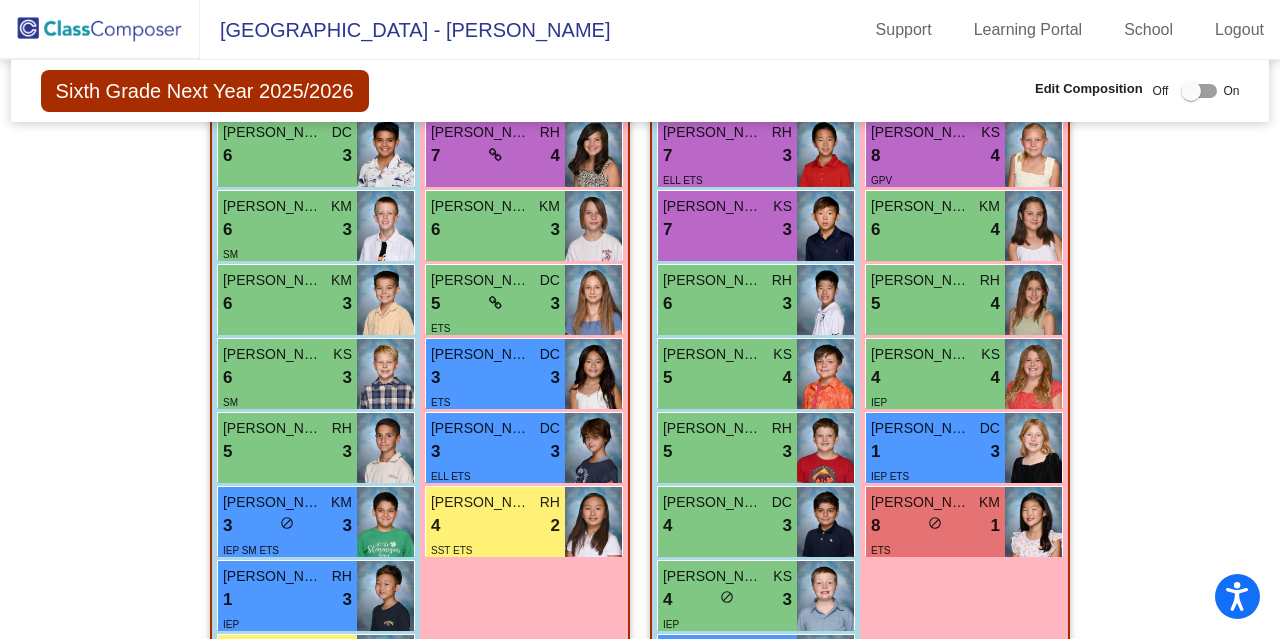 scroll, scrollTop: 2432, scrollLeft: 0, axis: vertical 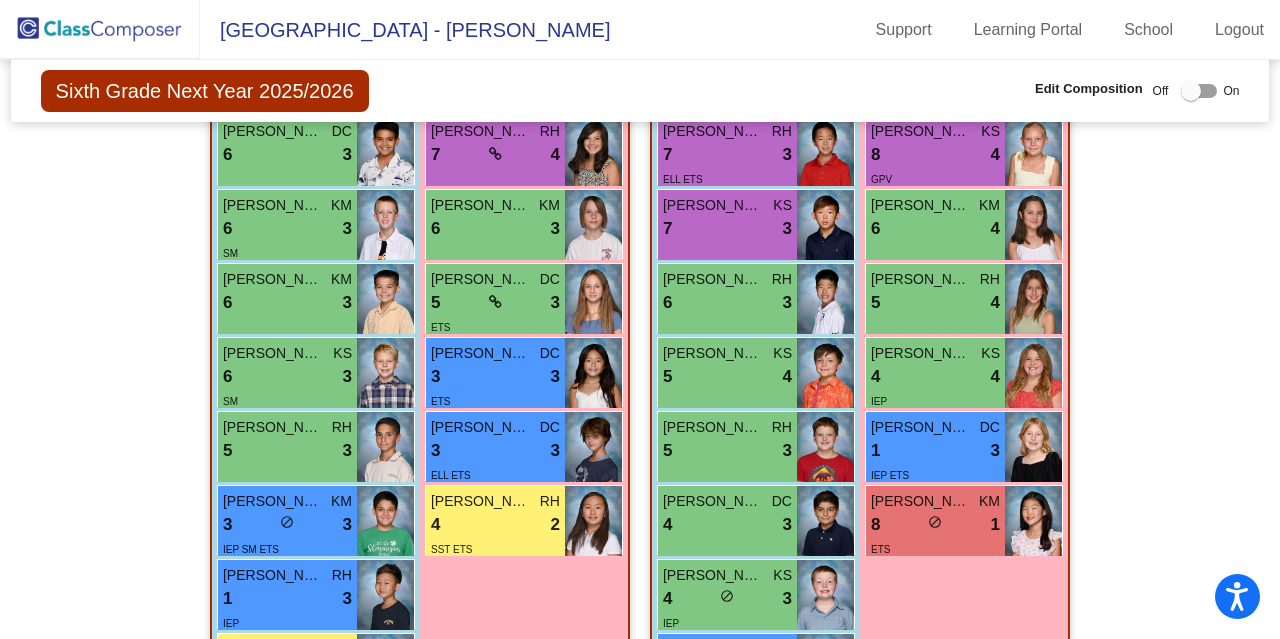 click 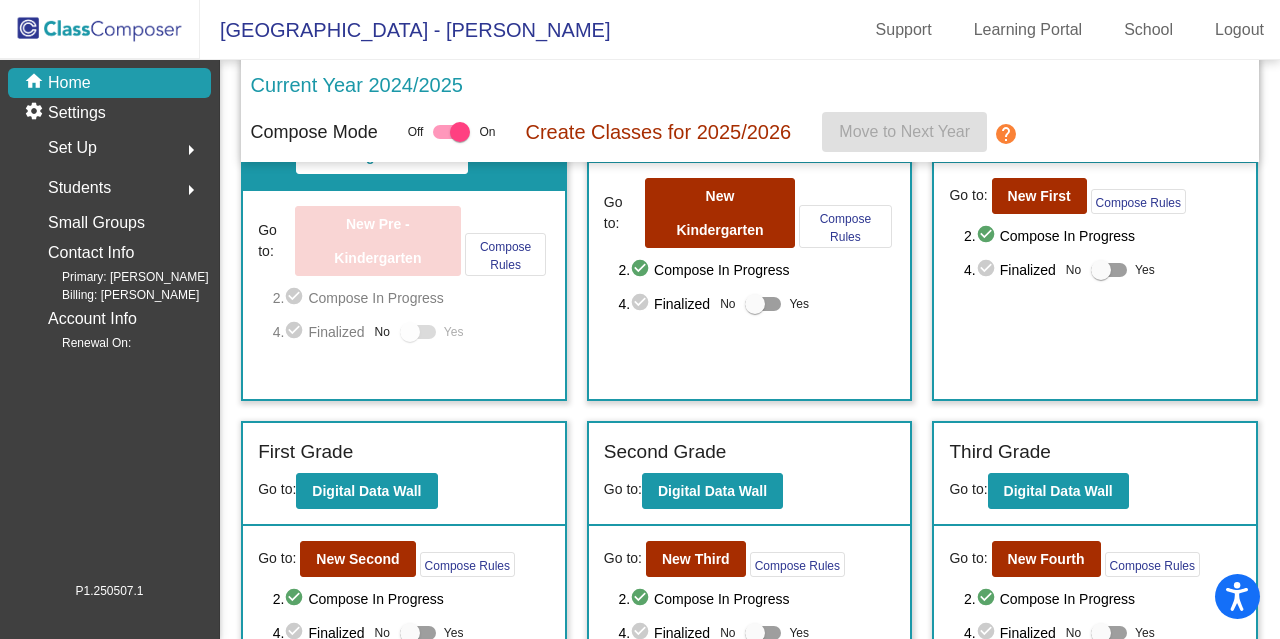 scroll, scrollTop: 232, scrollLeft: 0, axis: vertical 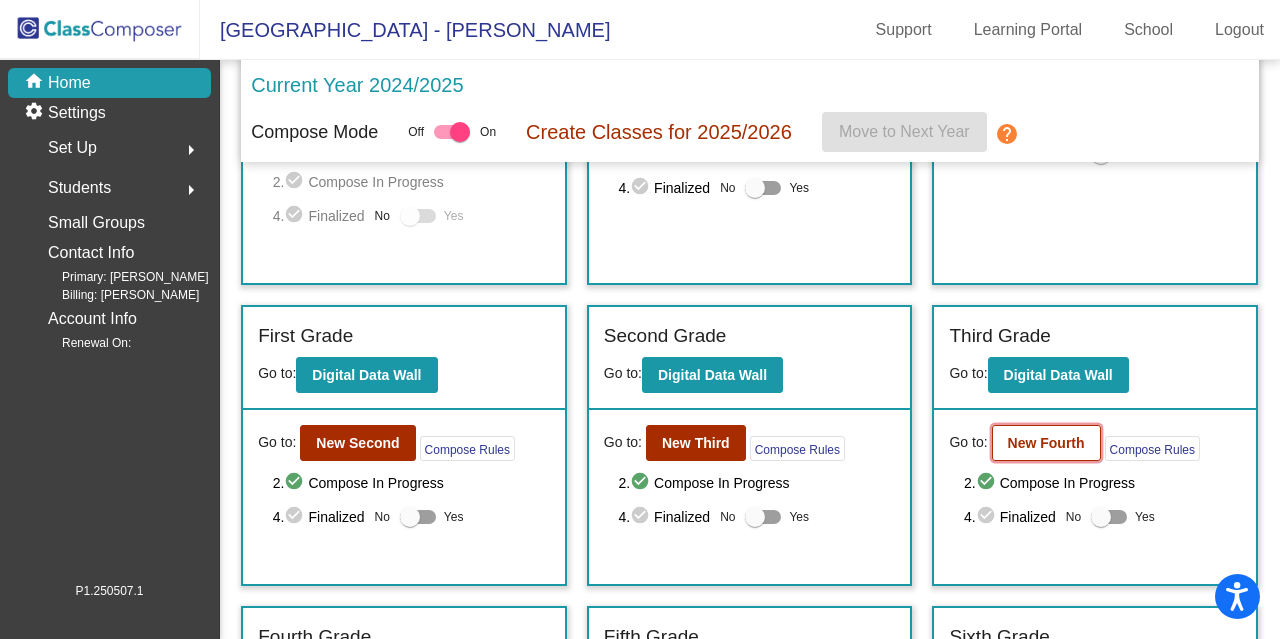 click on "New Fourth" 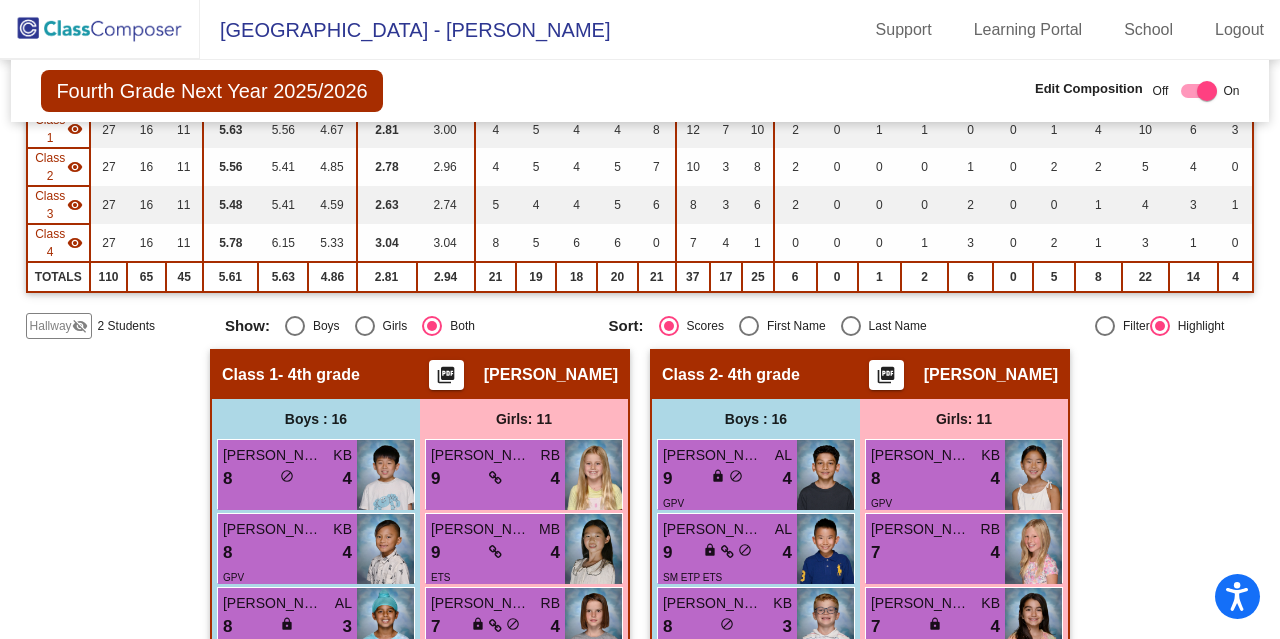 scroll, scrollTop: 261, scrollLeft: 0, axis: vertical 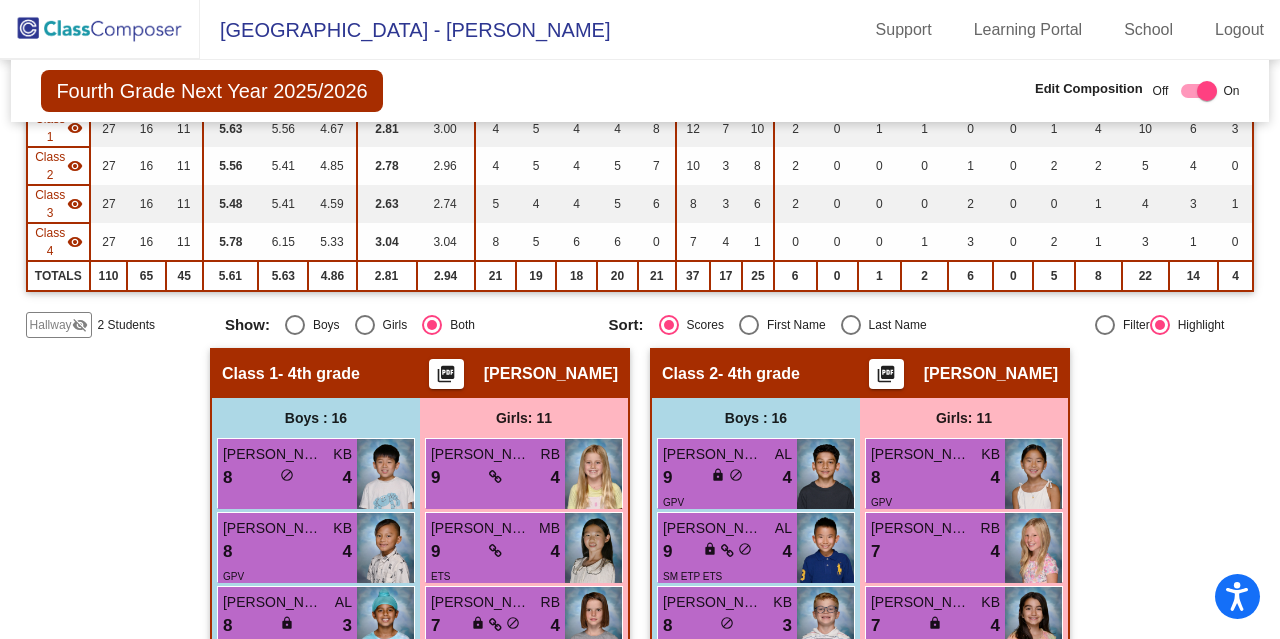 click on "visibility_off" 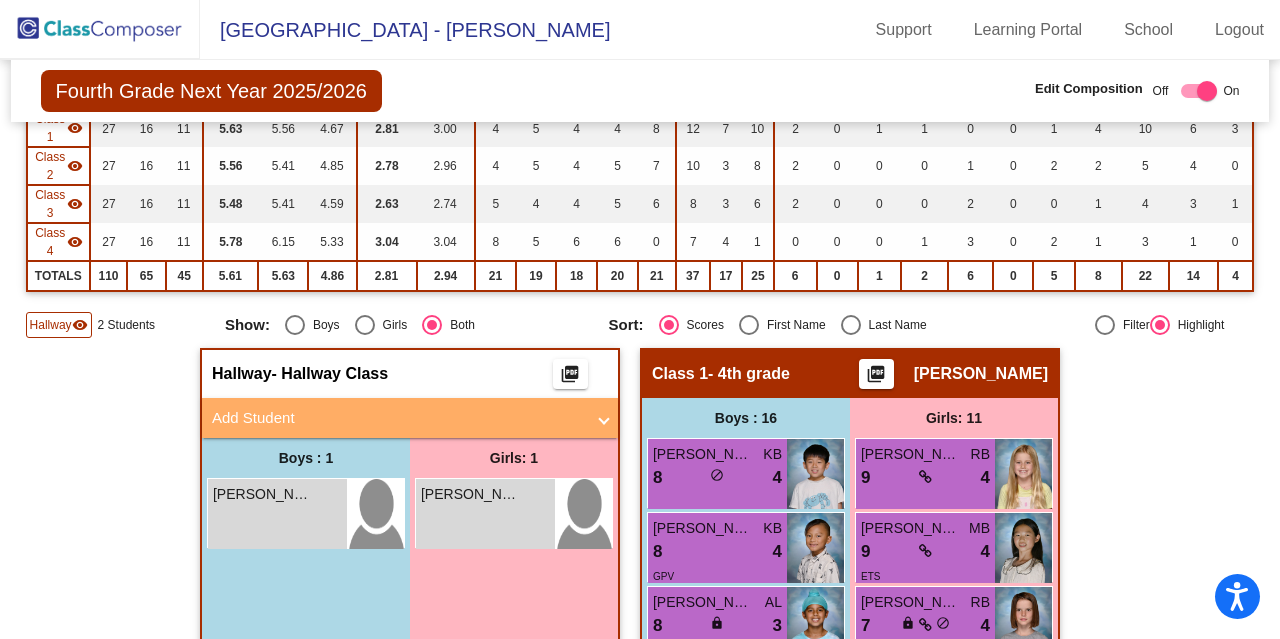click on "Add Student" at bounding box center [398, 418] 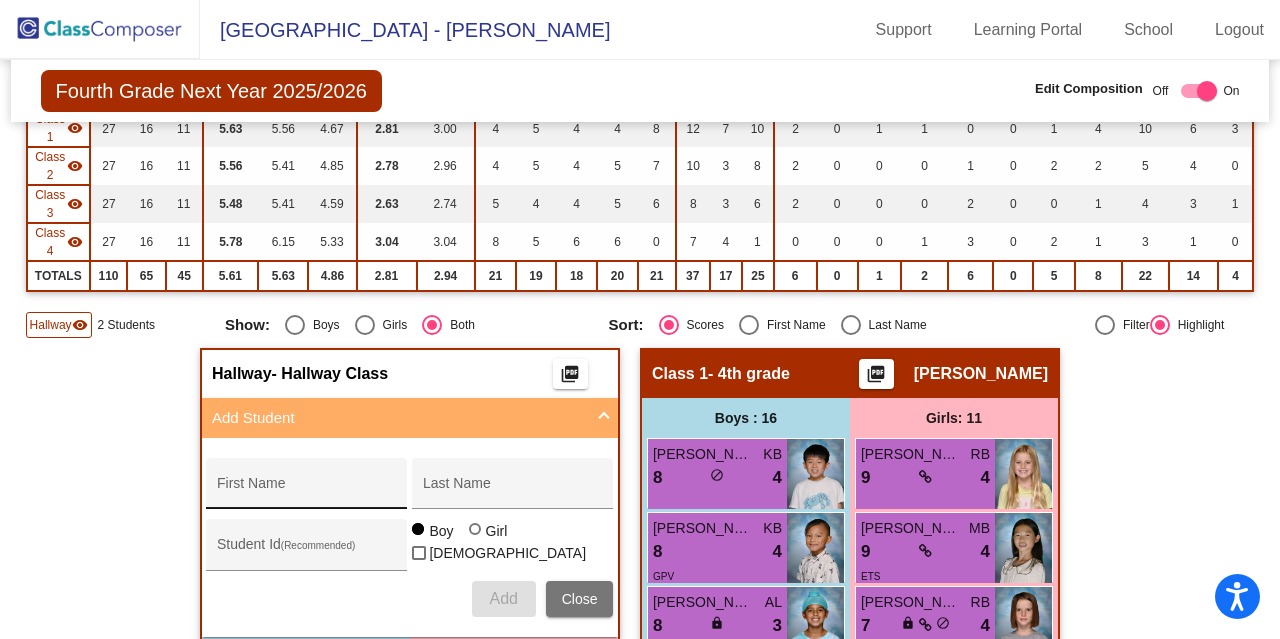 click on "First Name" at bounding box center (307, 491) 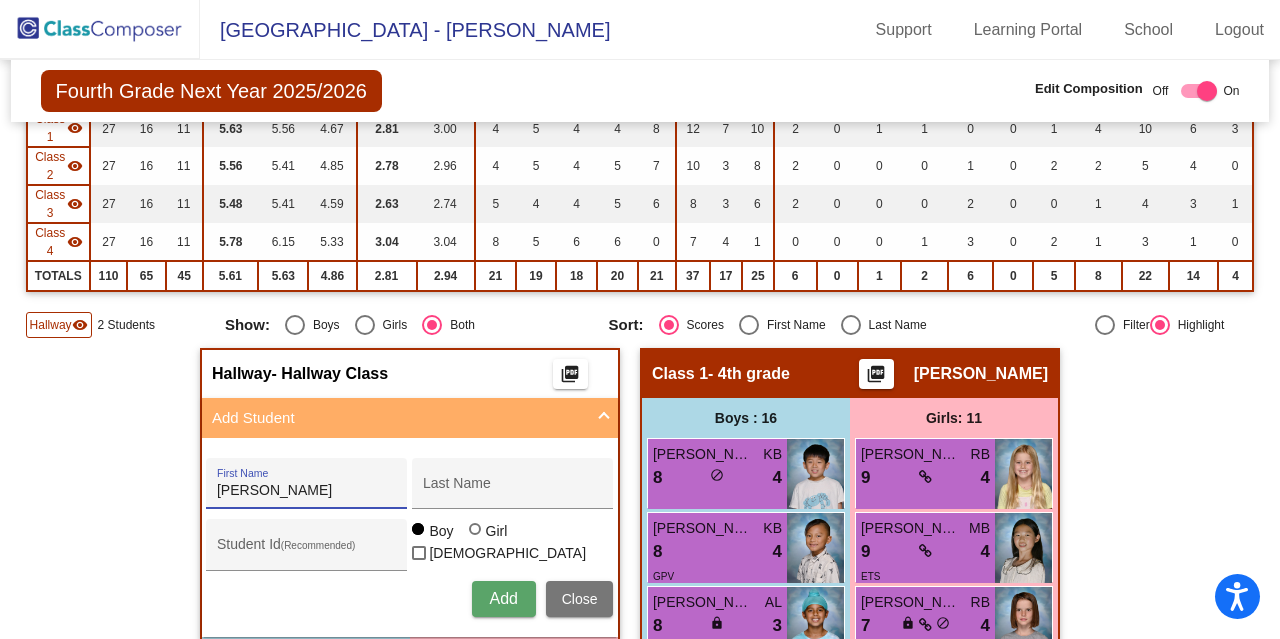 type on "Alexandra" 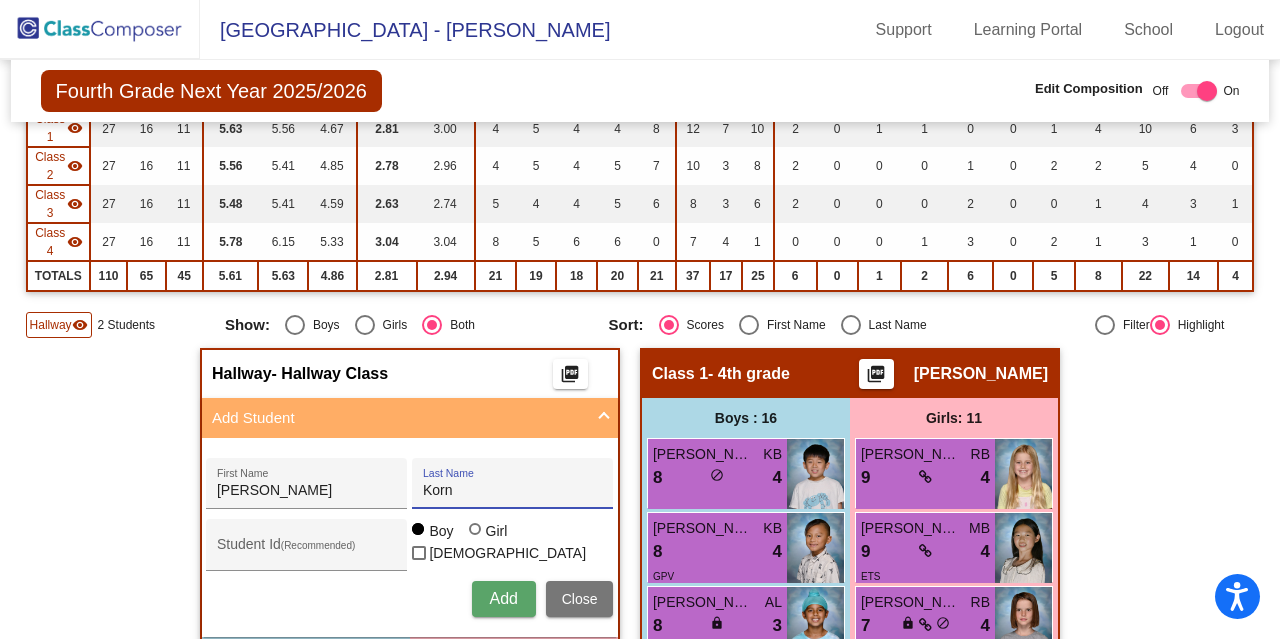 type on "Korn" 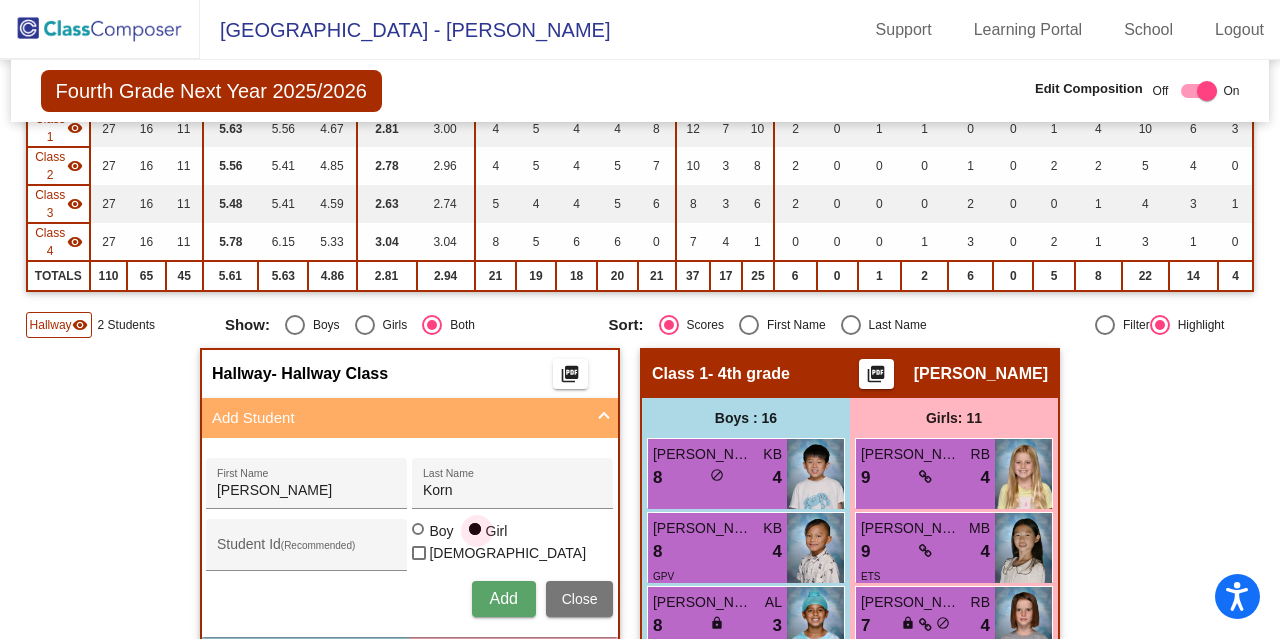 click on "Add" at bounding box center (503, 598) 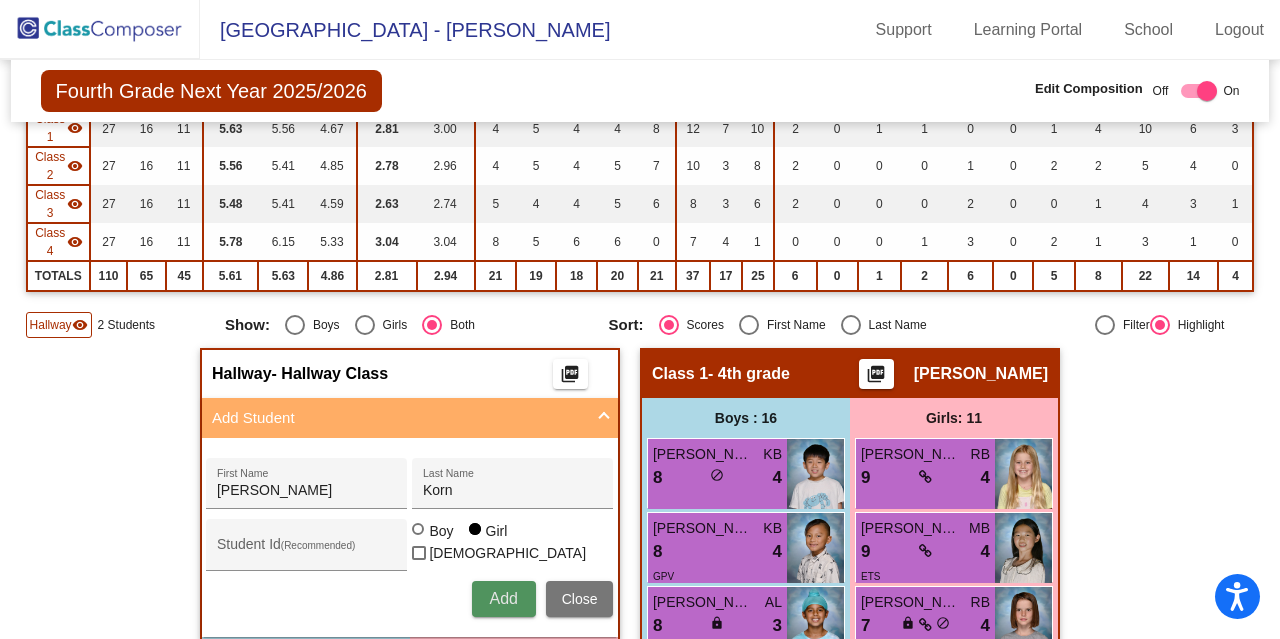 type 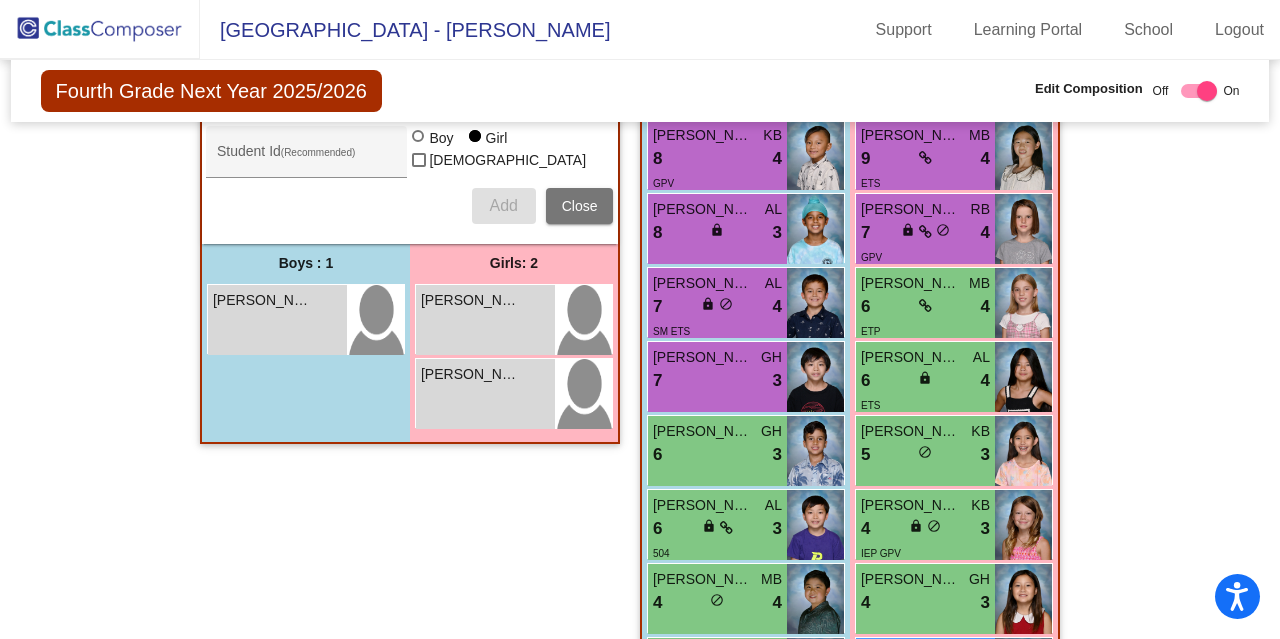 scroll, scrollTop: 664, scrollLeft: 0, axis: vertical 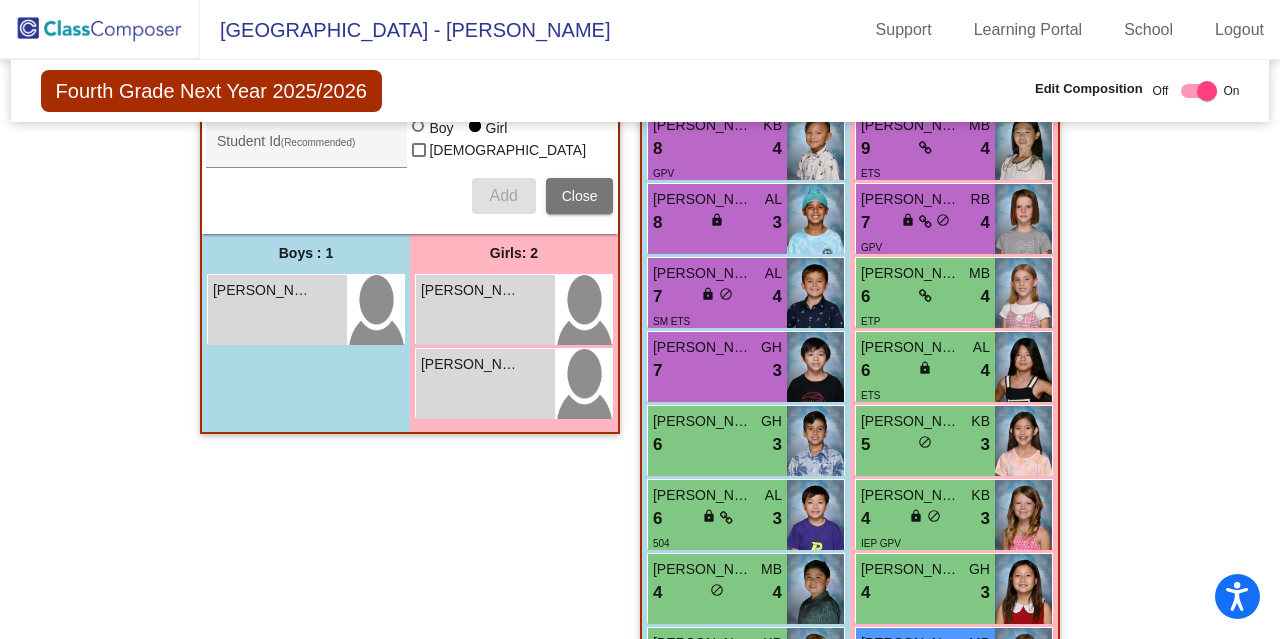 click 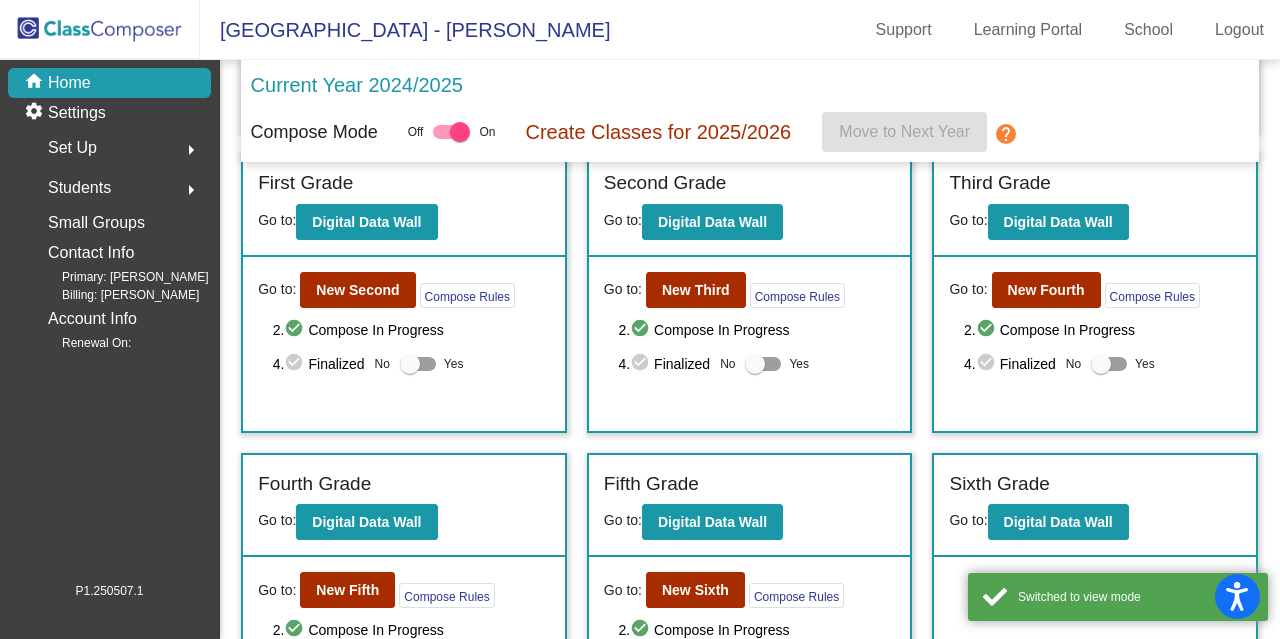 scroll, scrollTop: 475, scrollLeft: 0, axis: vertical 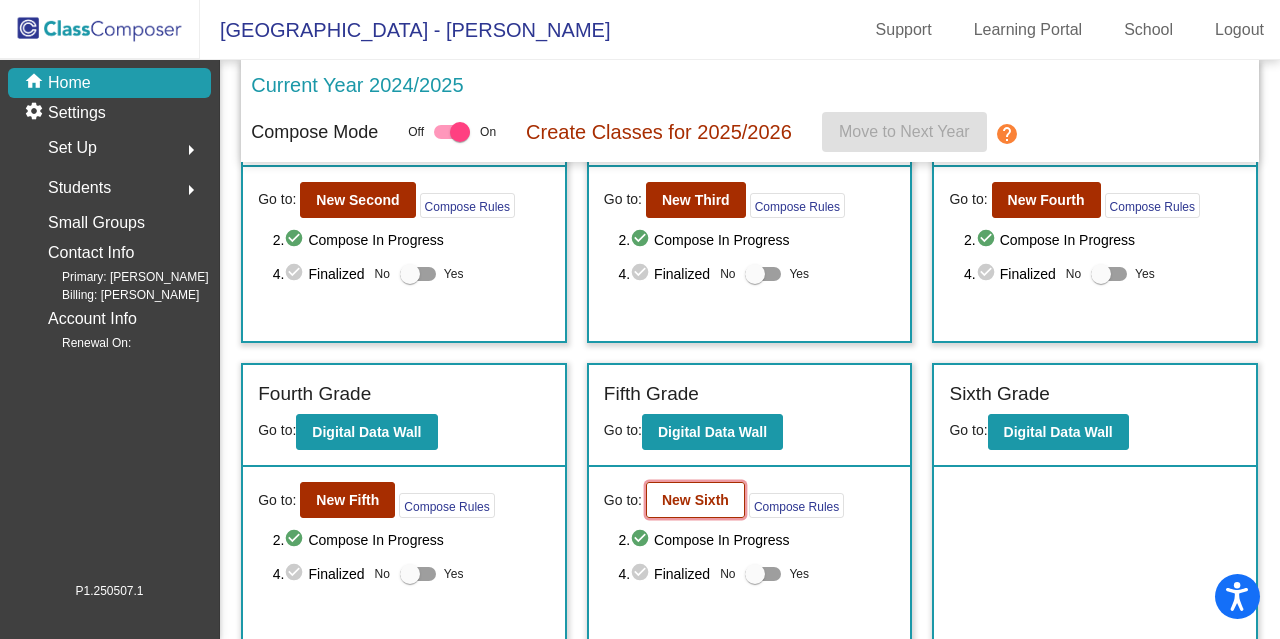 click on "New Sixth" 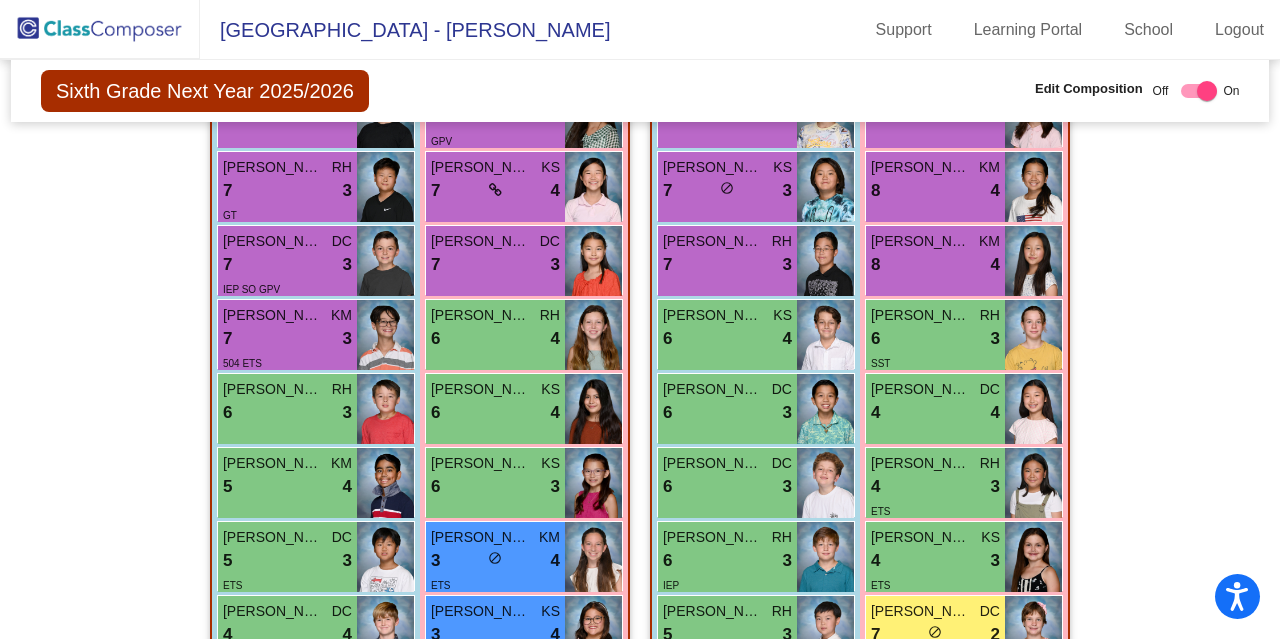 scroll, scrollTop: 0, scrollLeft: 0, axis: both 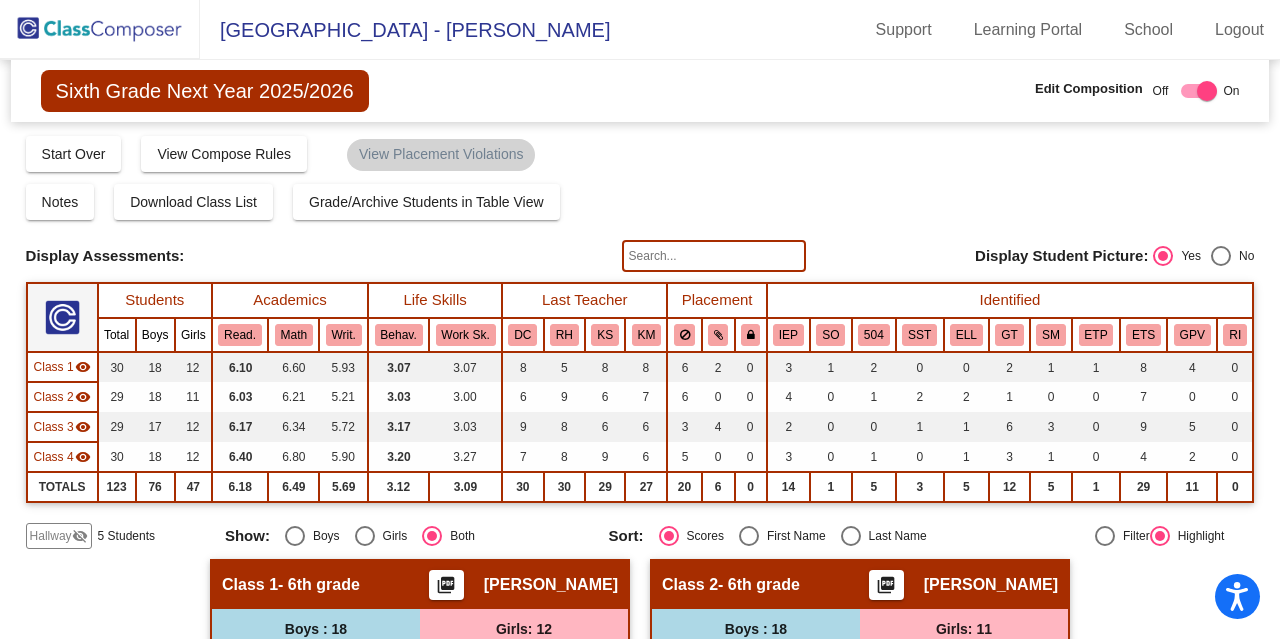 click 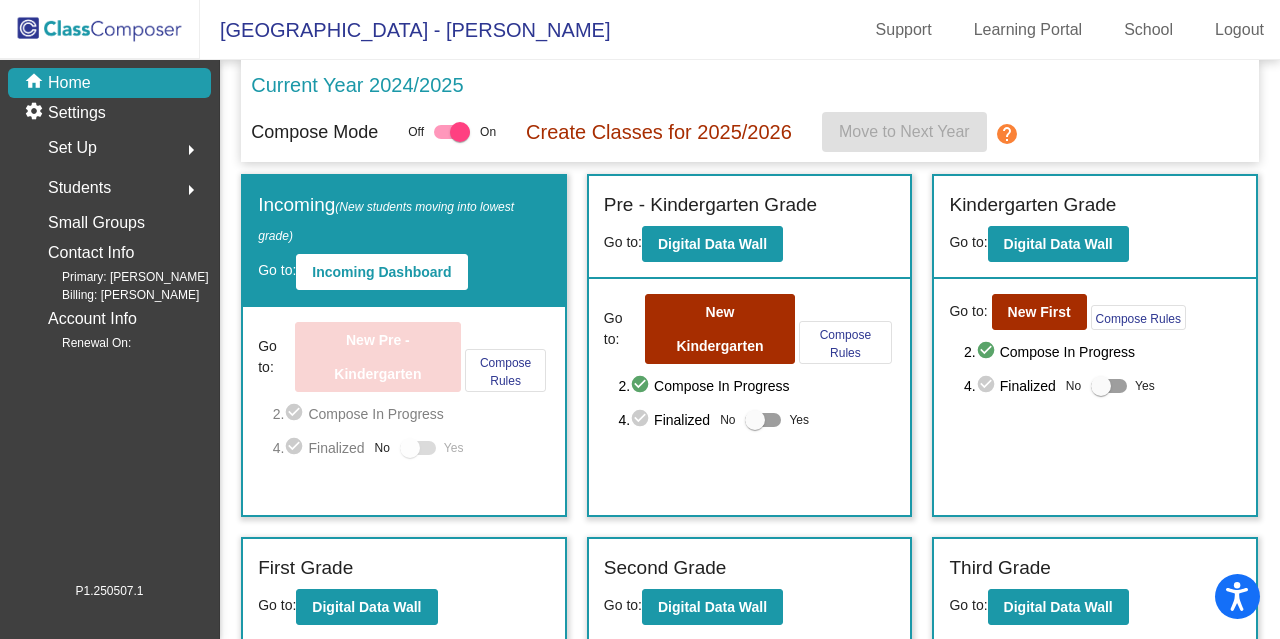 click 